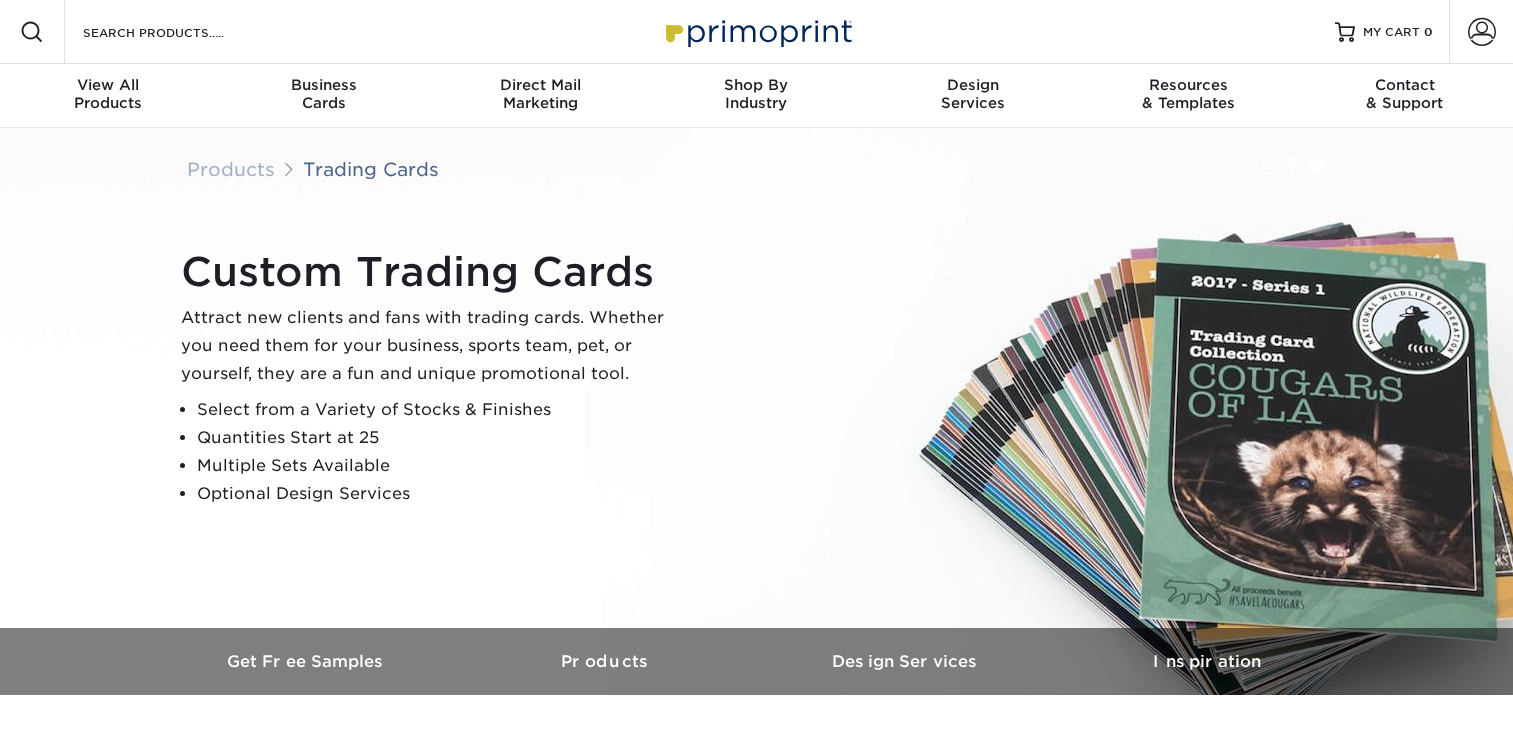 scroll, scrollTop: 0, scrollLeft: 0, axis: both 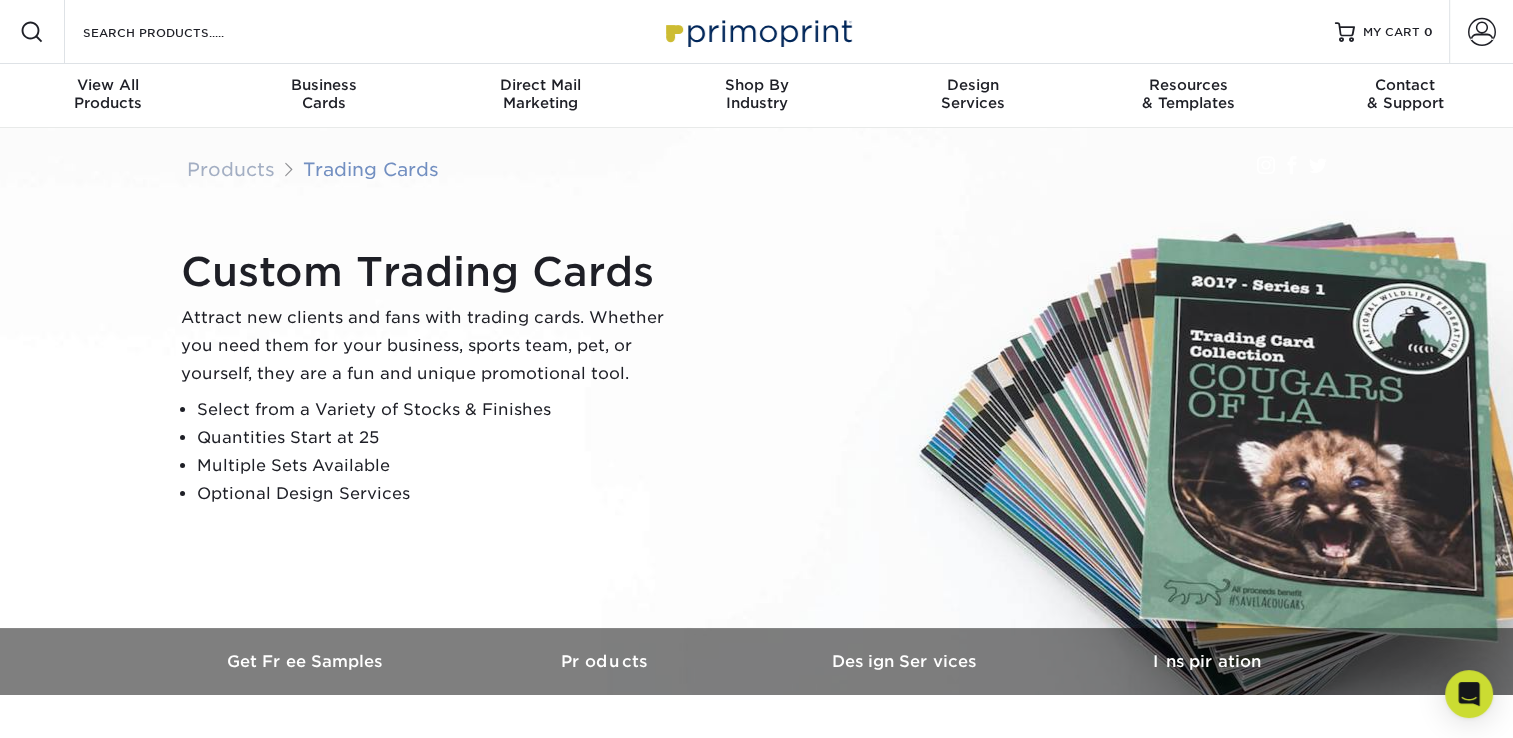 click on "Trading Cards" at bounding box center (371, 169) 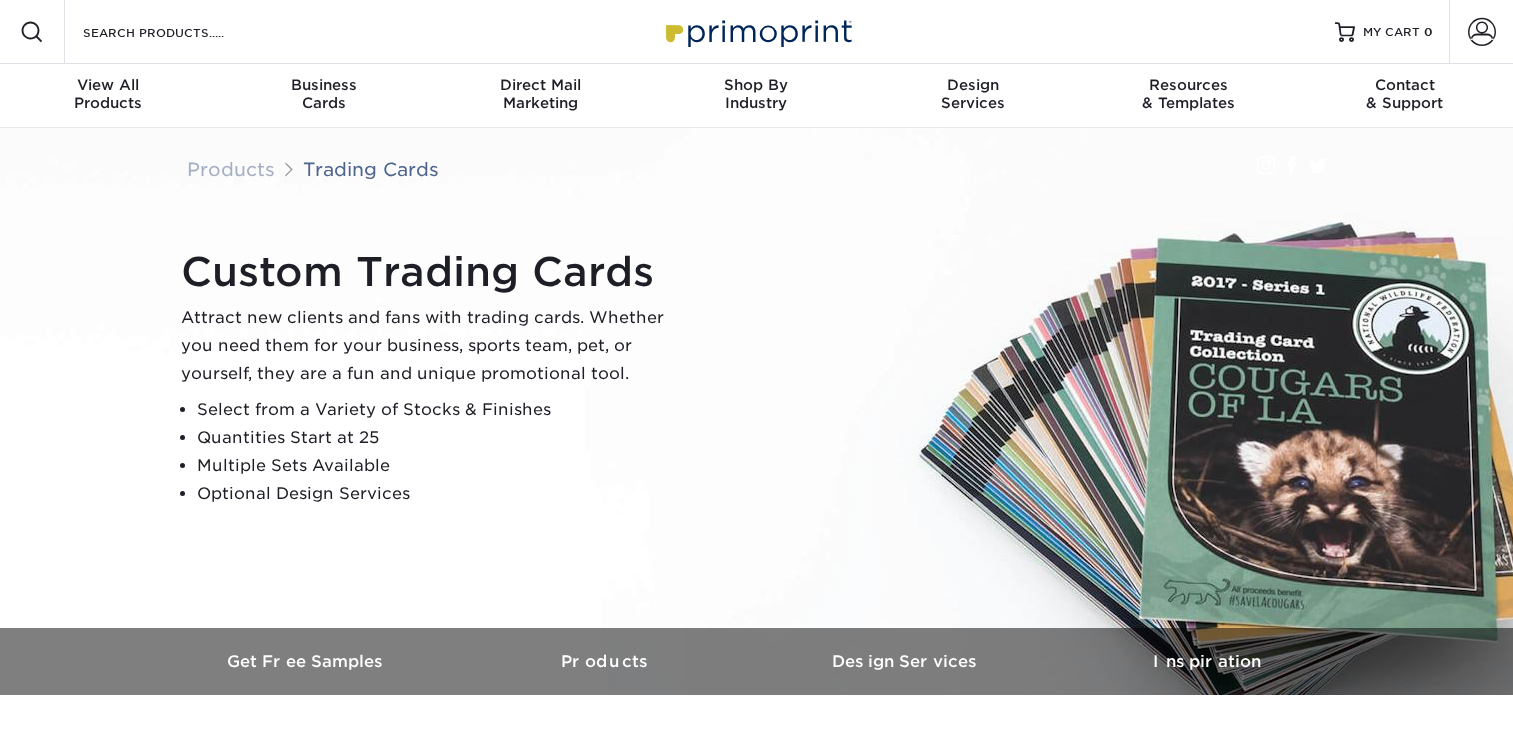 scroll, scrollTop: 0, scrollLeft: 0, axis: both 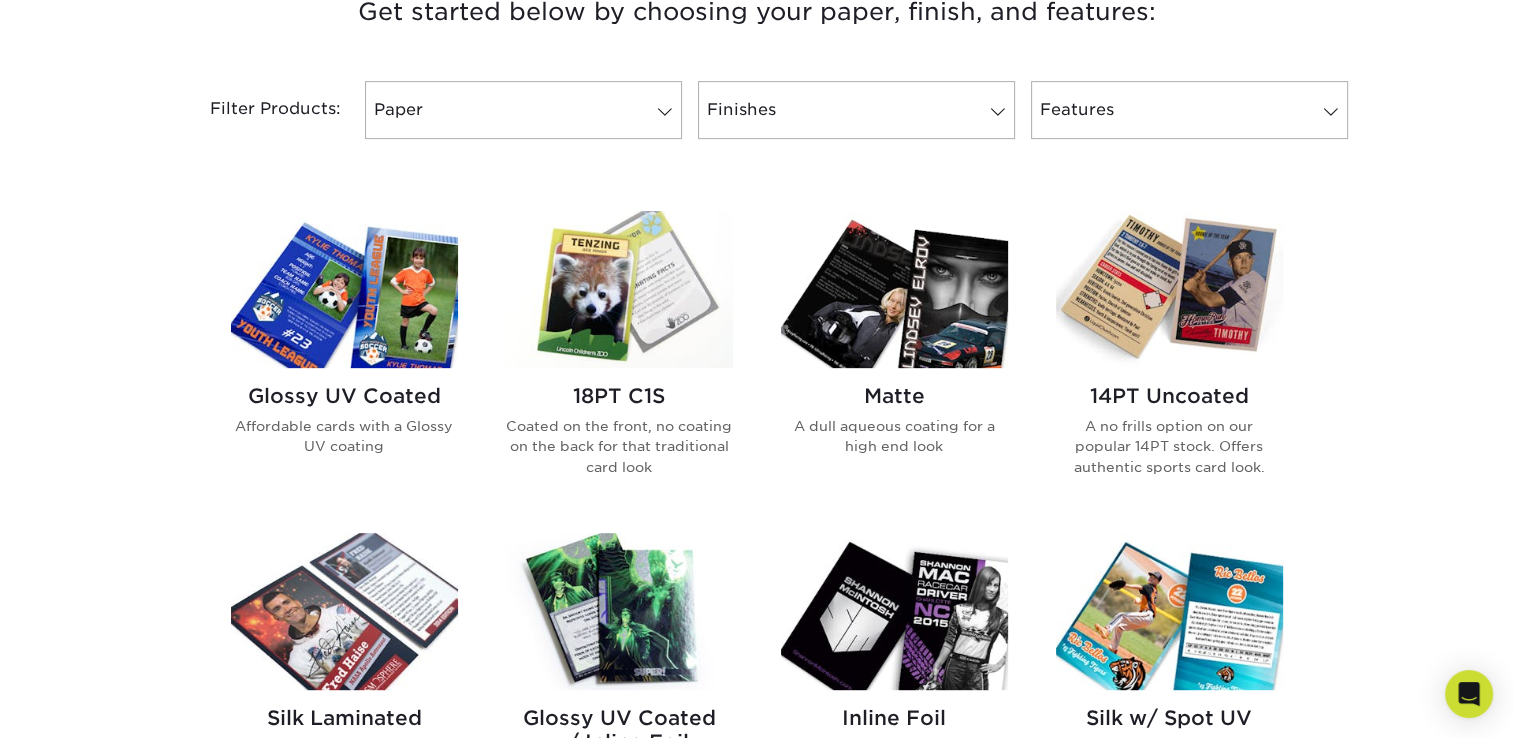 click at bounding box center (1169, 289) 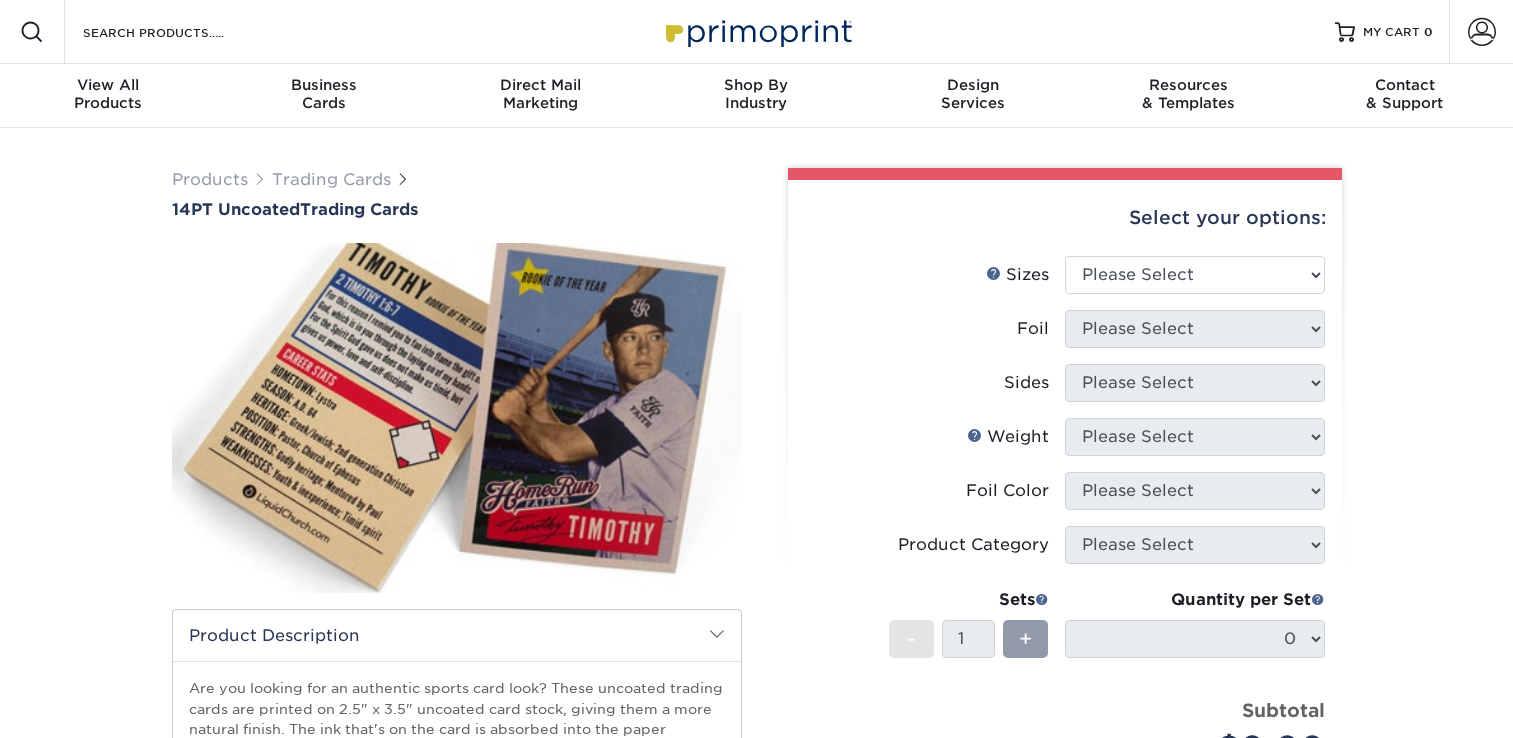 scroll, scrollTop: 0, scrollLeft: 0, axis: both 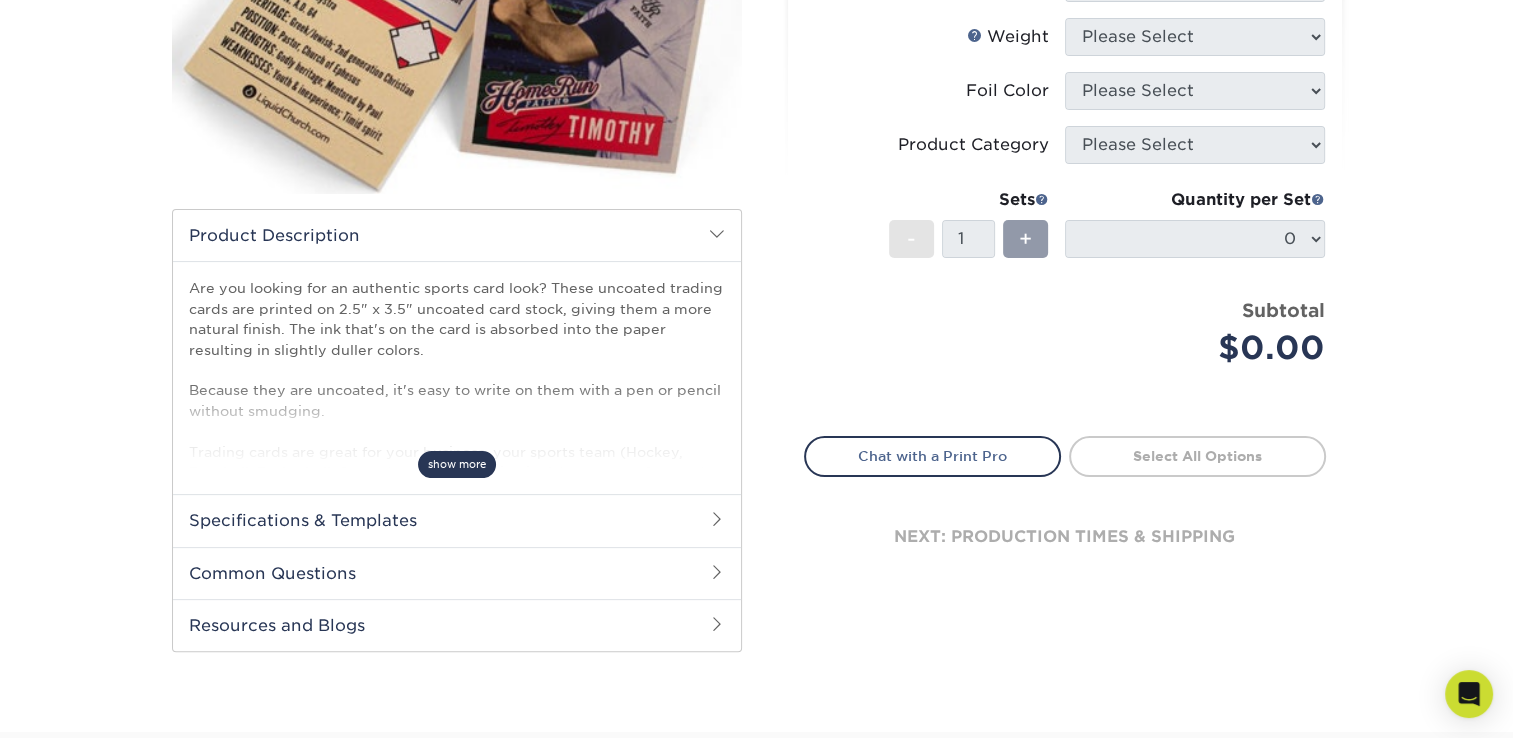 click on "show more" at bounding box center (457, 464) 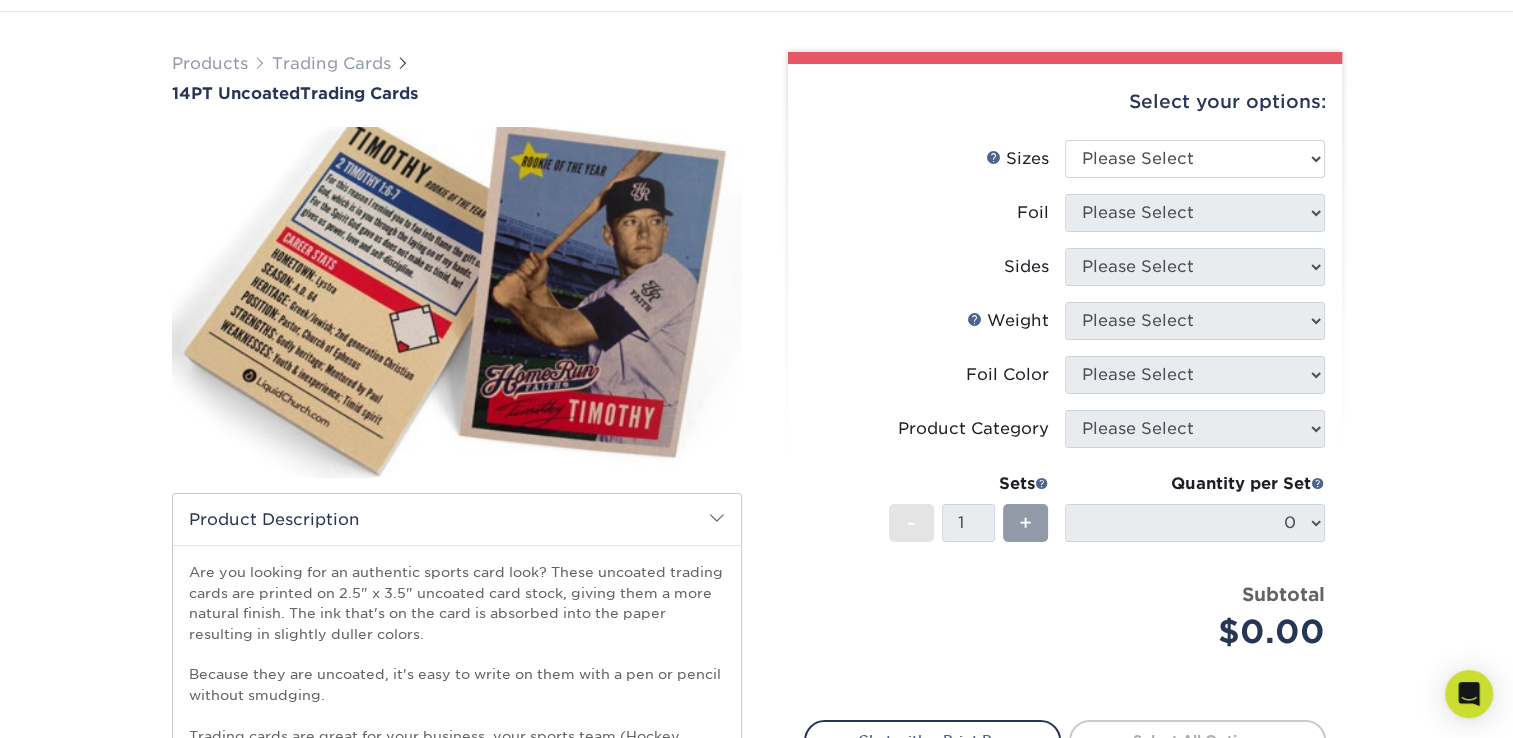 scroll, scrollTop: 0, scrollLeft: 0, axis: both 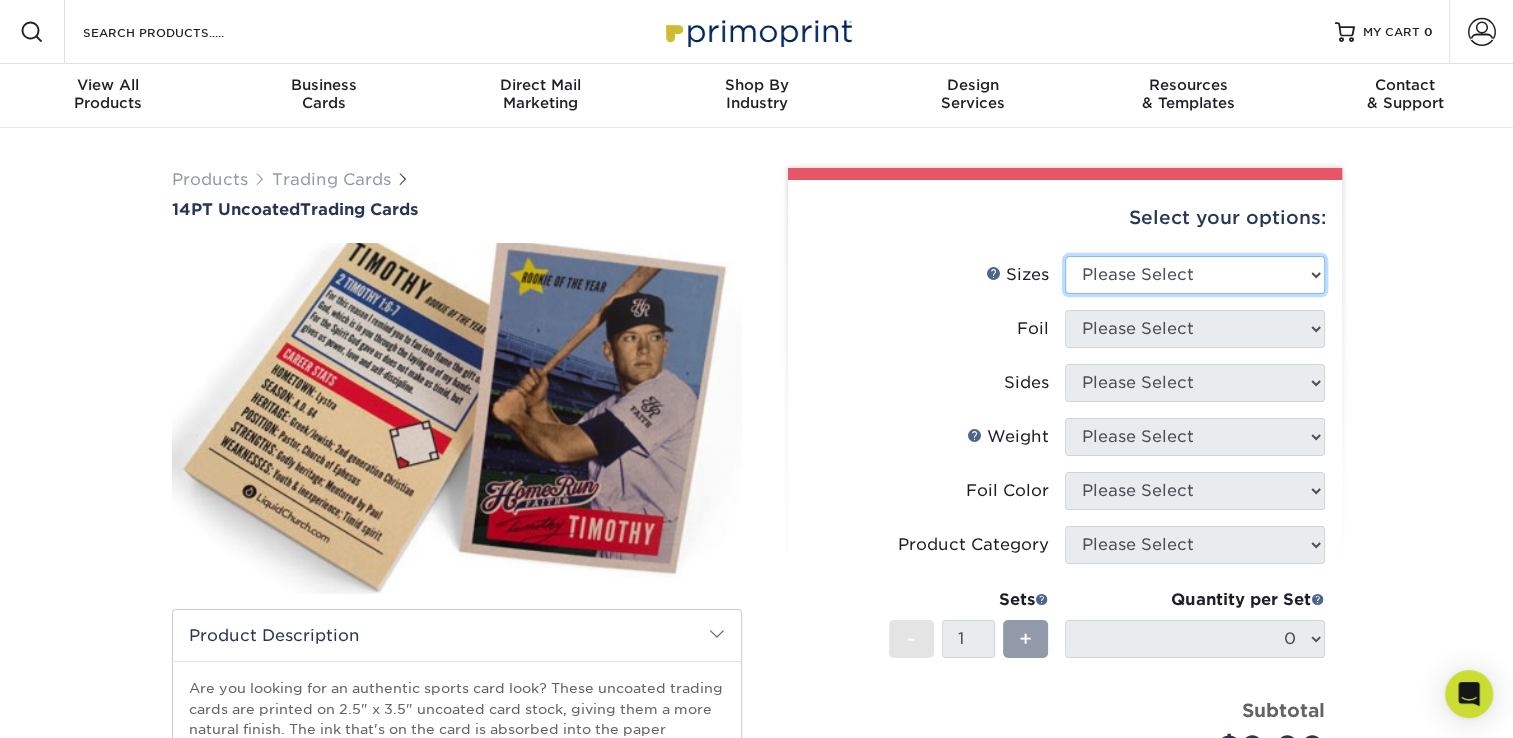 click on "Please Select
2.5" x 3.5"" at bounding box center [1195, 275] 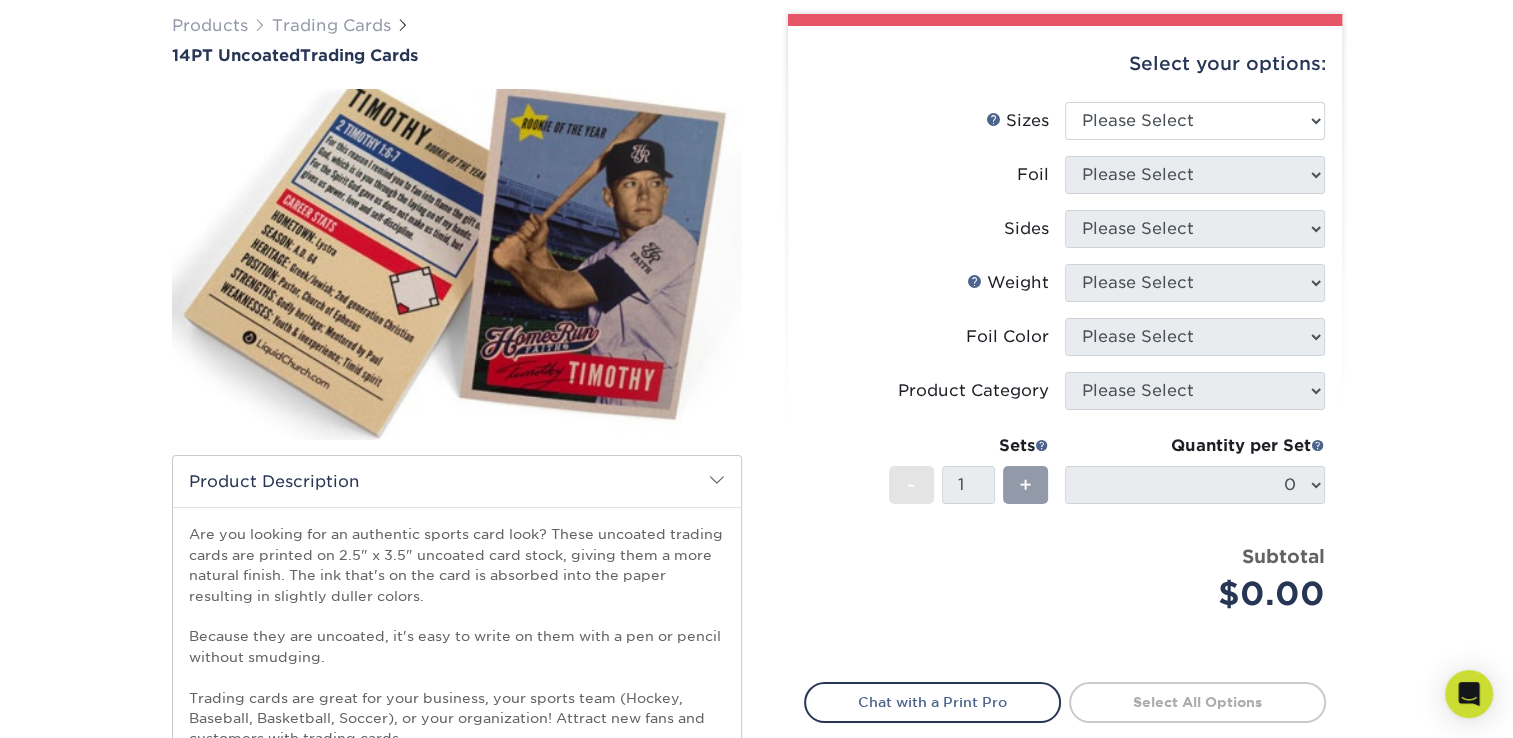 scroll, scrollTop: 100, scrollLeft: 0, axis: vertical 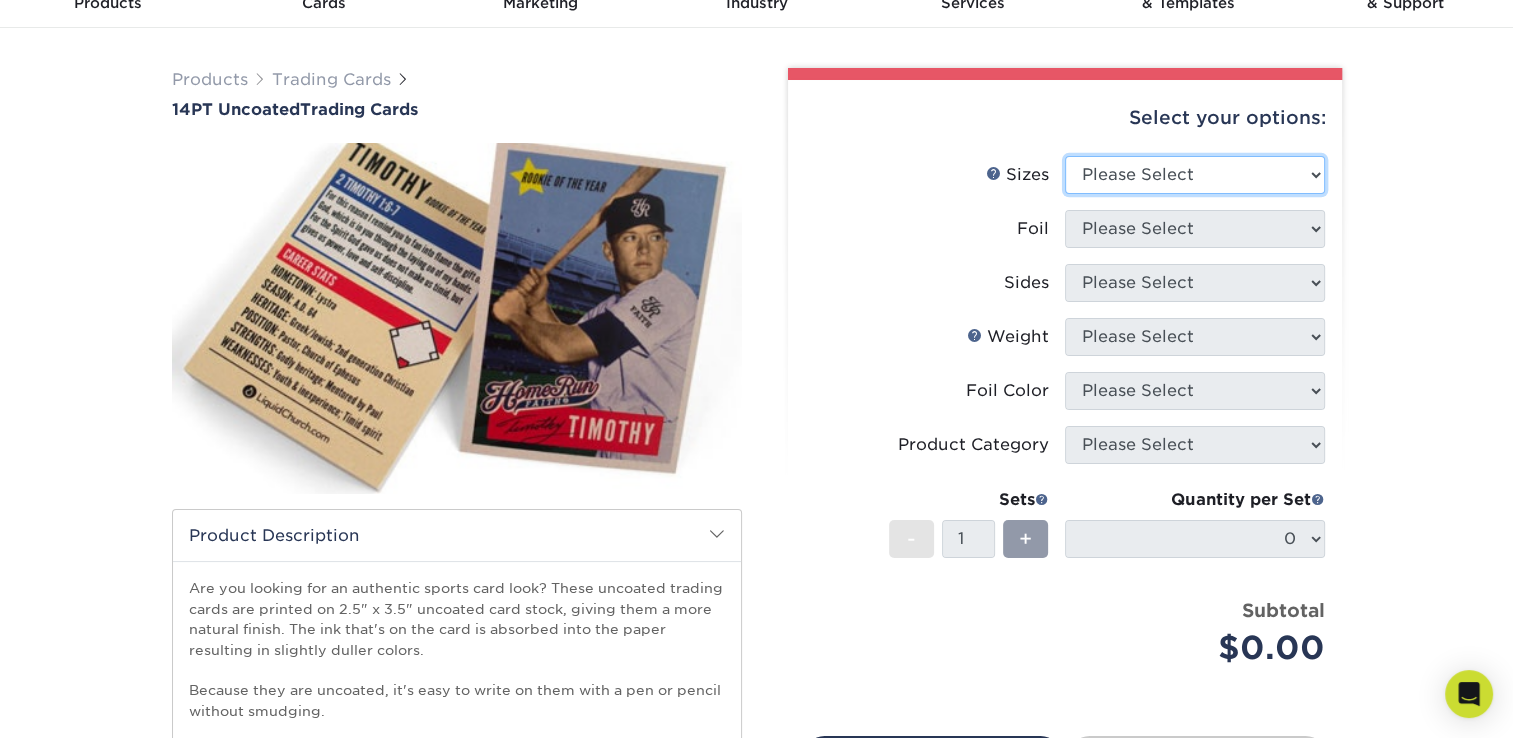 click on "Please Select
2.5" x 3.5"" at bounding box center (1195, 175) 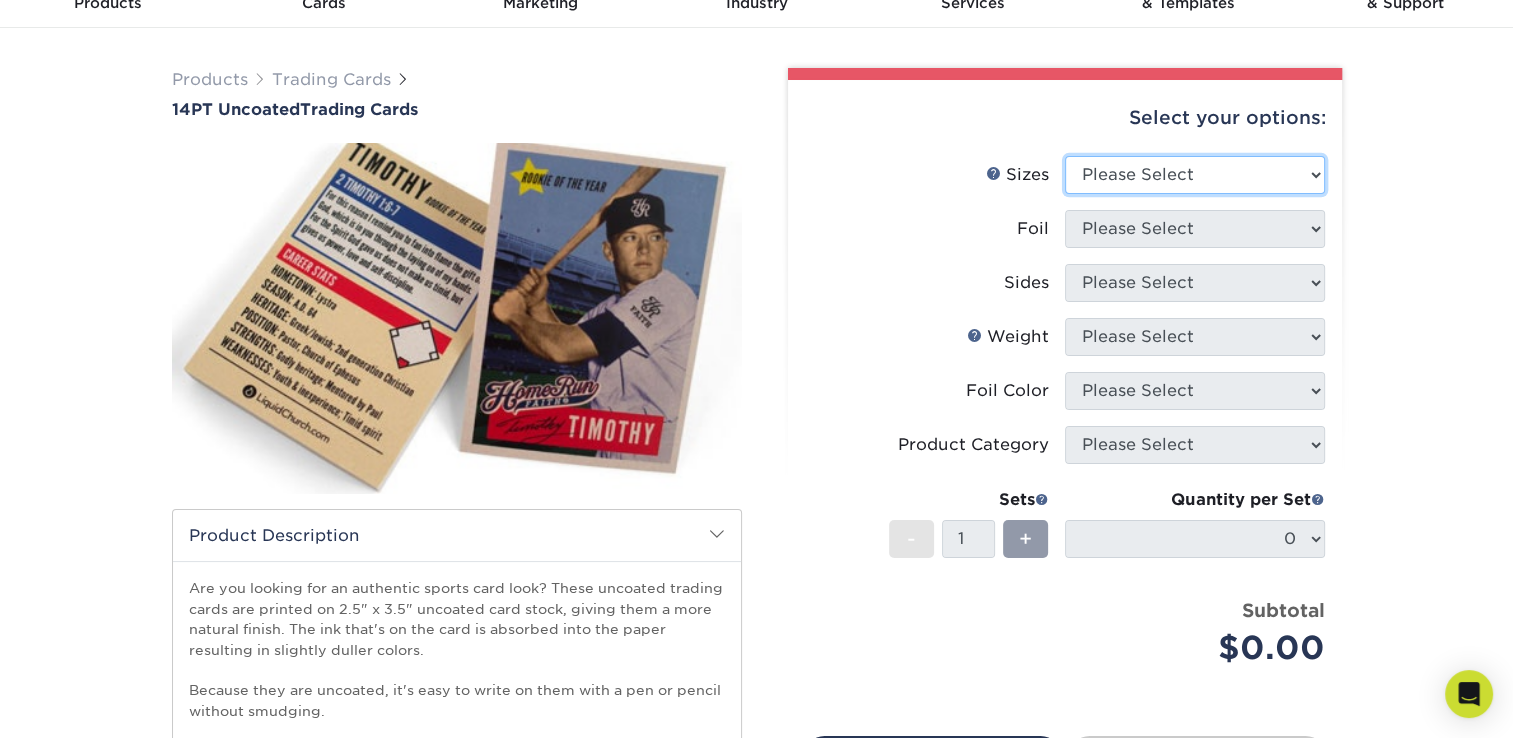 select on "2.50x3.50" 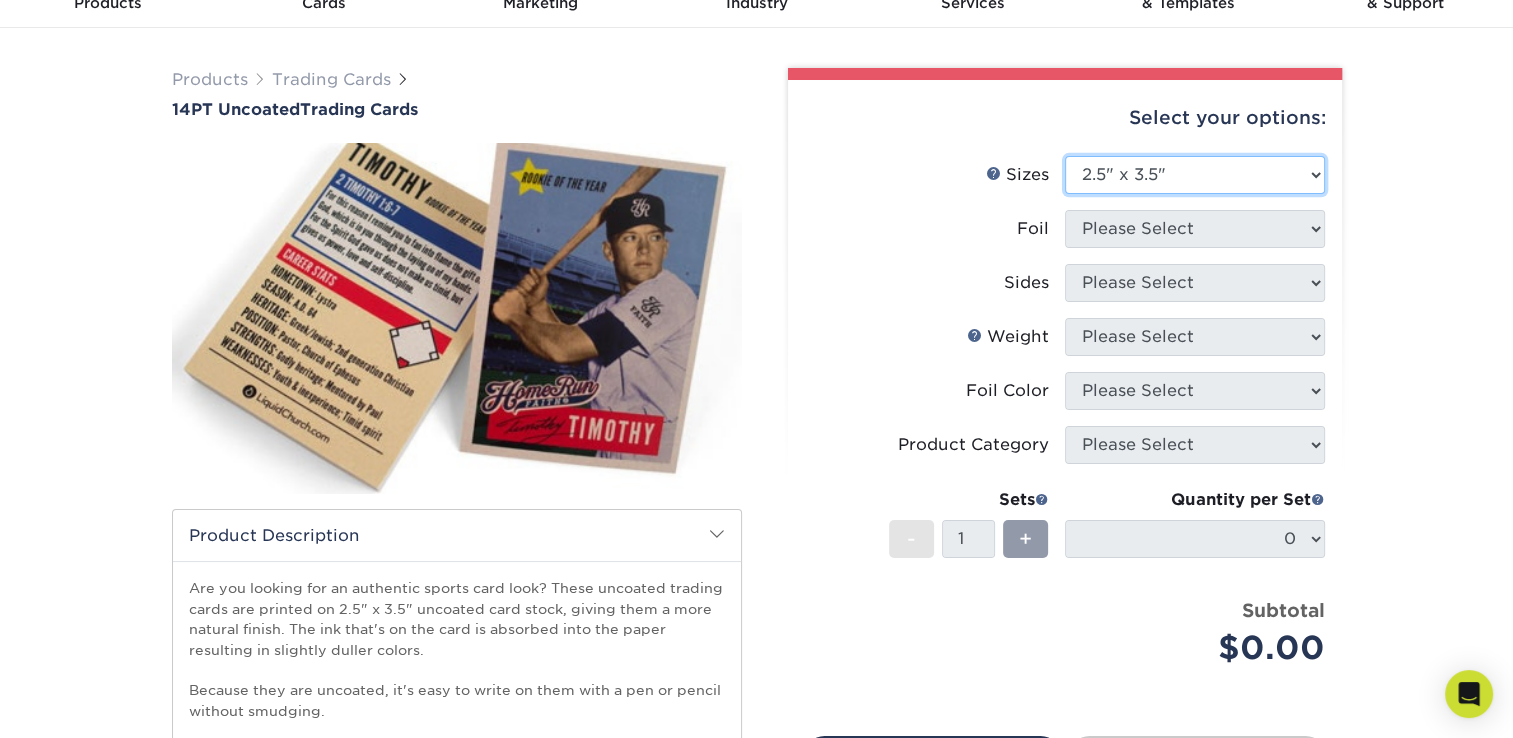 click on "Please Select
2.5" x 3.5"" at bounding box center [1195, 175] 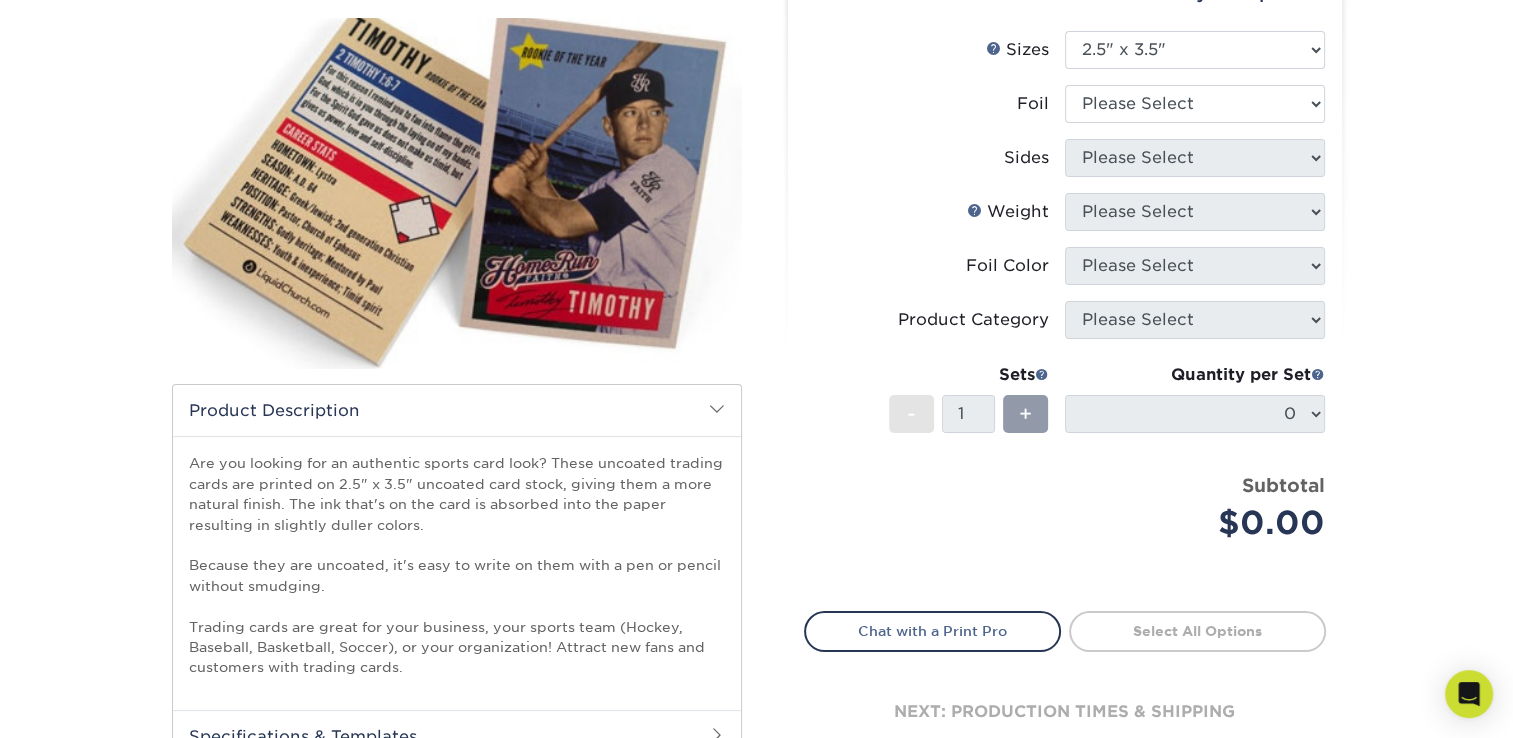 scroll, scrollTop: 100, scrollLeft: 0, axis: vertical 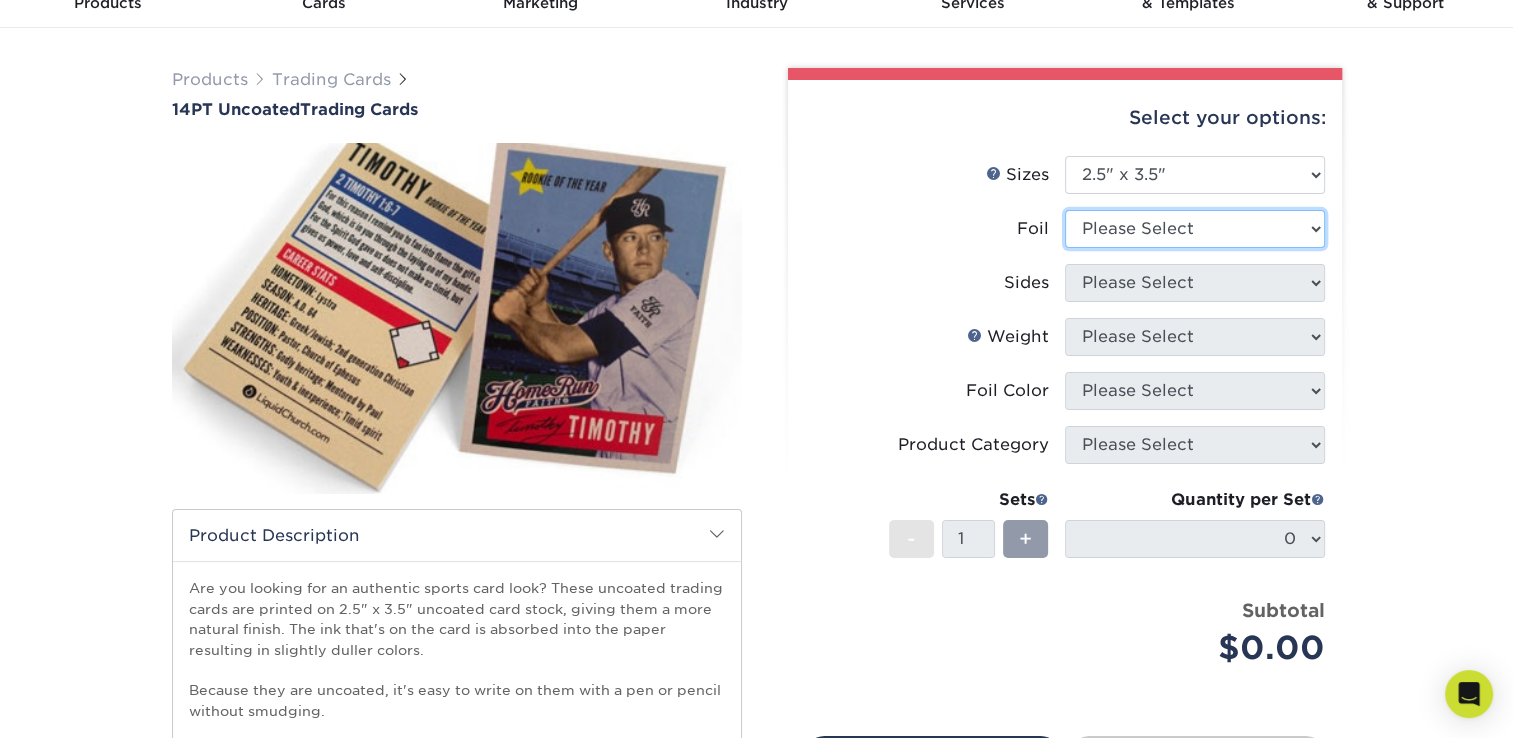 click on "Please Select Yes No" at bounding box center (1195, 229) 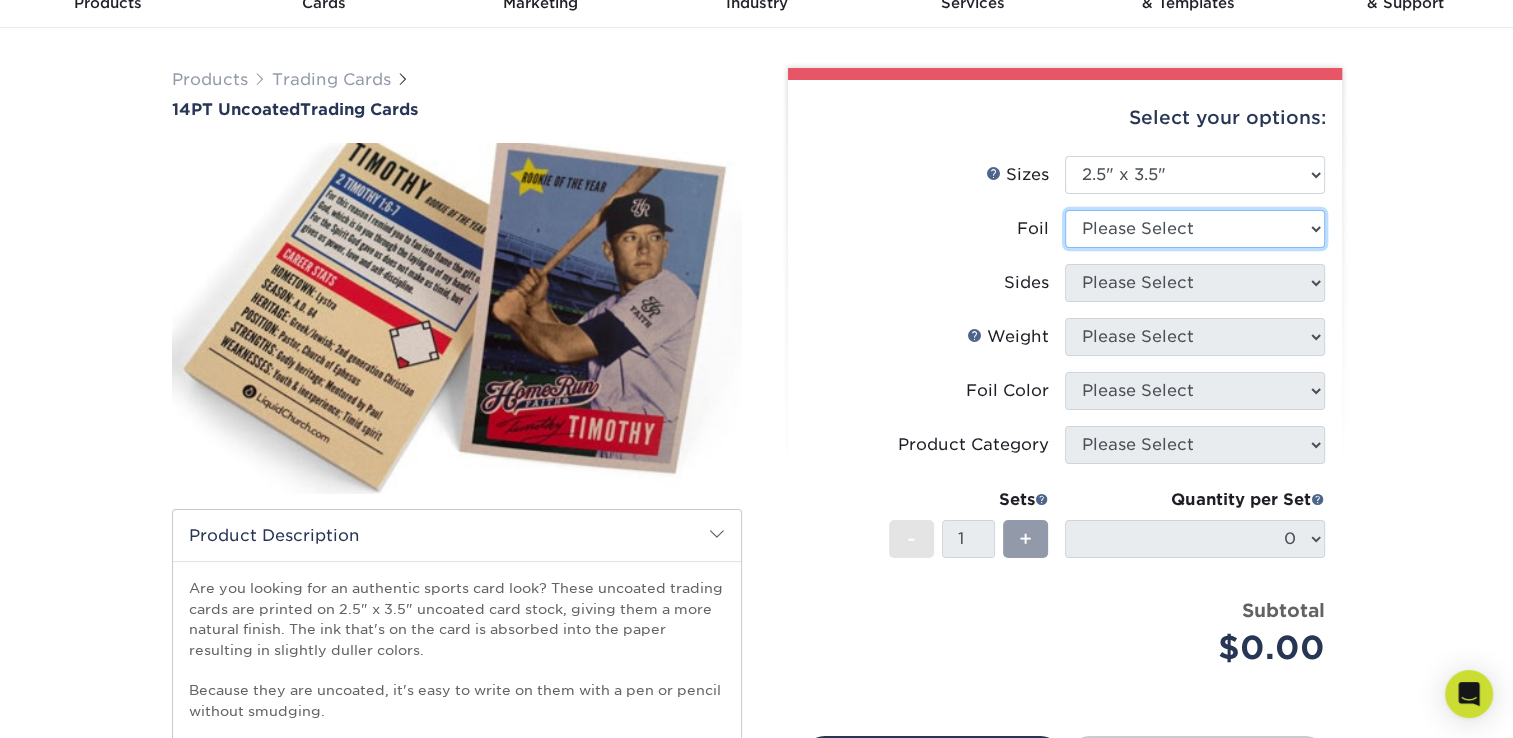 select on "0" 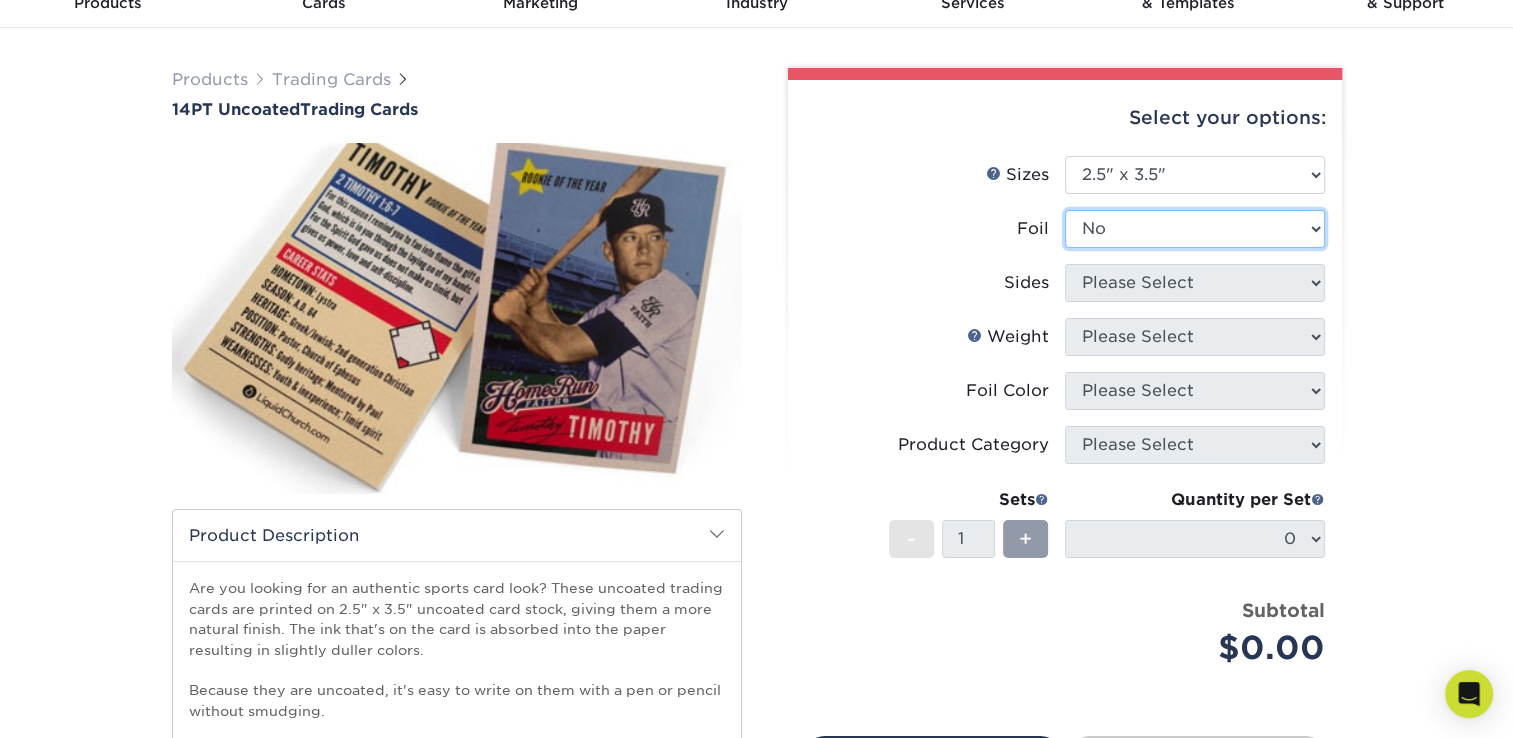 click on "Please Select Yes No" at bounding box center [1195, 229] 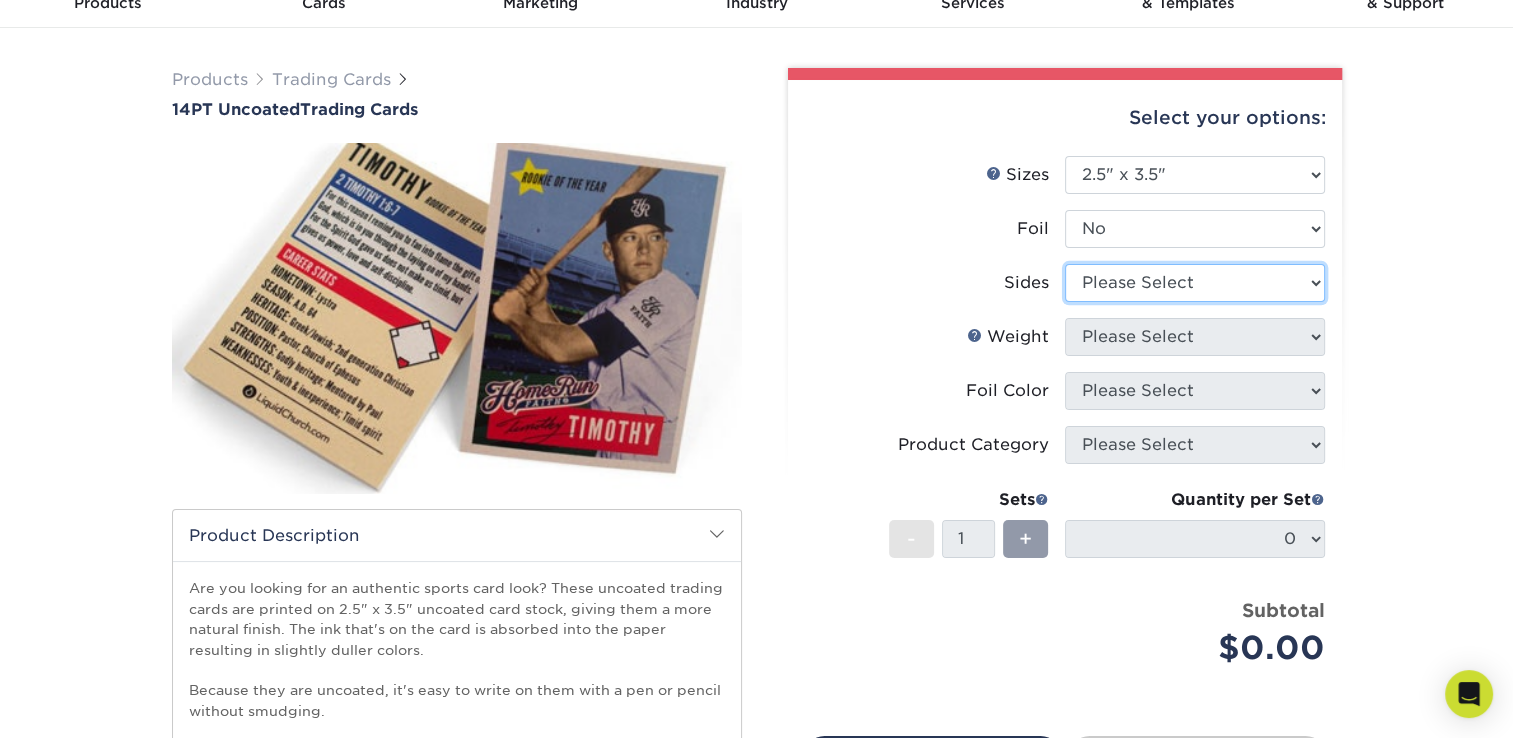 click on "Please Select Print Both Sides Print Front Only" at bounding box center [1195, 283] 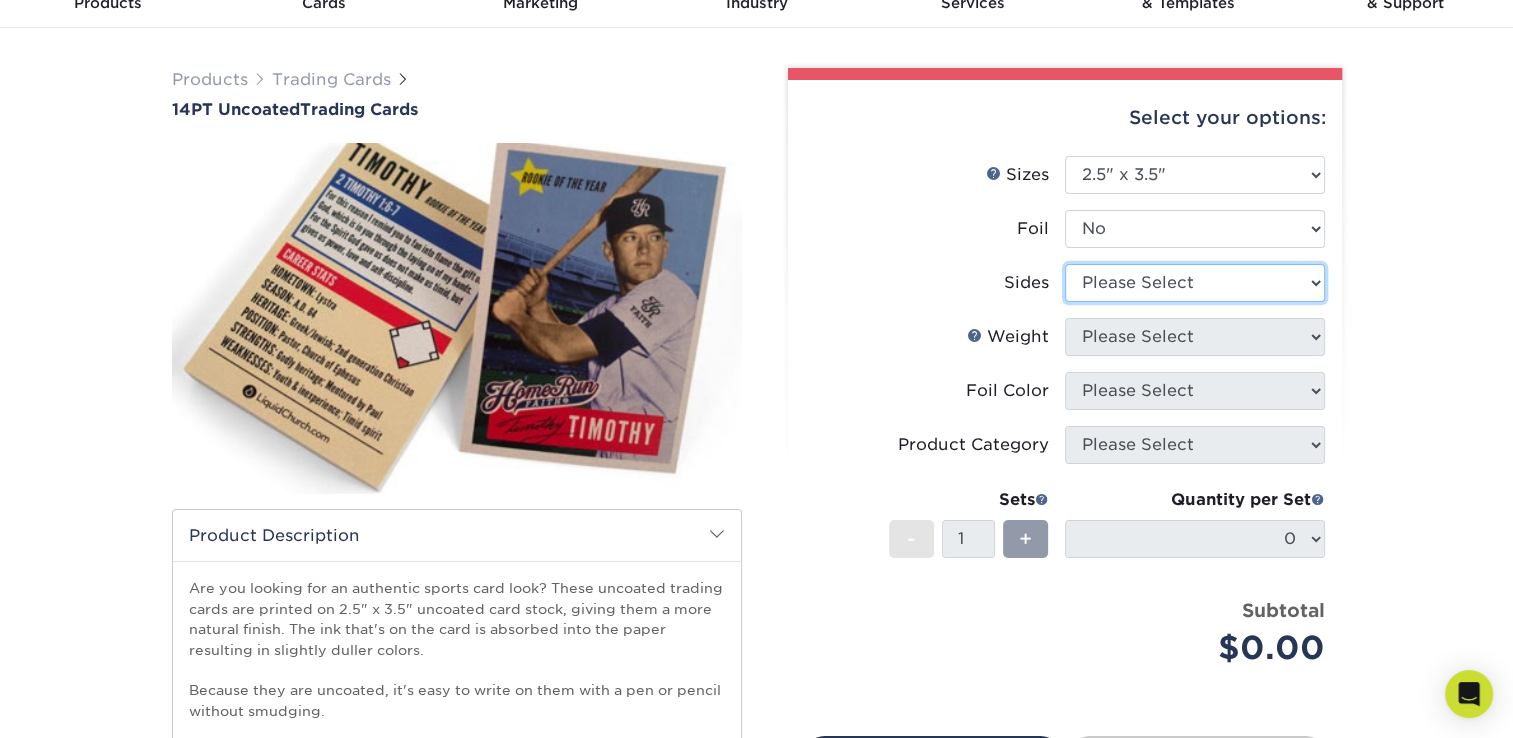 select on "13abbda7-1d64-4f25-8bb2-c179b224825d" 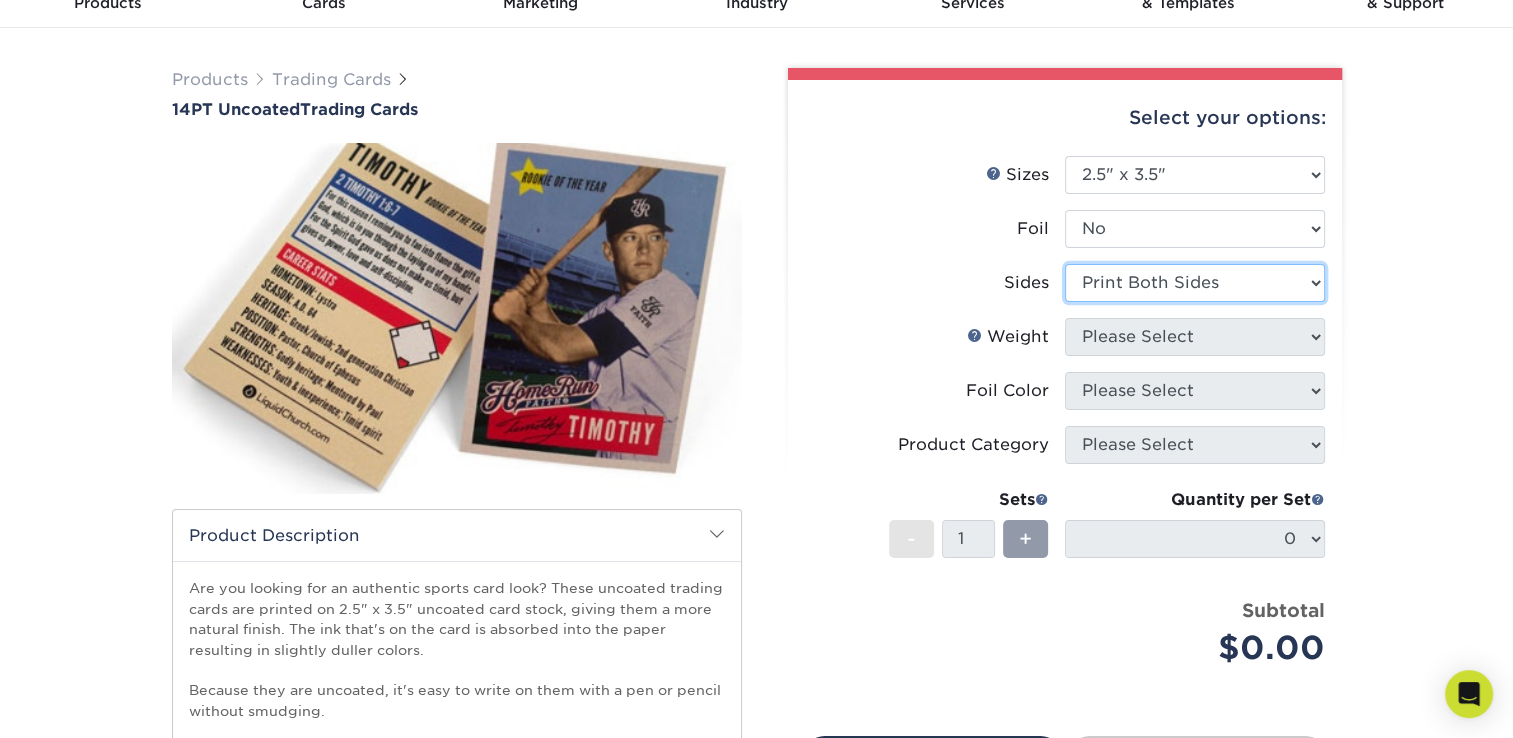 click on "Please Select Print Both Sides Print Front Only" at bounding box center (1195, 283) 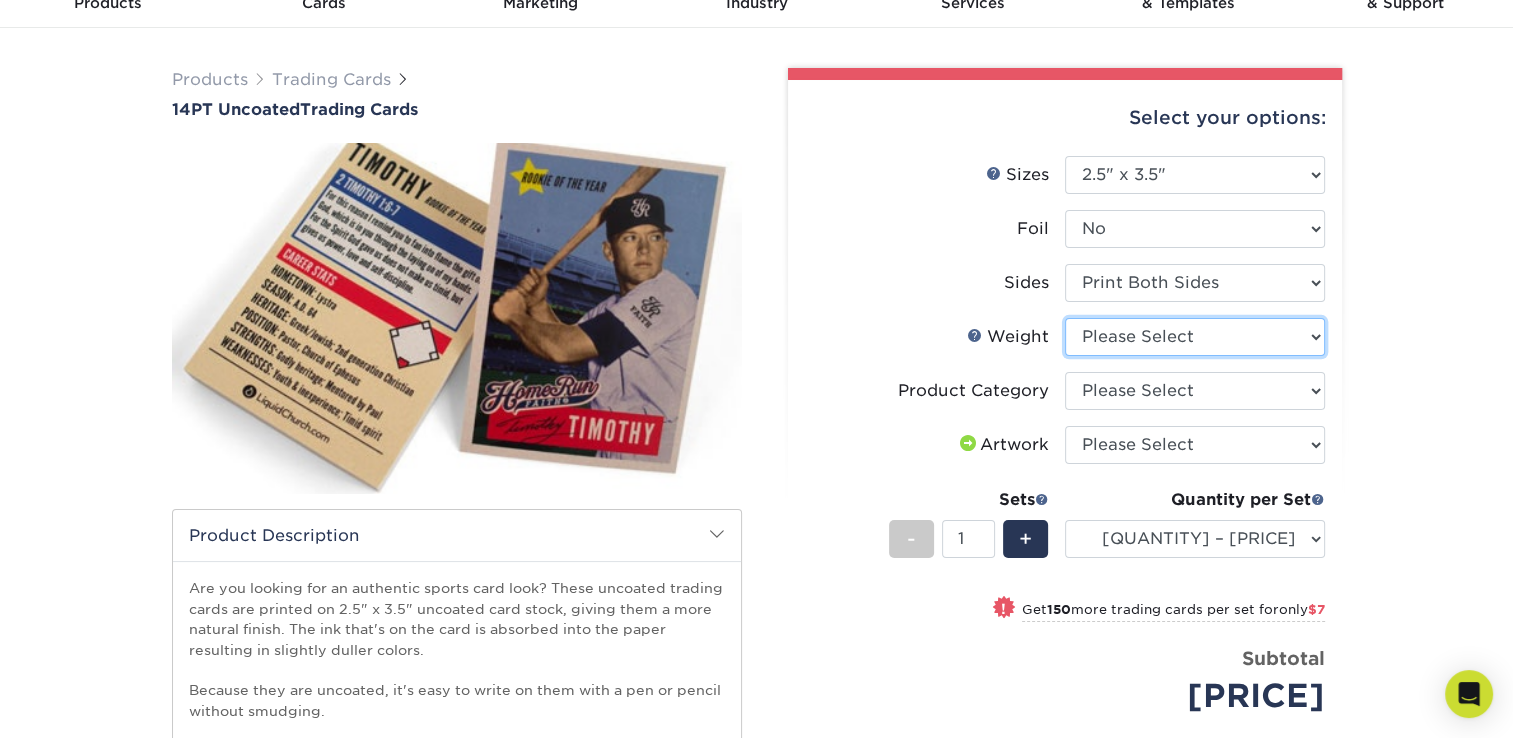 click on "Please Select 14PT Uncoated" at bounding box center [1195, 337] 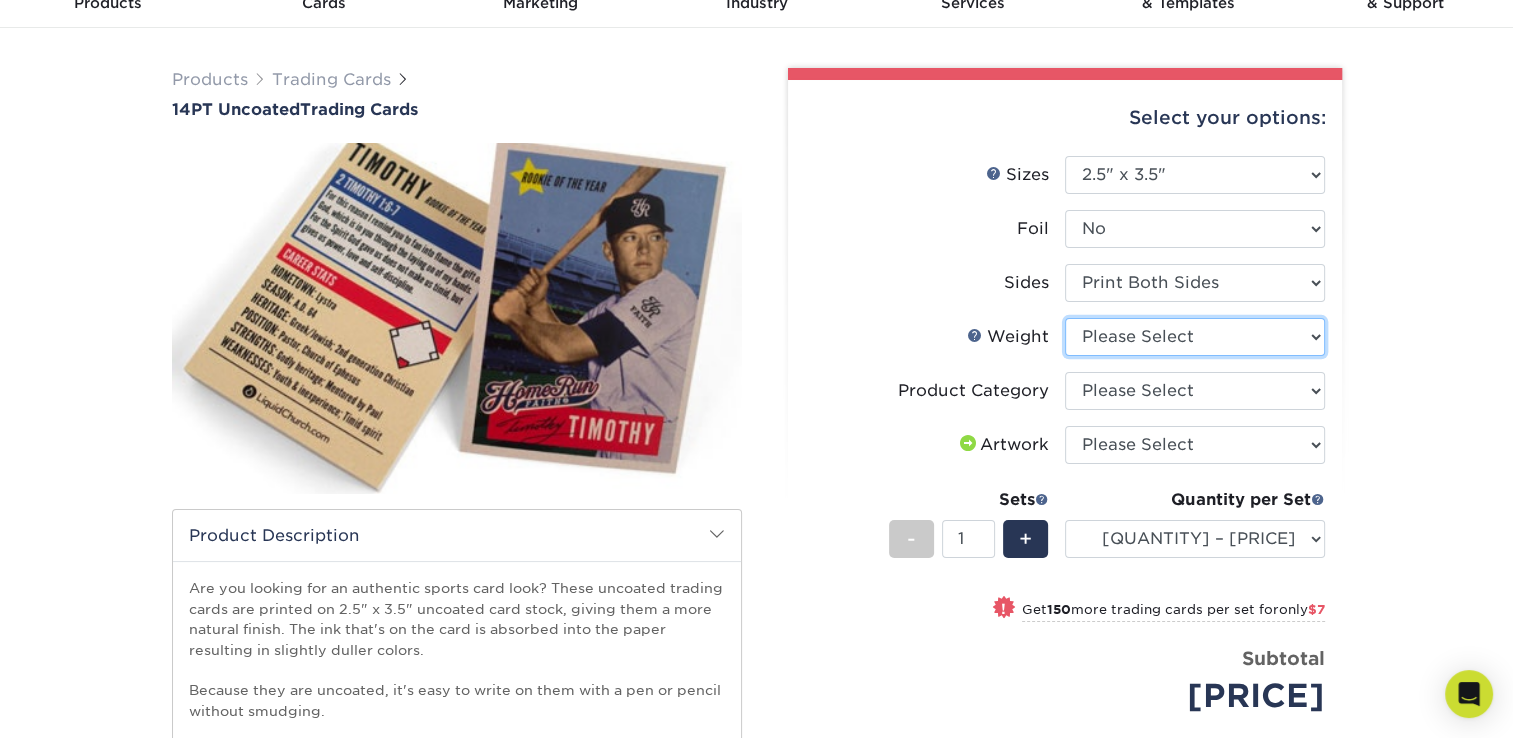 select on "14PT Uncoated" 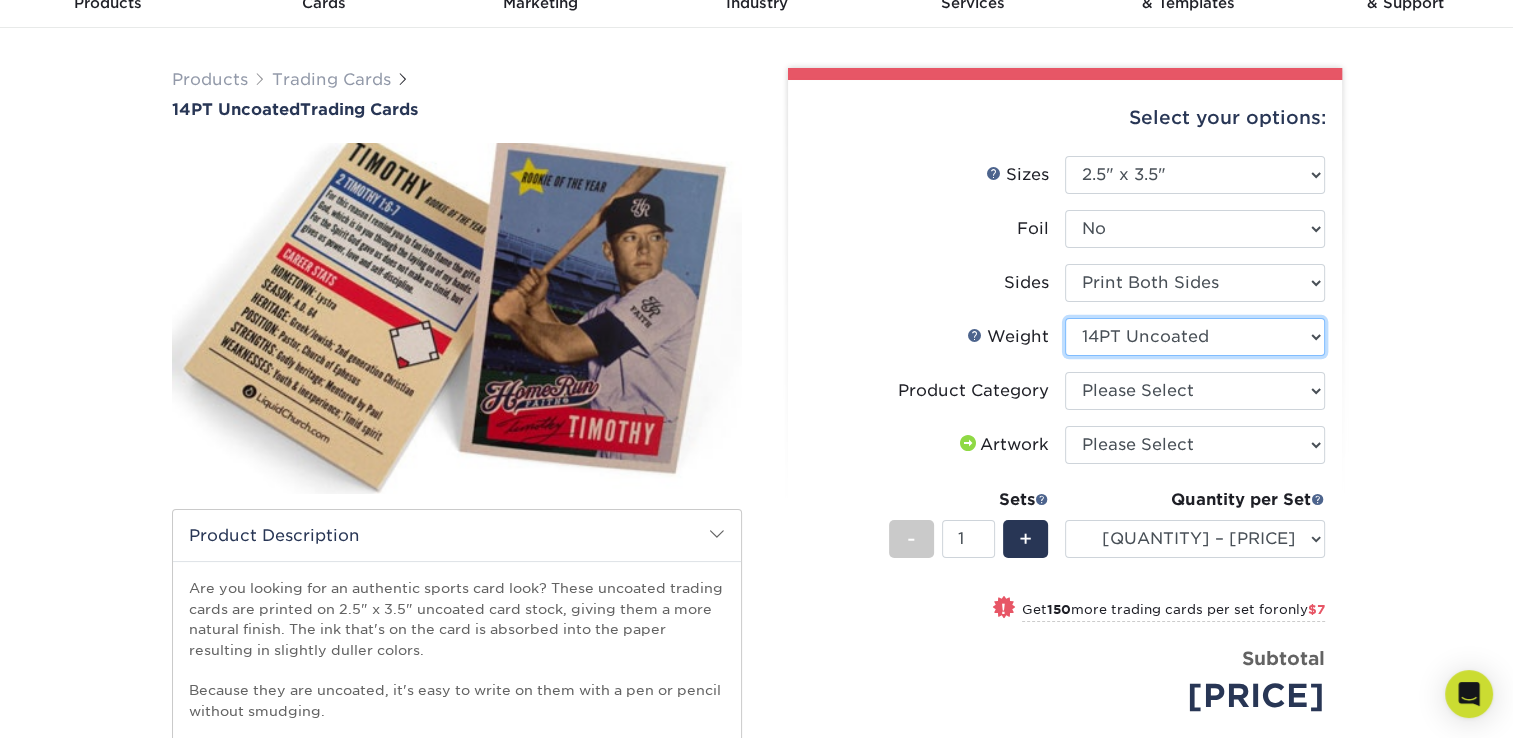 click on "Please Select 14PT Uncoated" at bounding box center (1195, 337) 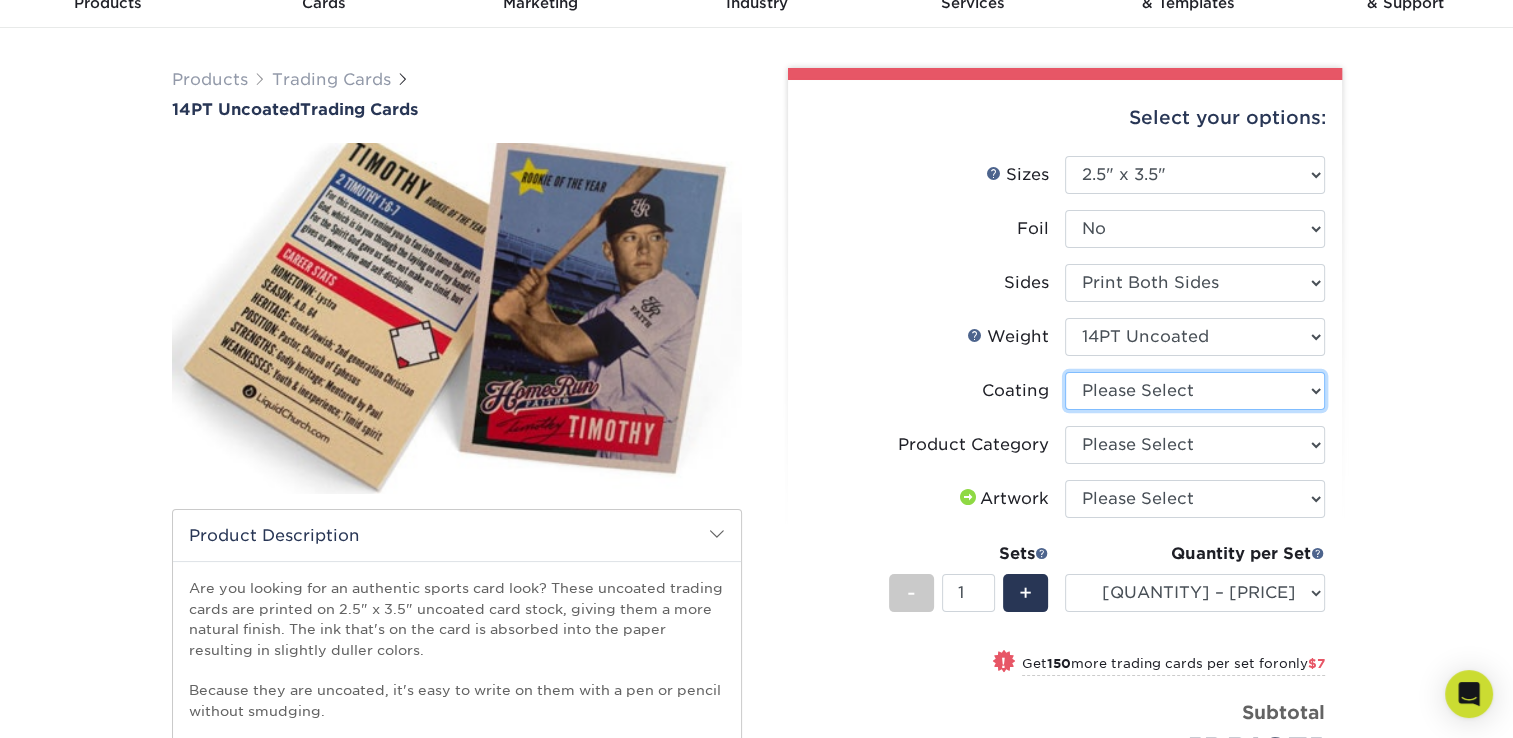 click at bounding box center [1195, 391] 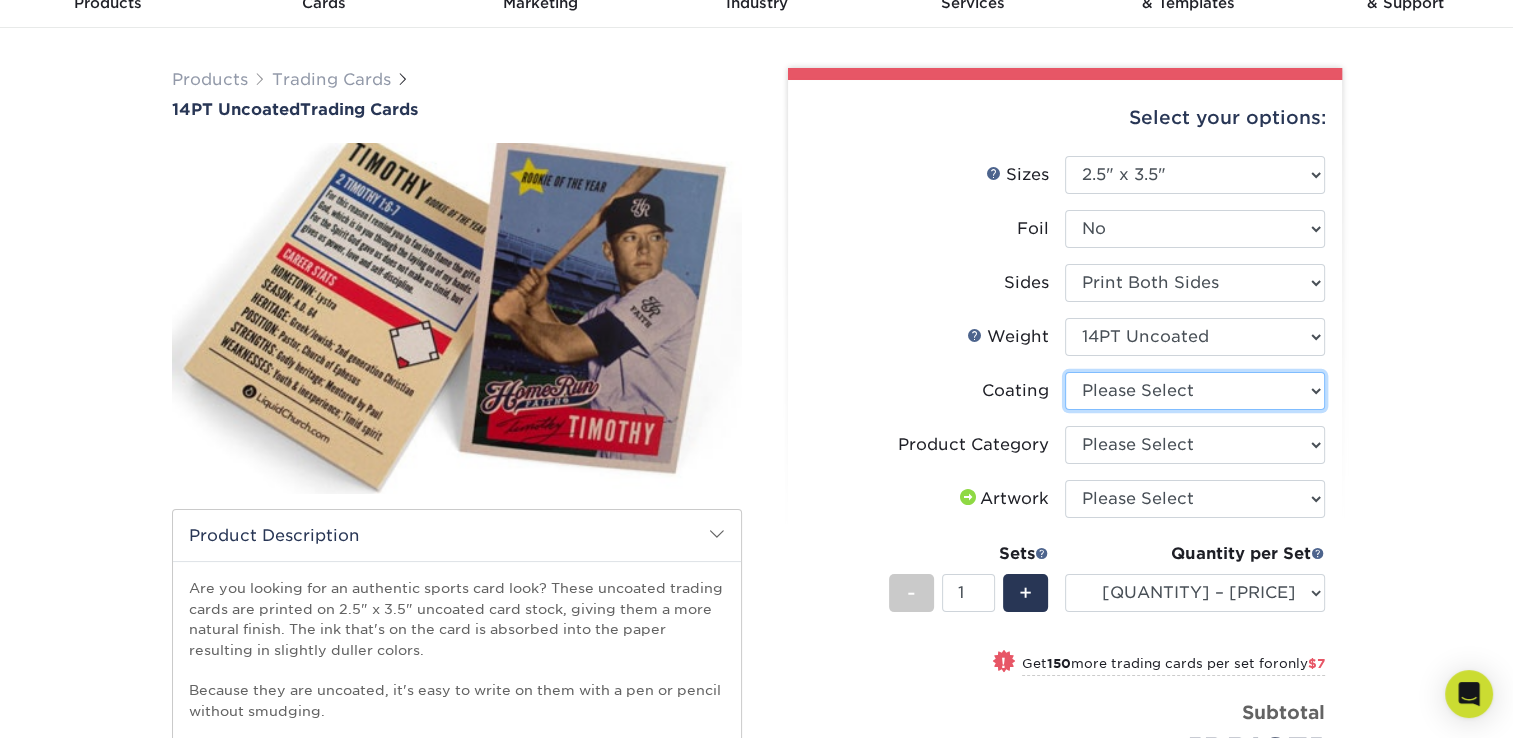 select on "3e7618de-abca-4bda-9f97-8b9129e913d8" 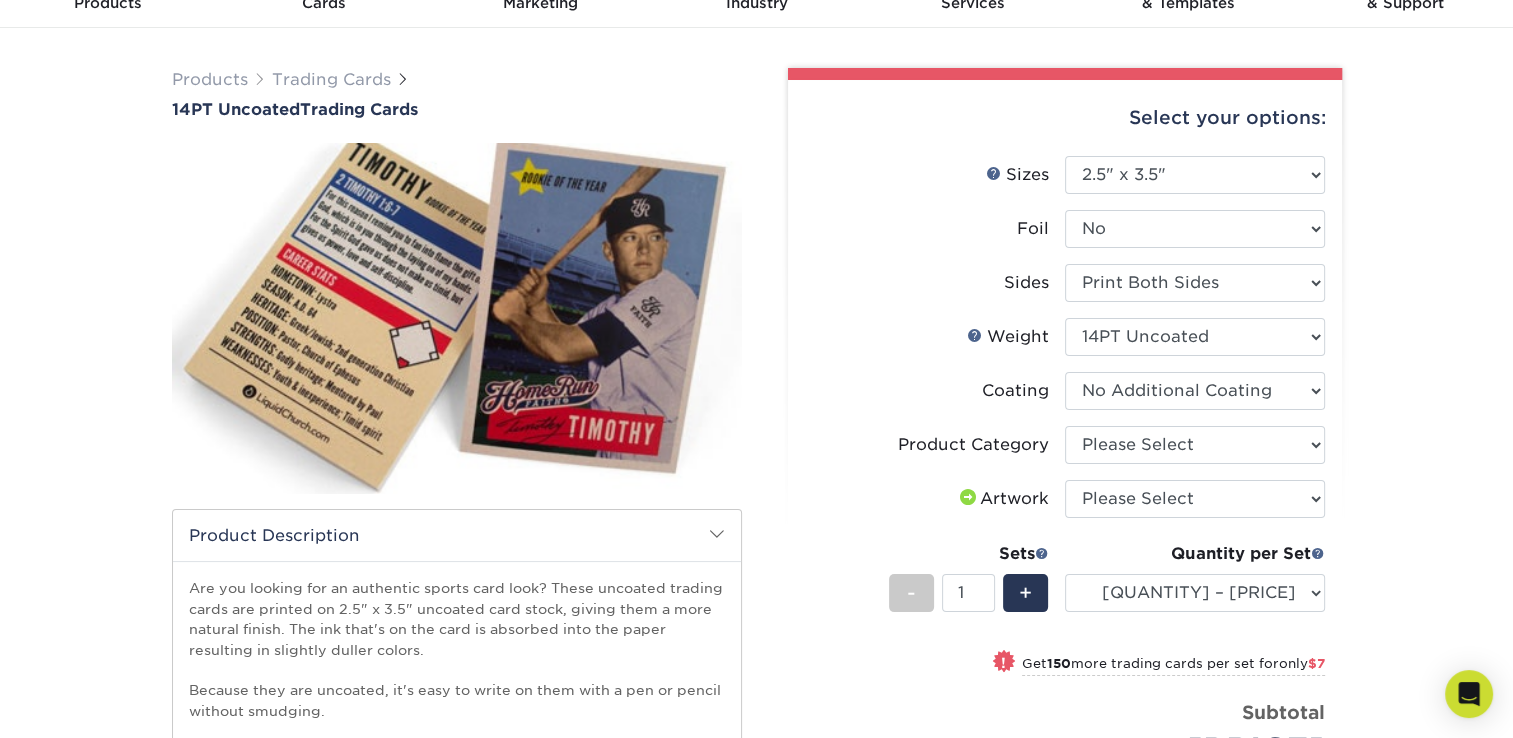 click at bounding box center [1195, 391] 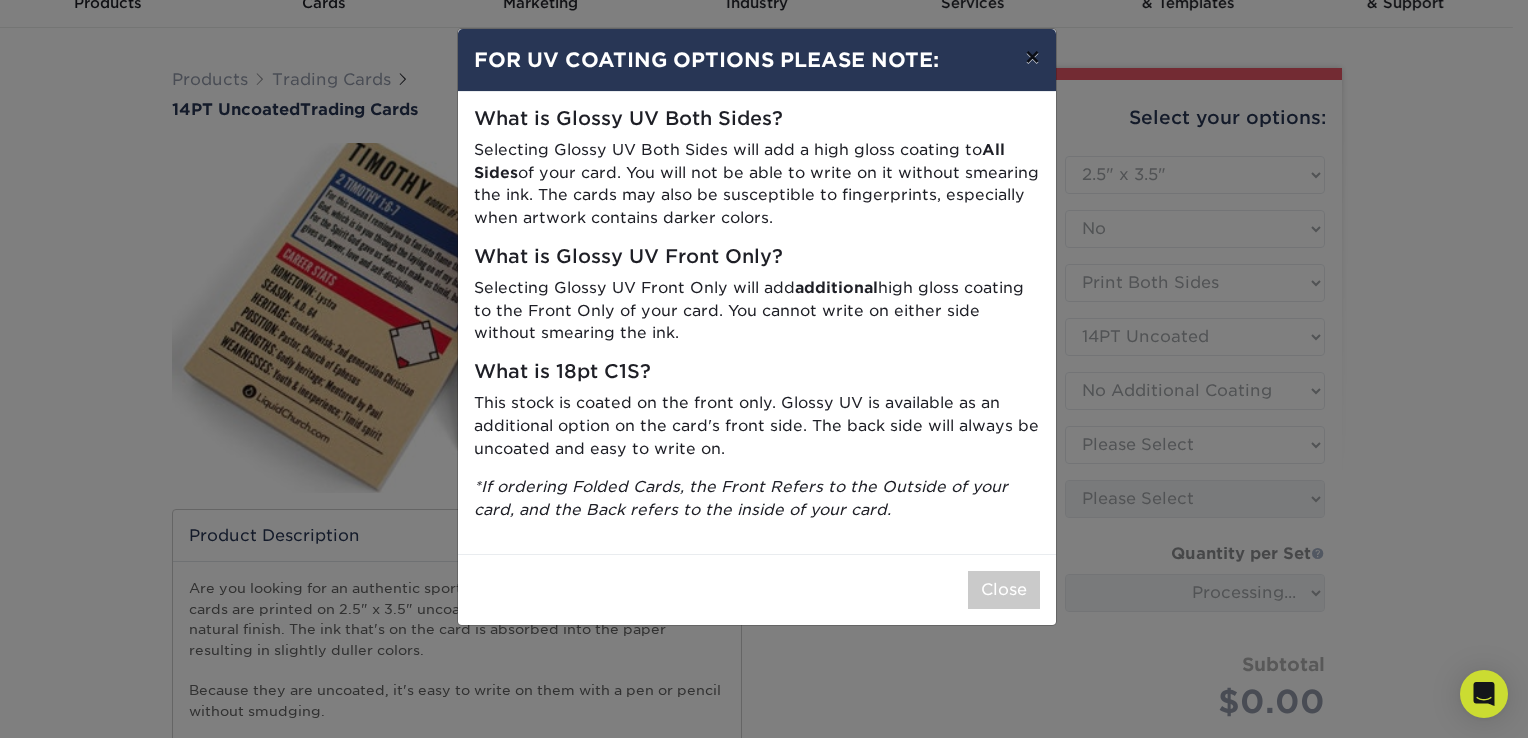 click on "×" at bounding box center [1032, 57] 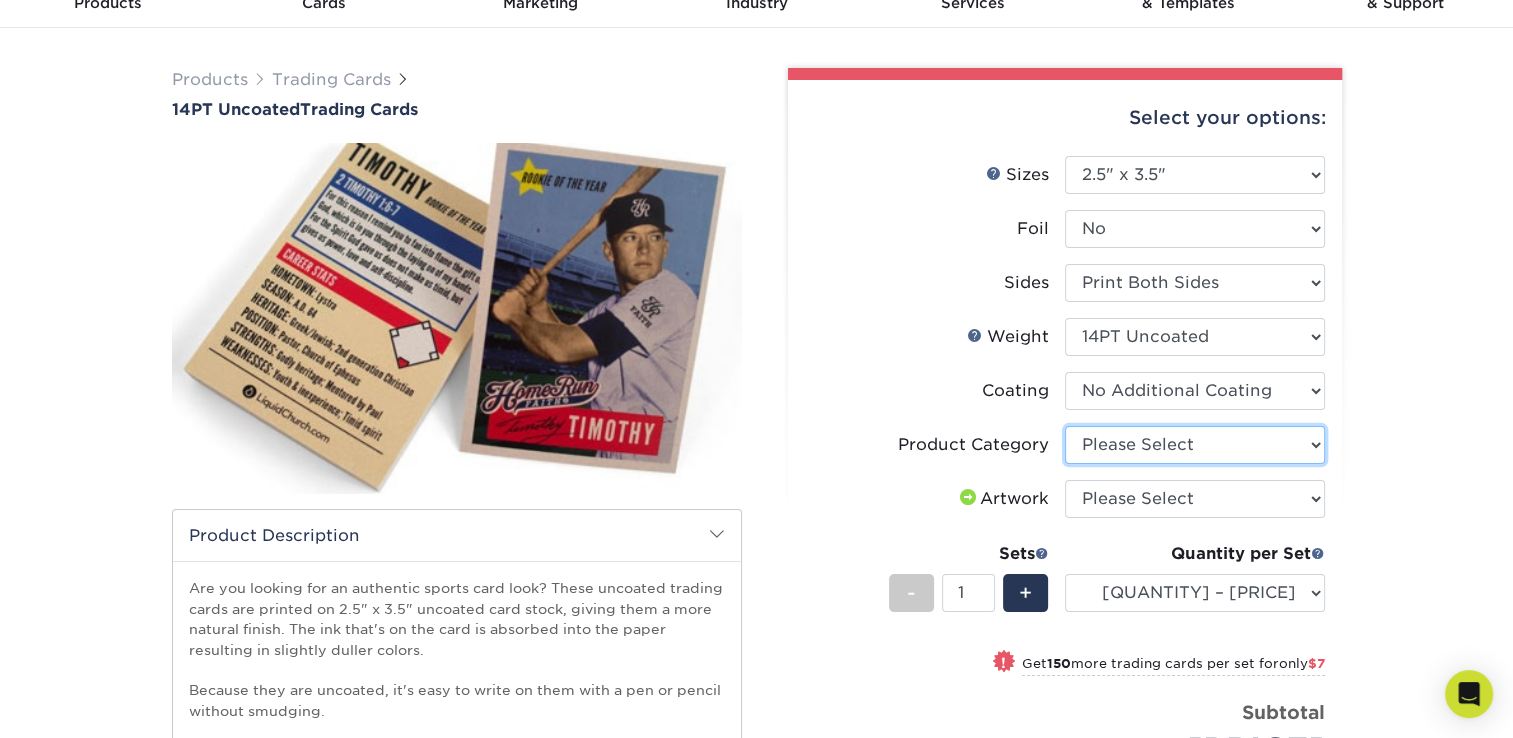 click on "Please Select Trading Cards" at bounding box center (1195, 445) 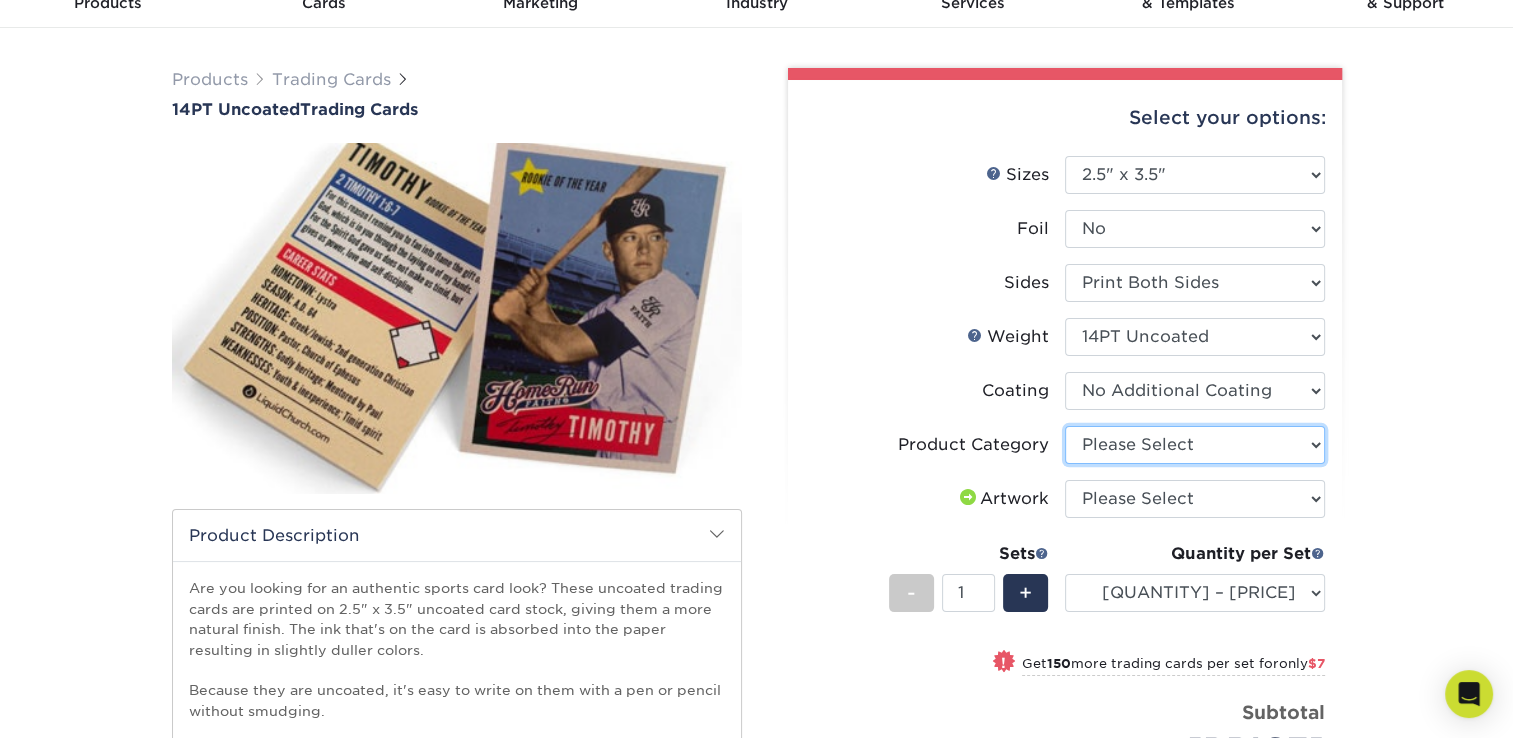 select on "c2f9bce9-36c2-409d-b101-c29d9d031e18" 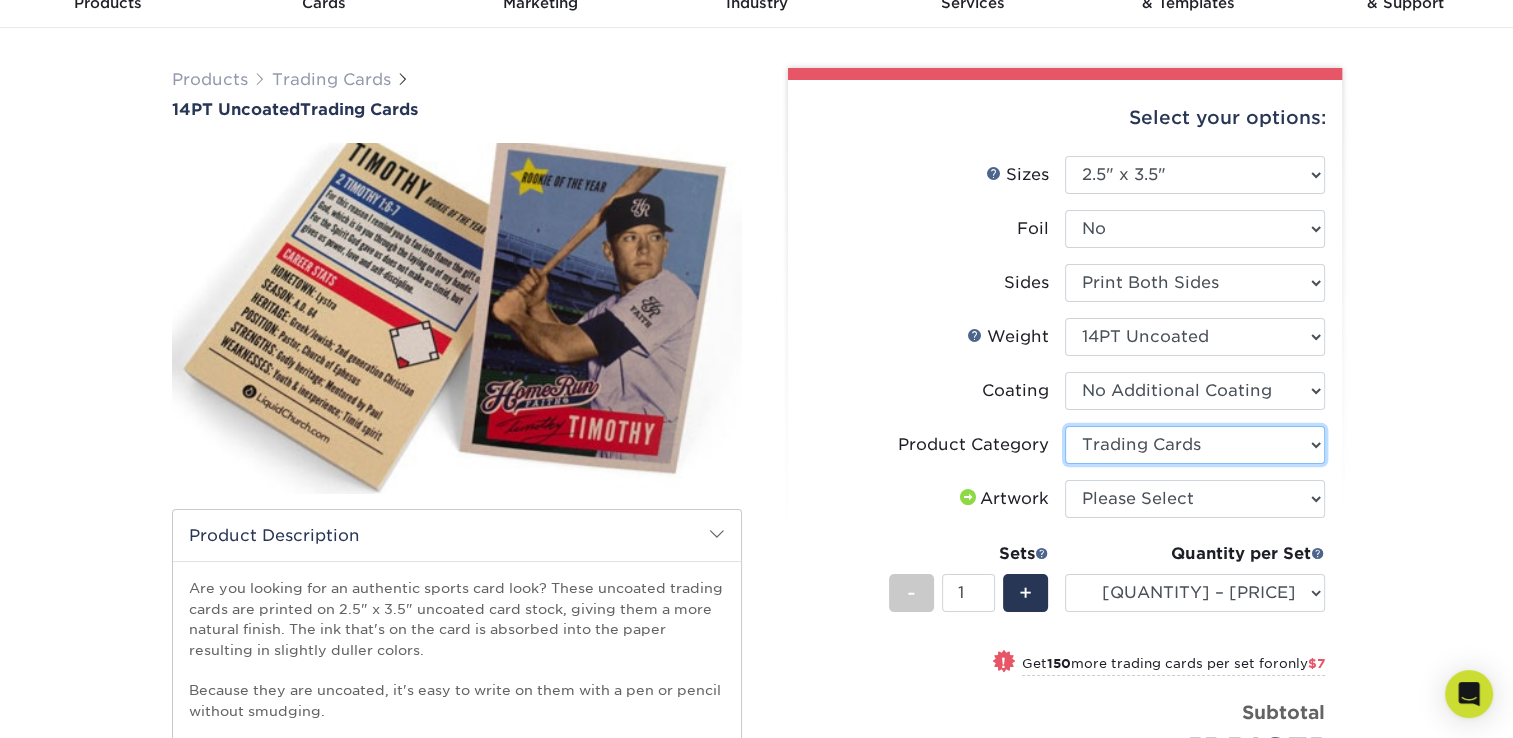 click on "Please Select Trading Cards" at bounding box center (1195, 445) 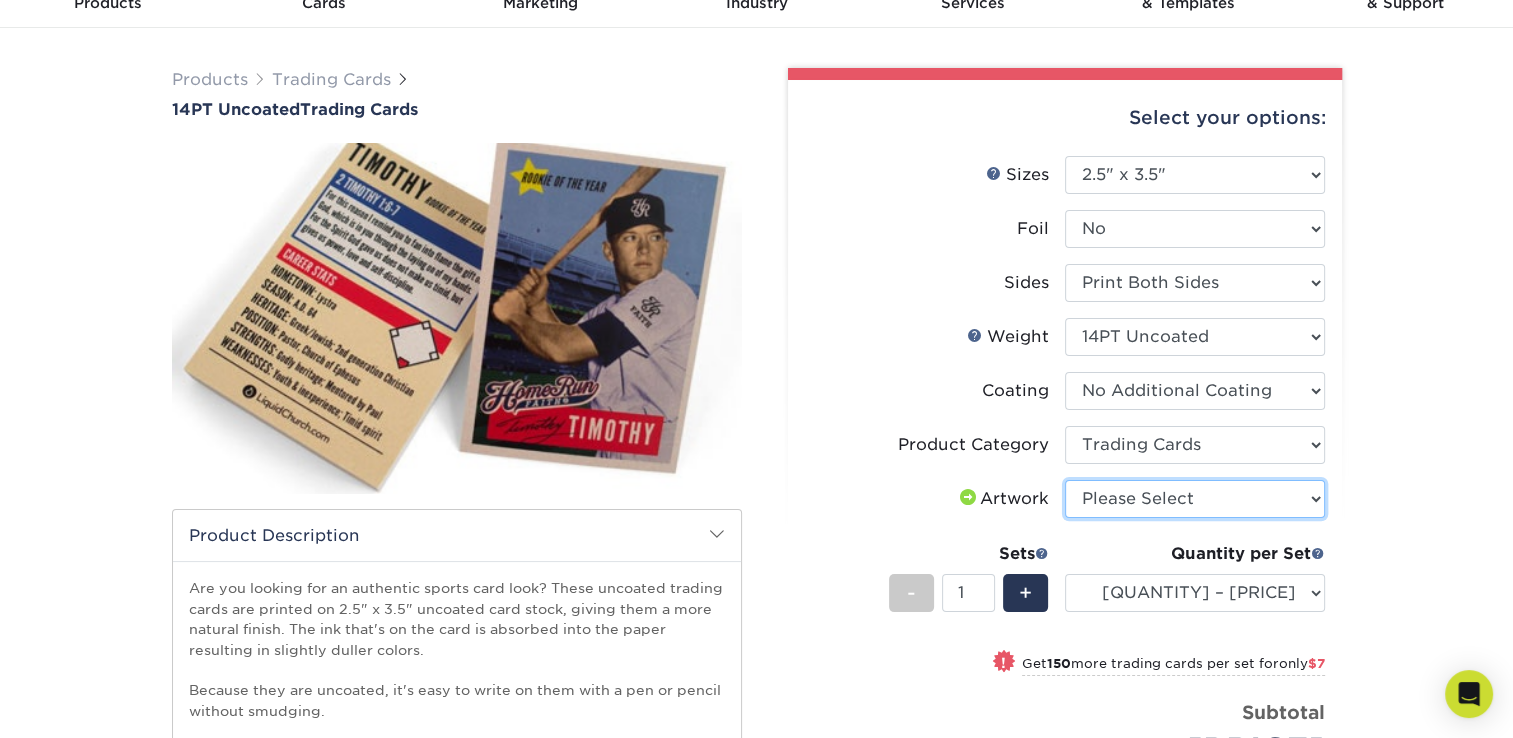click on "Please Select I will upload files I need a design - $100" at bounding box center (1195, 499) 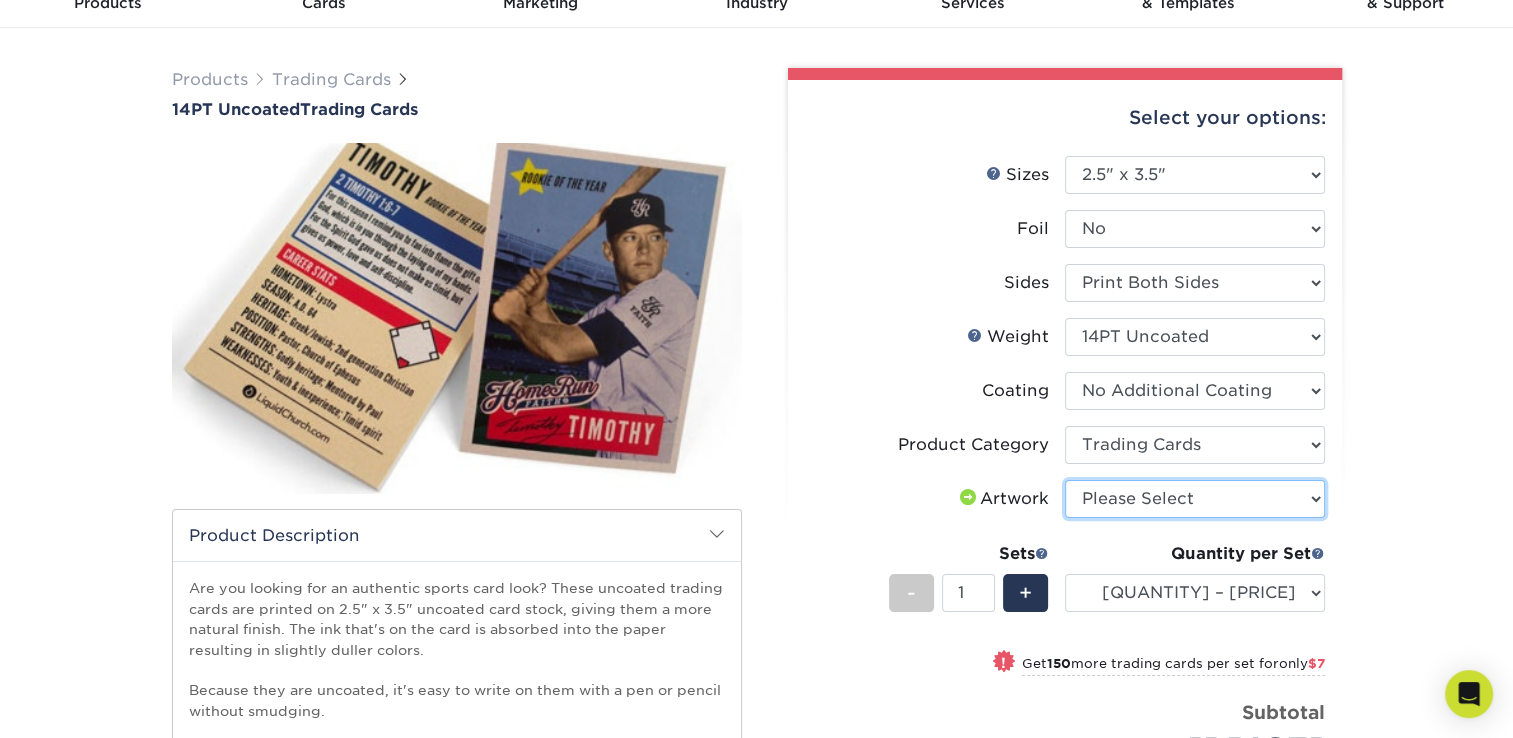 select on "upload" 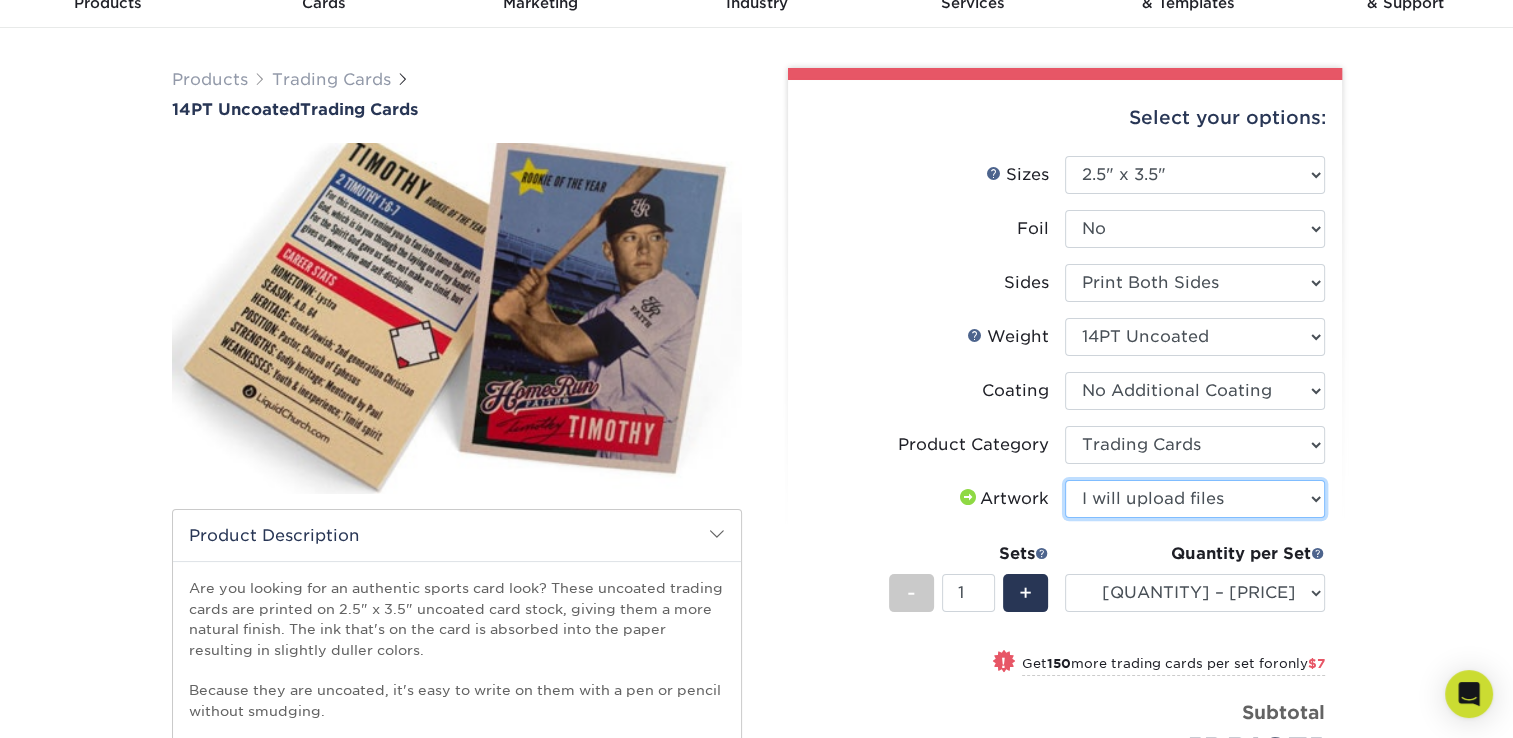 click on "Please Select I will upload files I need a design - $100" at bounding box center [1195, 499] 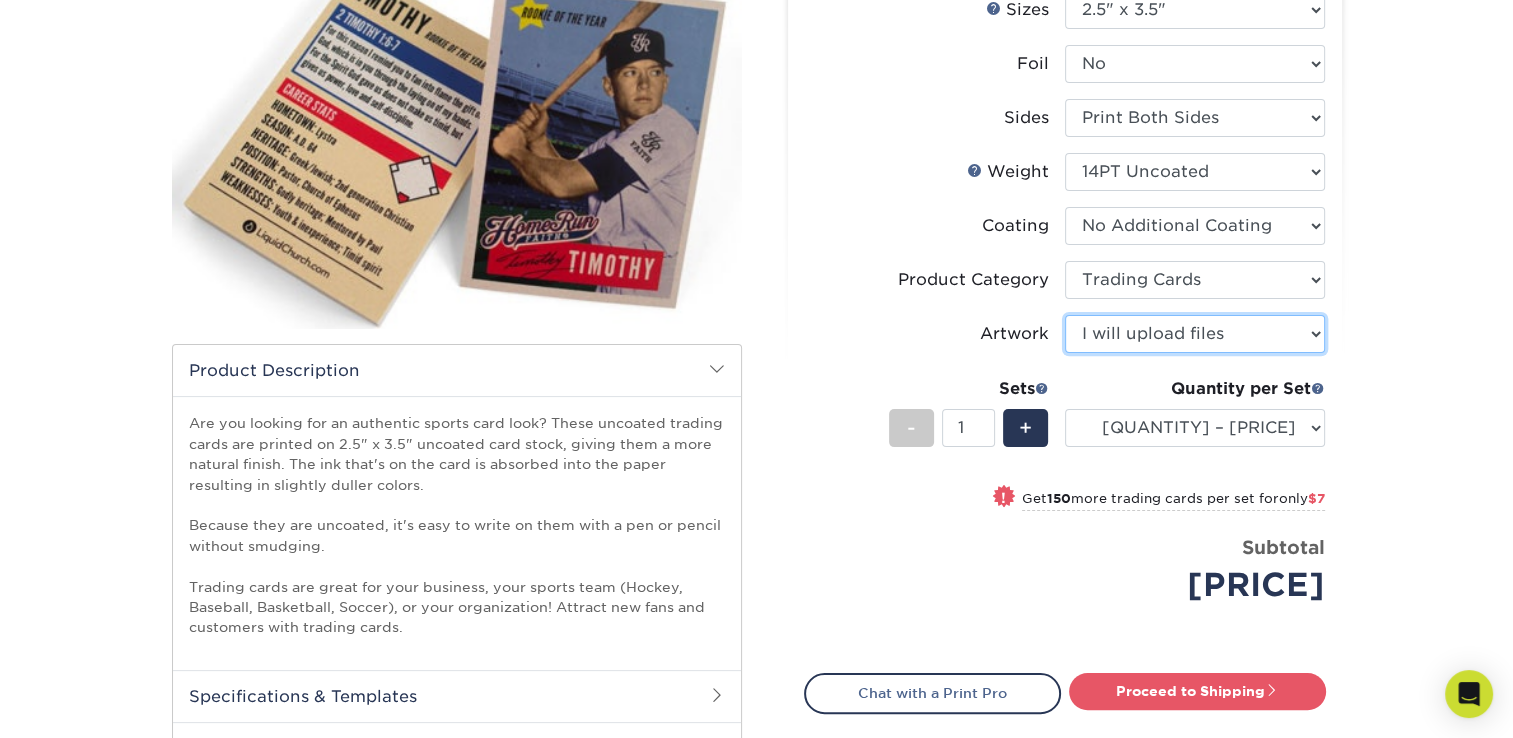 scroll, scrollTop: 300, scrollLeft: 0, axis: vertical 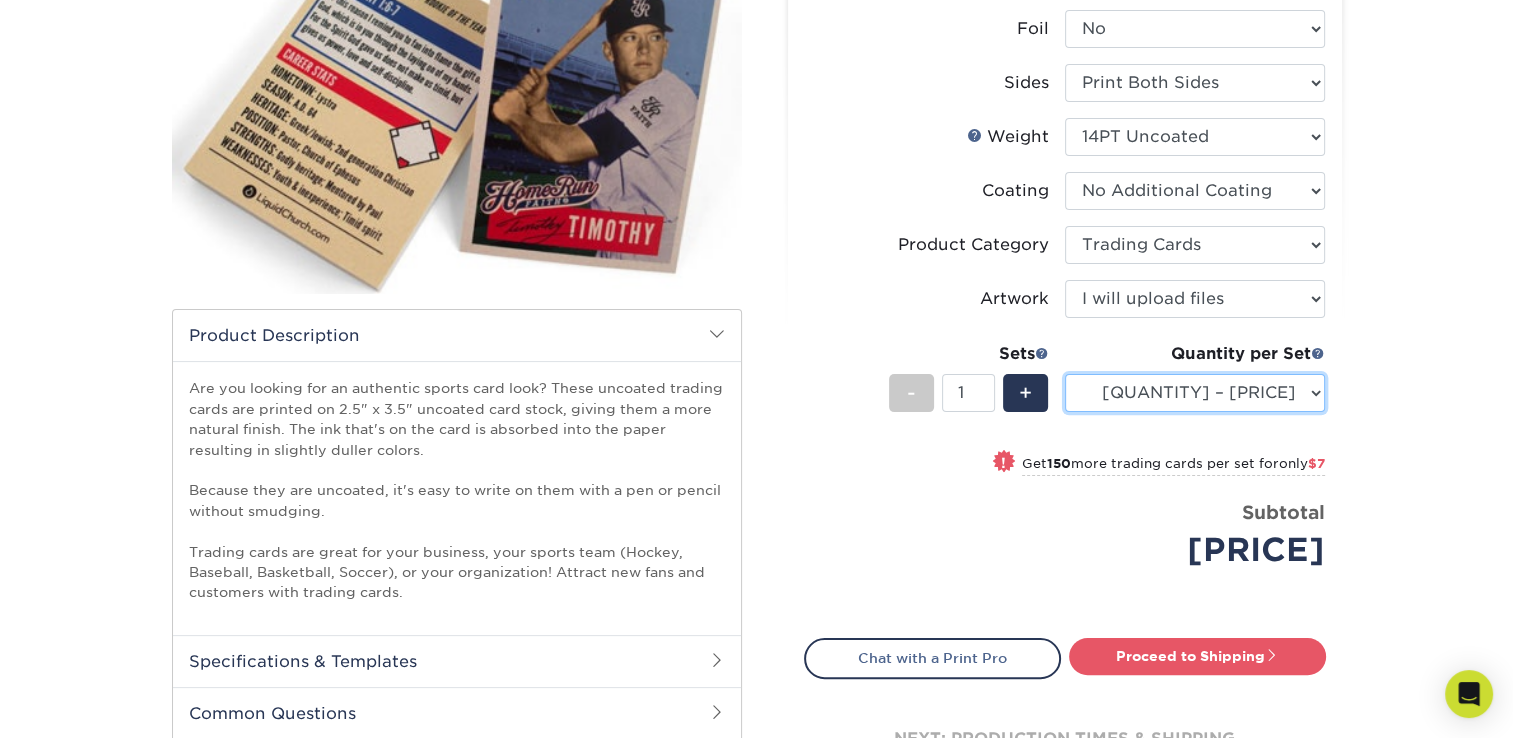 click on "100 – $44.00 250 – $51.00 500 – $54.00 1000 – $78.00 2500 – $148.00 5000 – $198.00 10000 – $380.00 15000 – $558.00 20000 – $745.00 25000 – $907.00" at bounding box center (1195, 393) 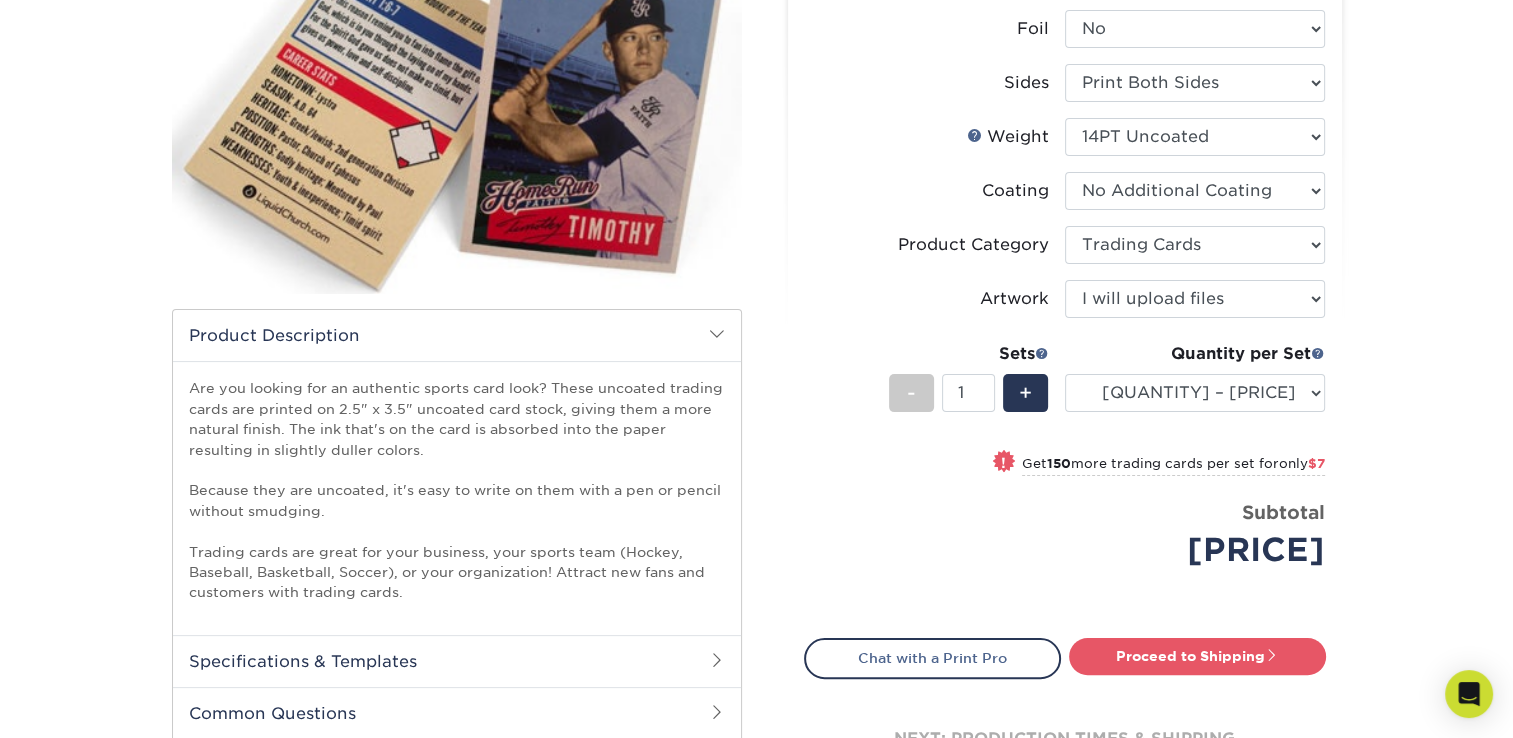click on "Products
Trading Cards
14PT Uncoated  Trading Cards
show more Templates" at bounding box center [756, 350] 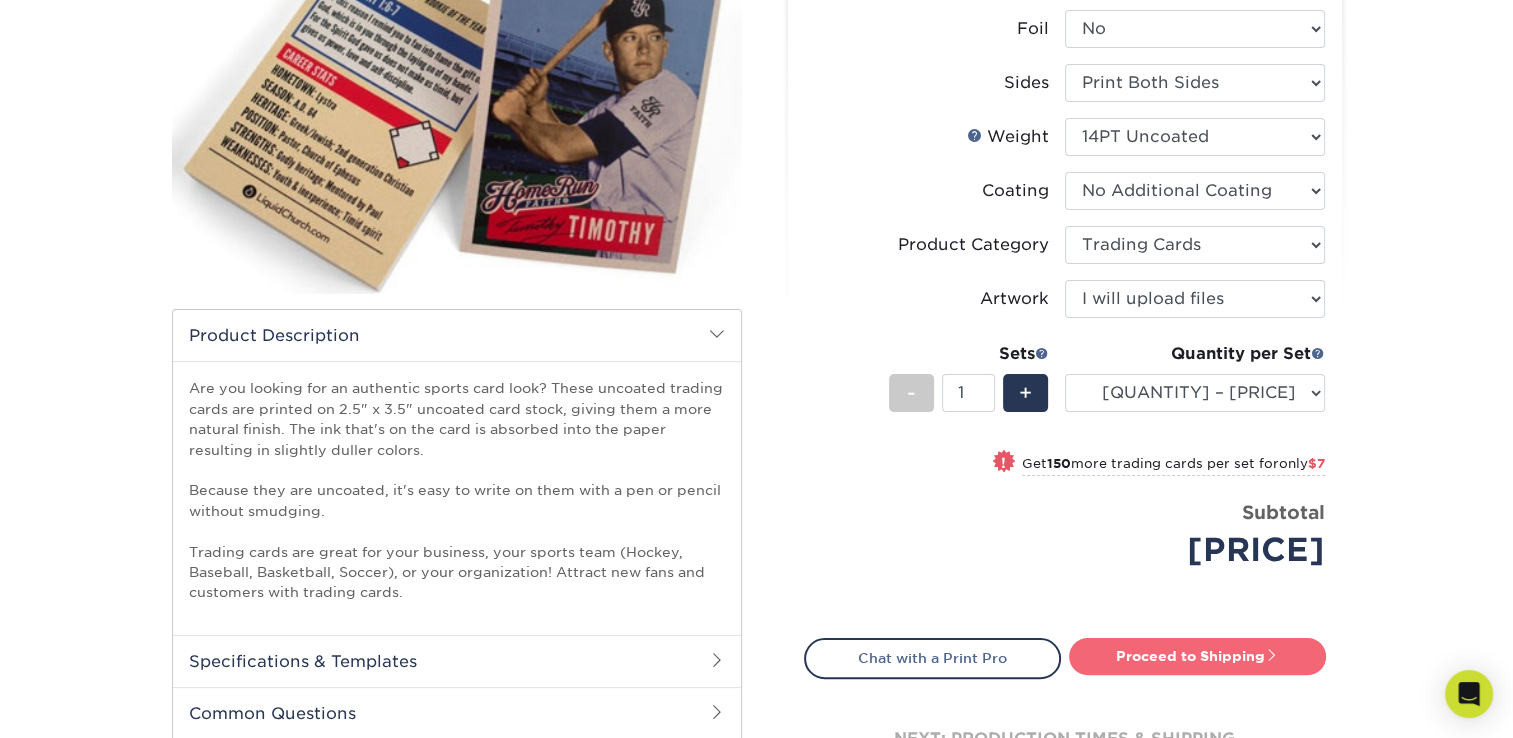 click on "Proceed to Shipping" at bounding box center [1197, 656] 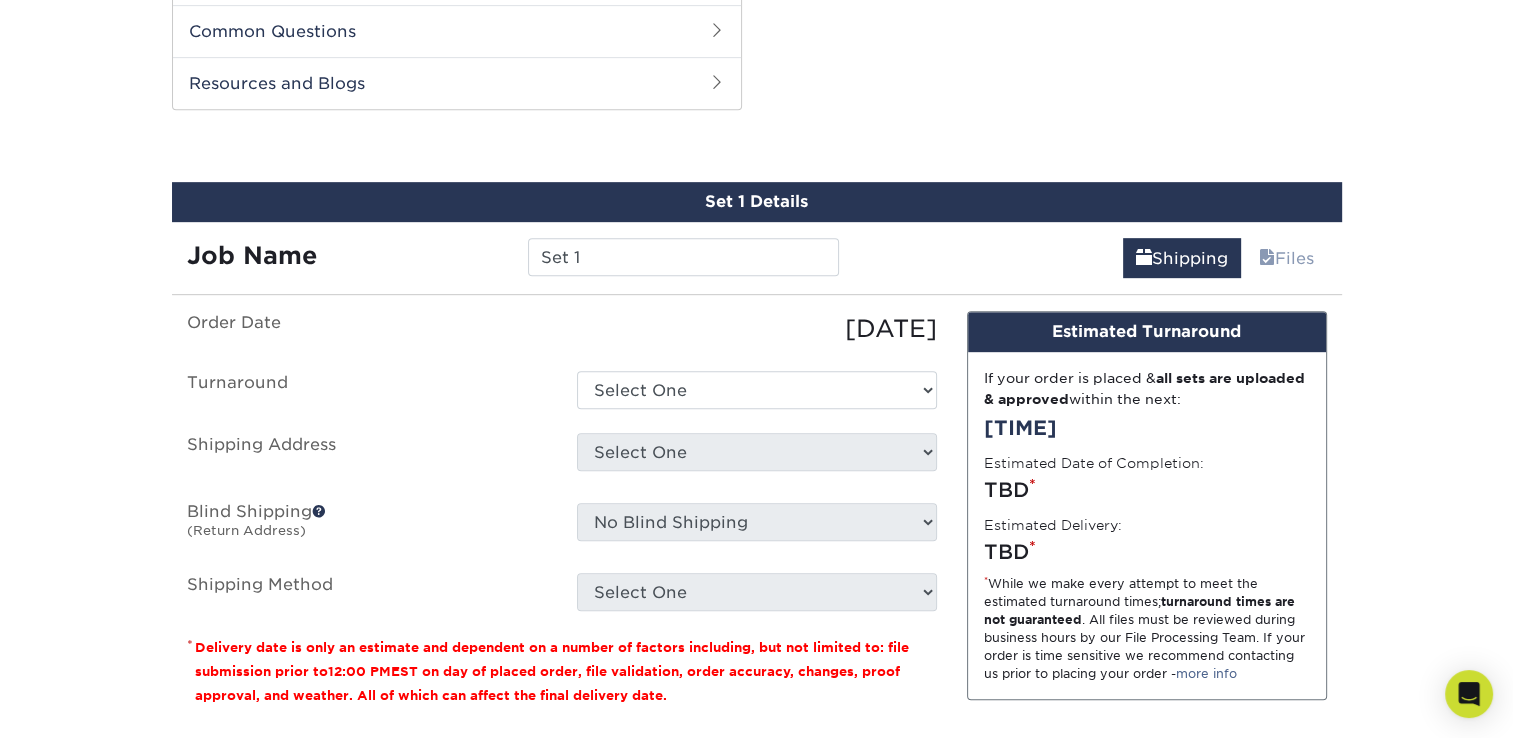 scroll, scrollTop: 993, scrollLeft: 0, axis: vertical 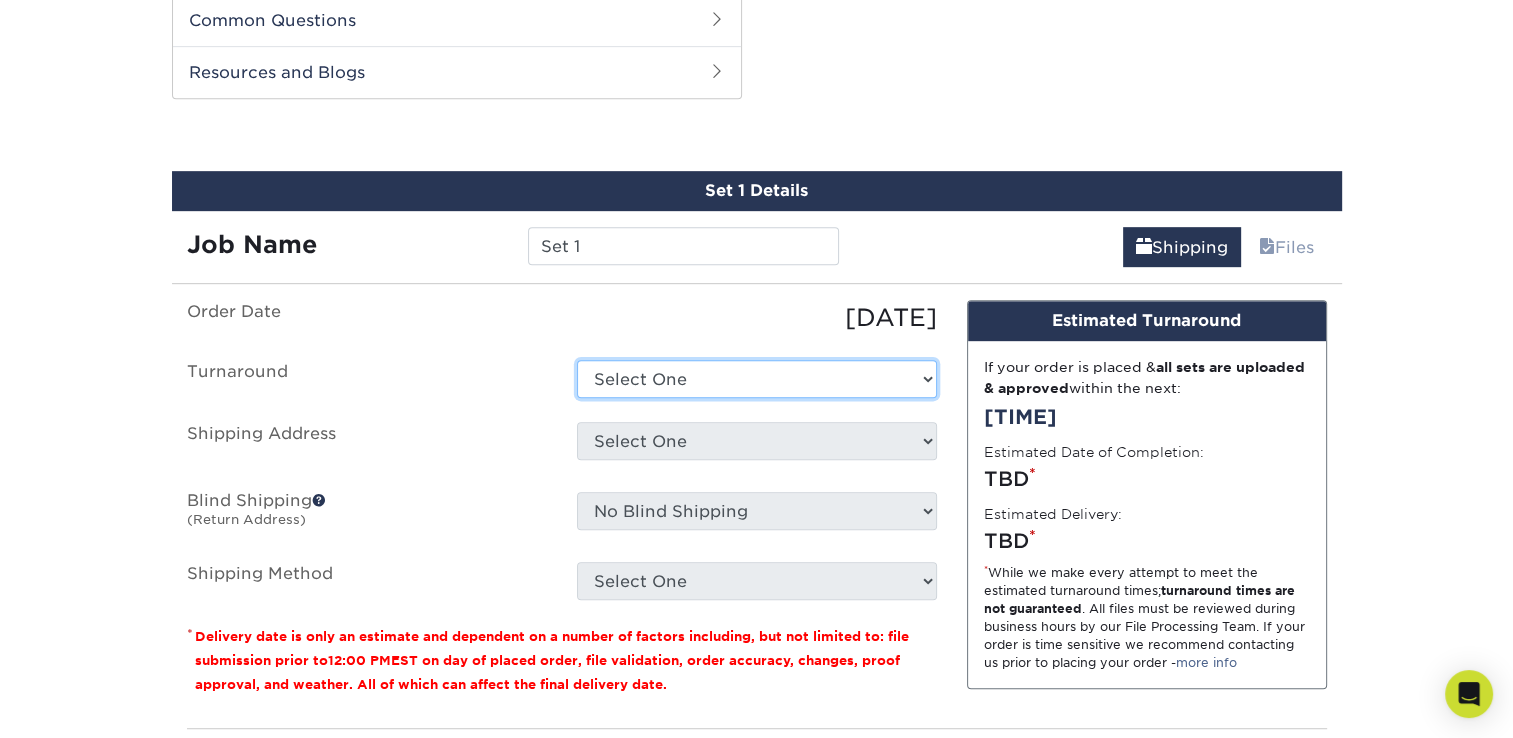 click on "Select One 2-4 Business Days 2 Day Next Business Day" at bounding box center (757, 379) 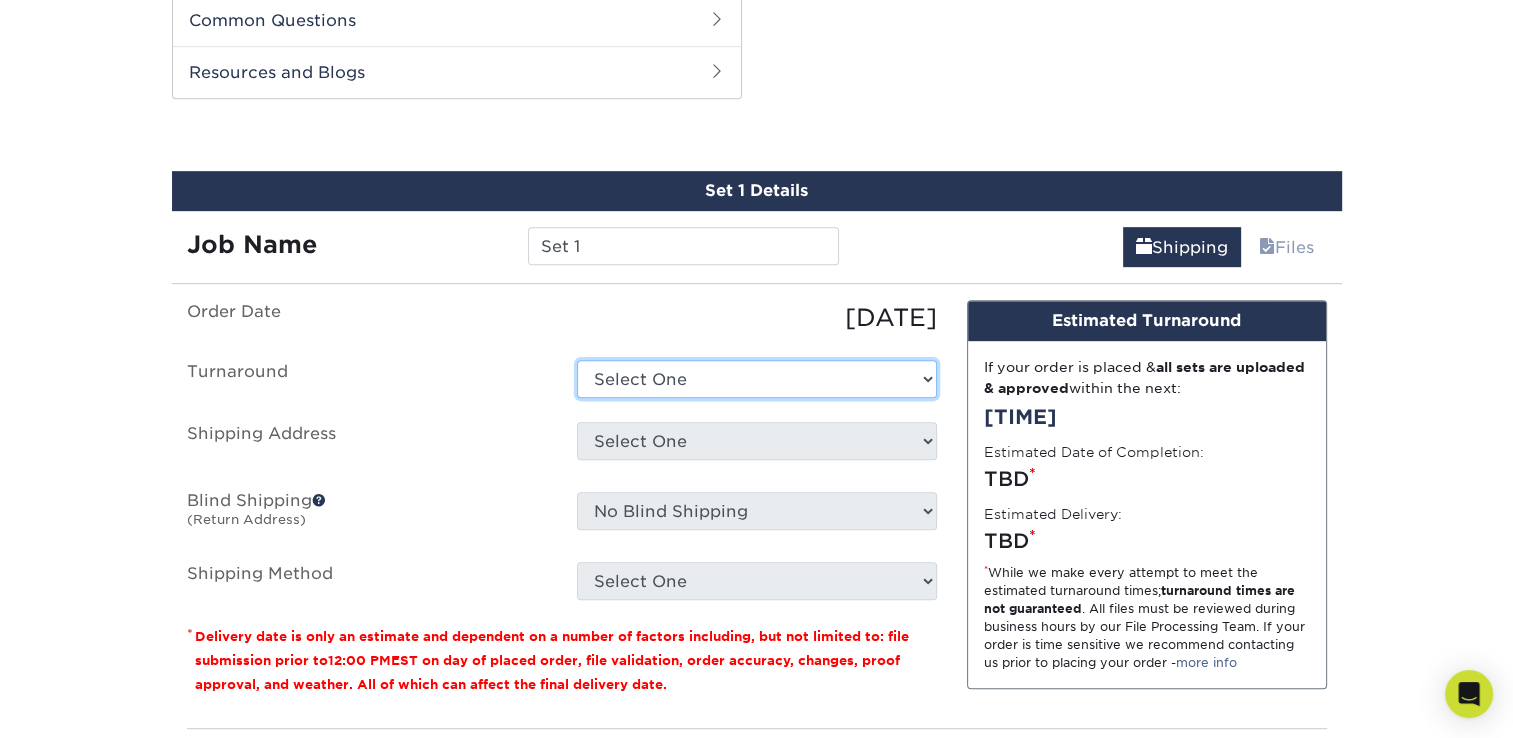 select on "0cf973fe-bf75-479b-b69a-df131477f2d6" 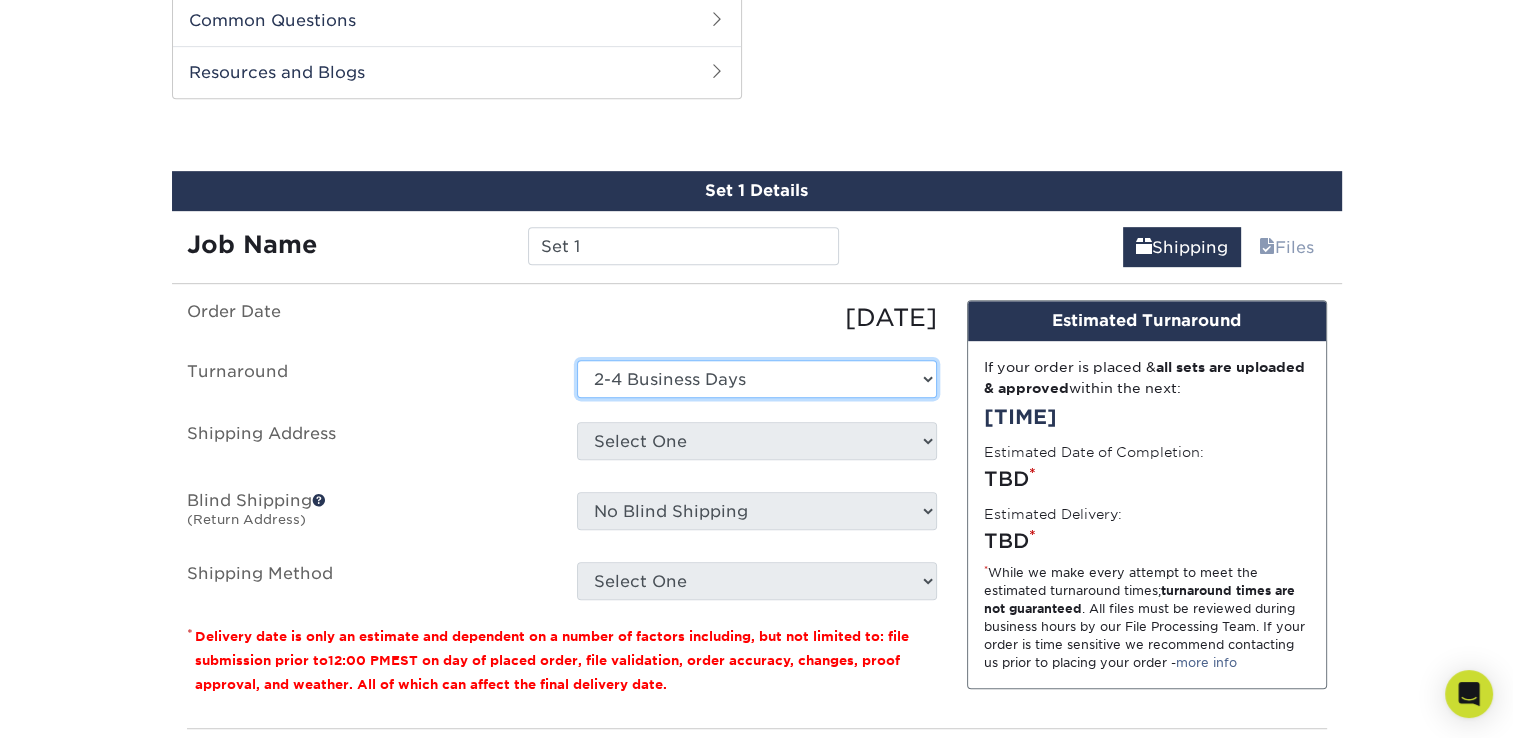 click on "Select One 2-4 Business Days 2 Day Next Business Day" at bounding box center [757, 379] 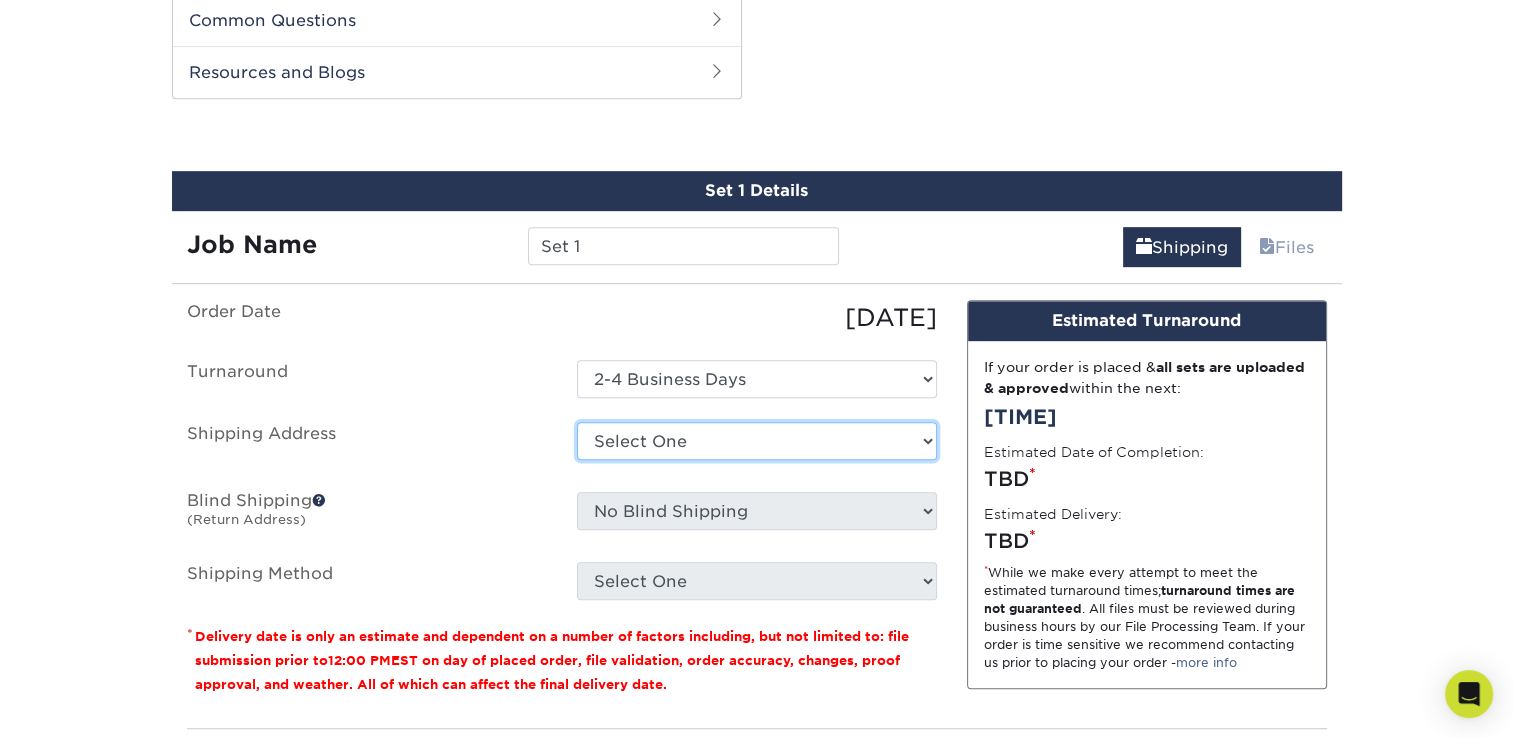 click on "Select One
+ Add New Address
- Login" at bounding box center [757, 441] 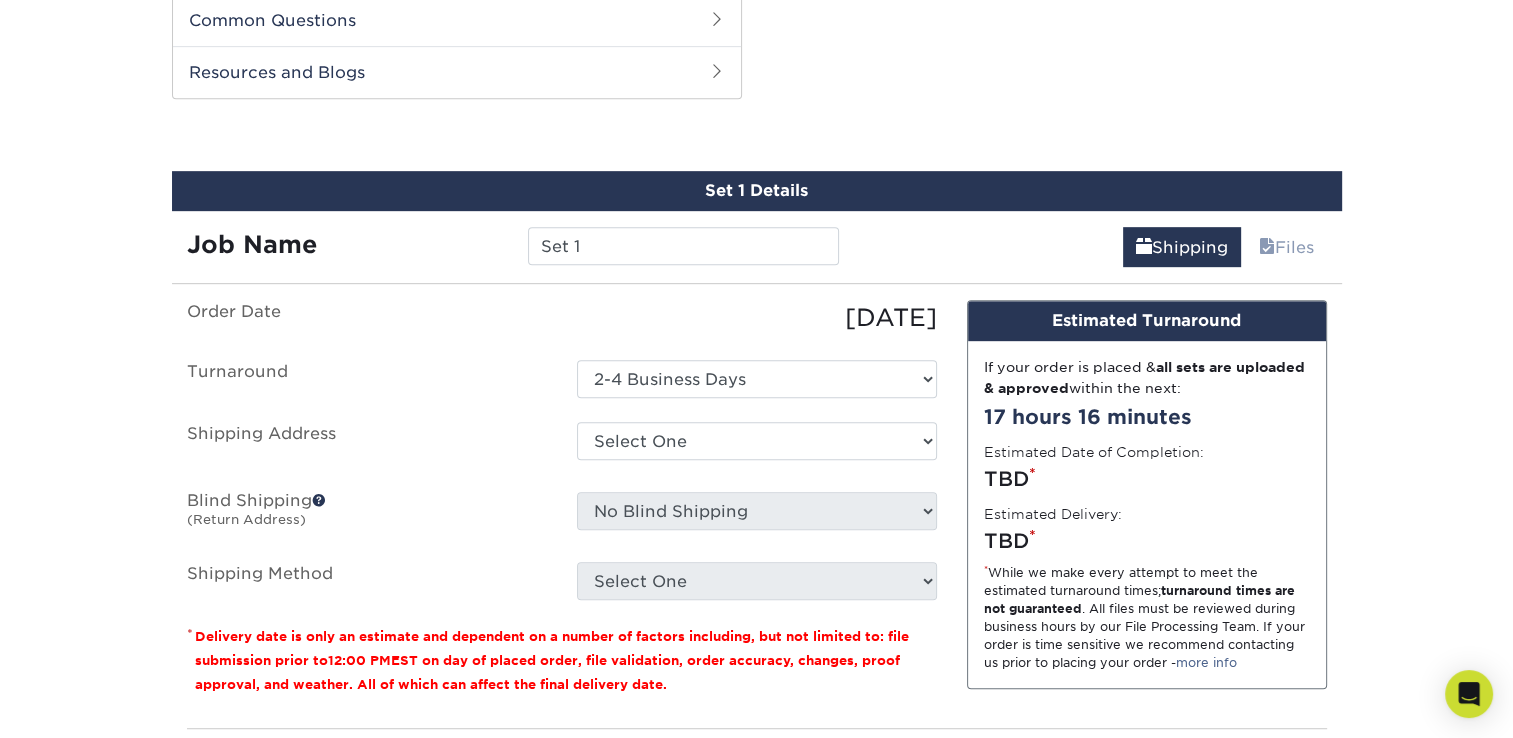 click on "Shipping Address" at bounding box center (367, 445) 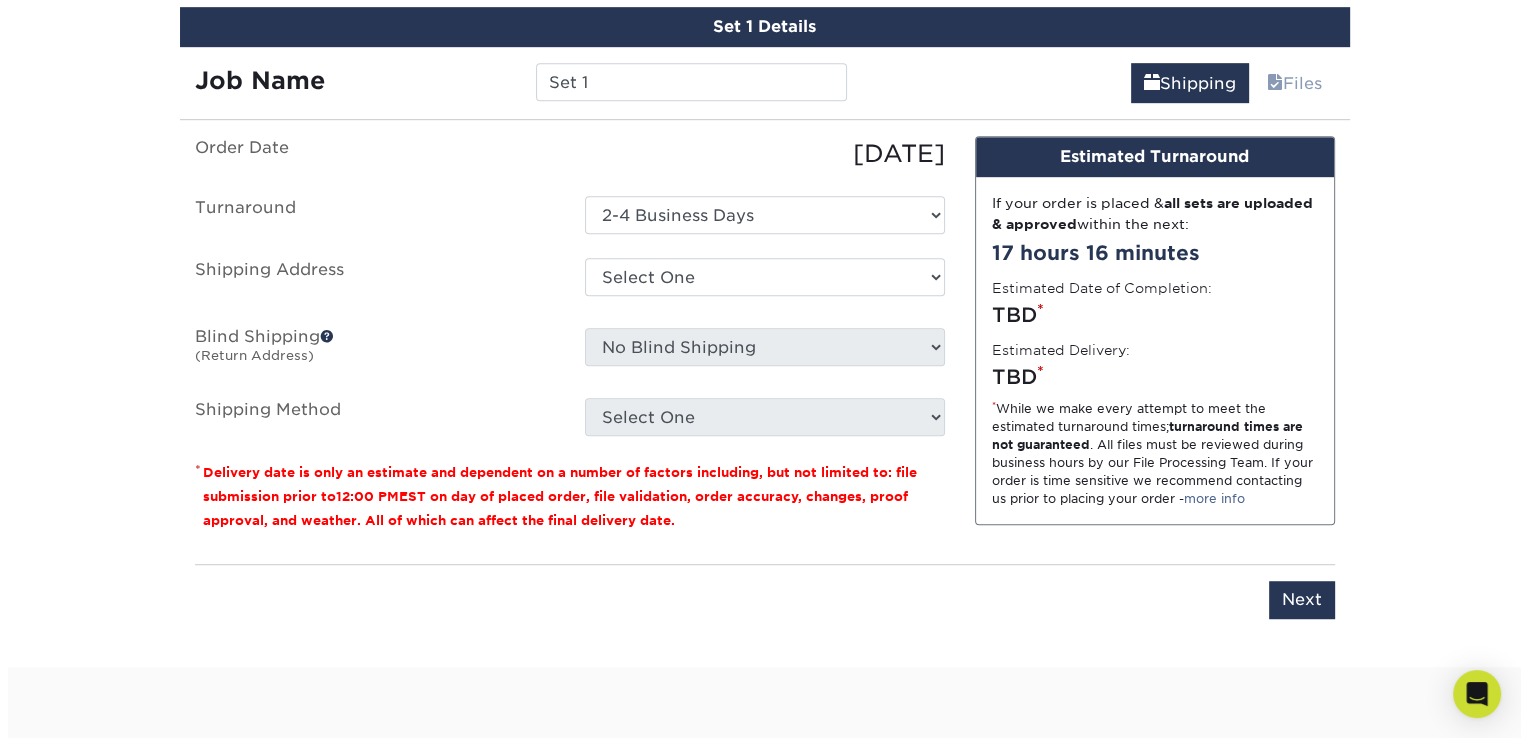 scroll, scrollTop: 1193, scrollLeft: 0, axis: vertical 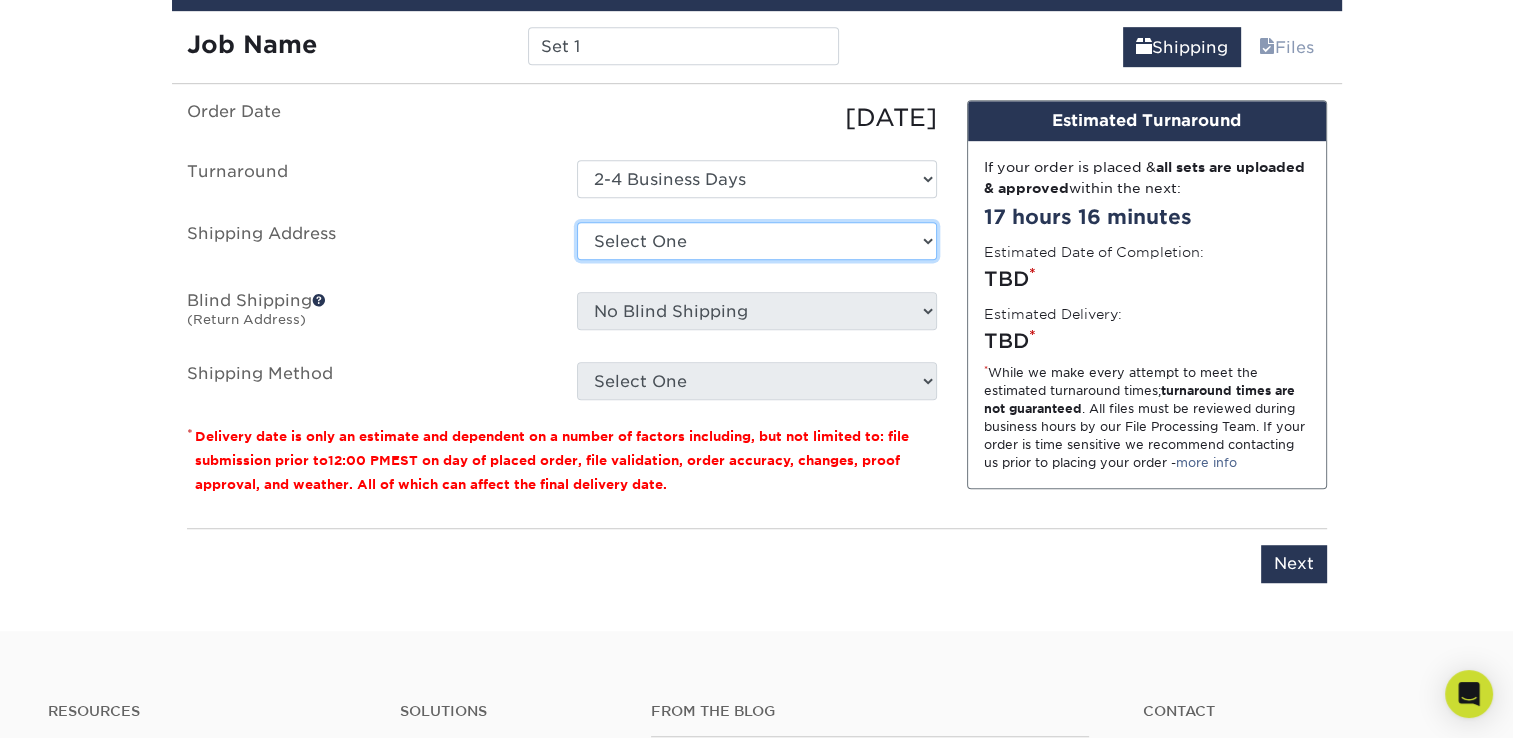 click on "Select One
+ Add New Address
- Login" at bounding box center [757, 241] 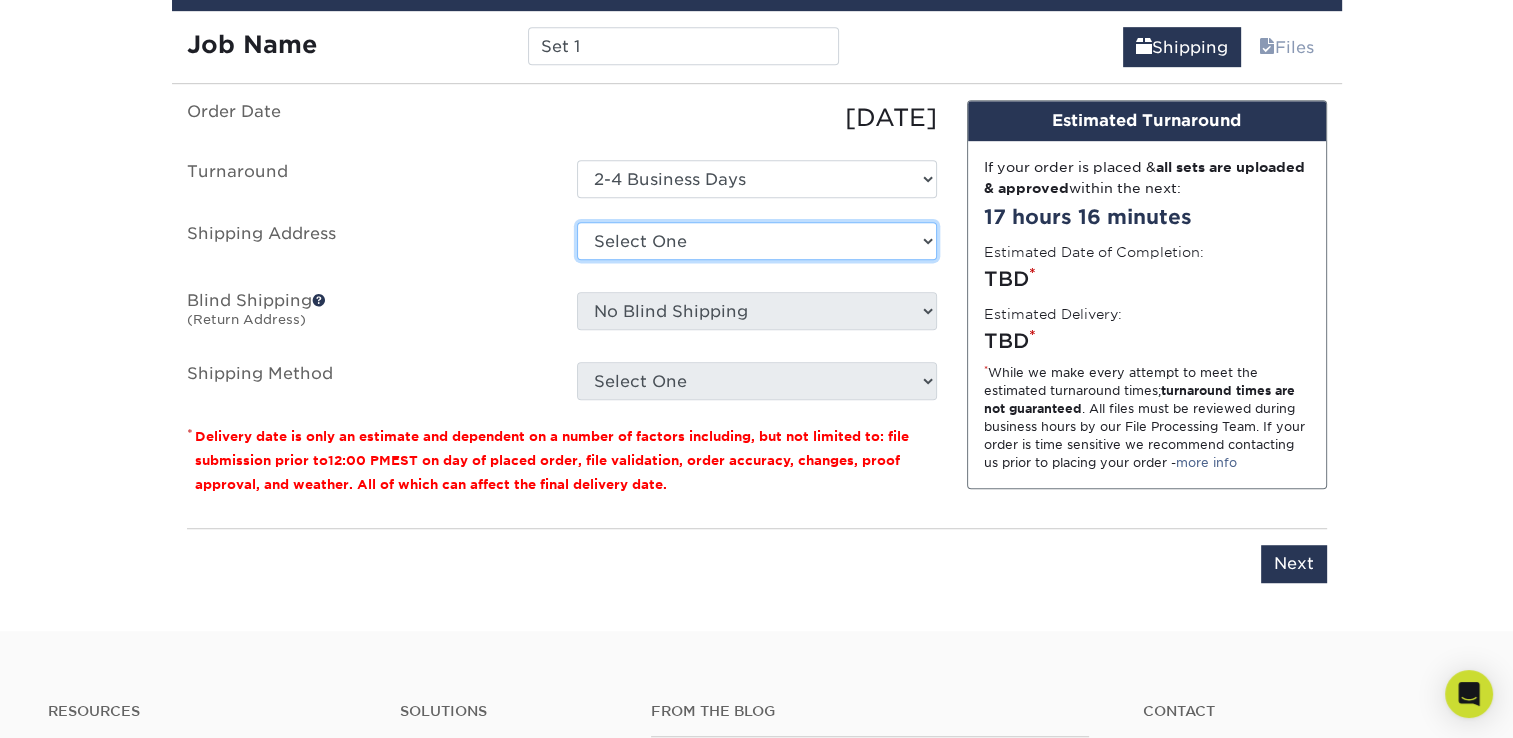 select on "newaddress" 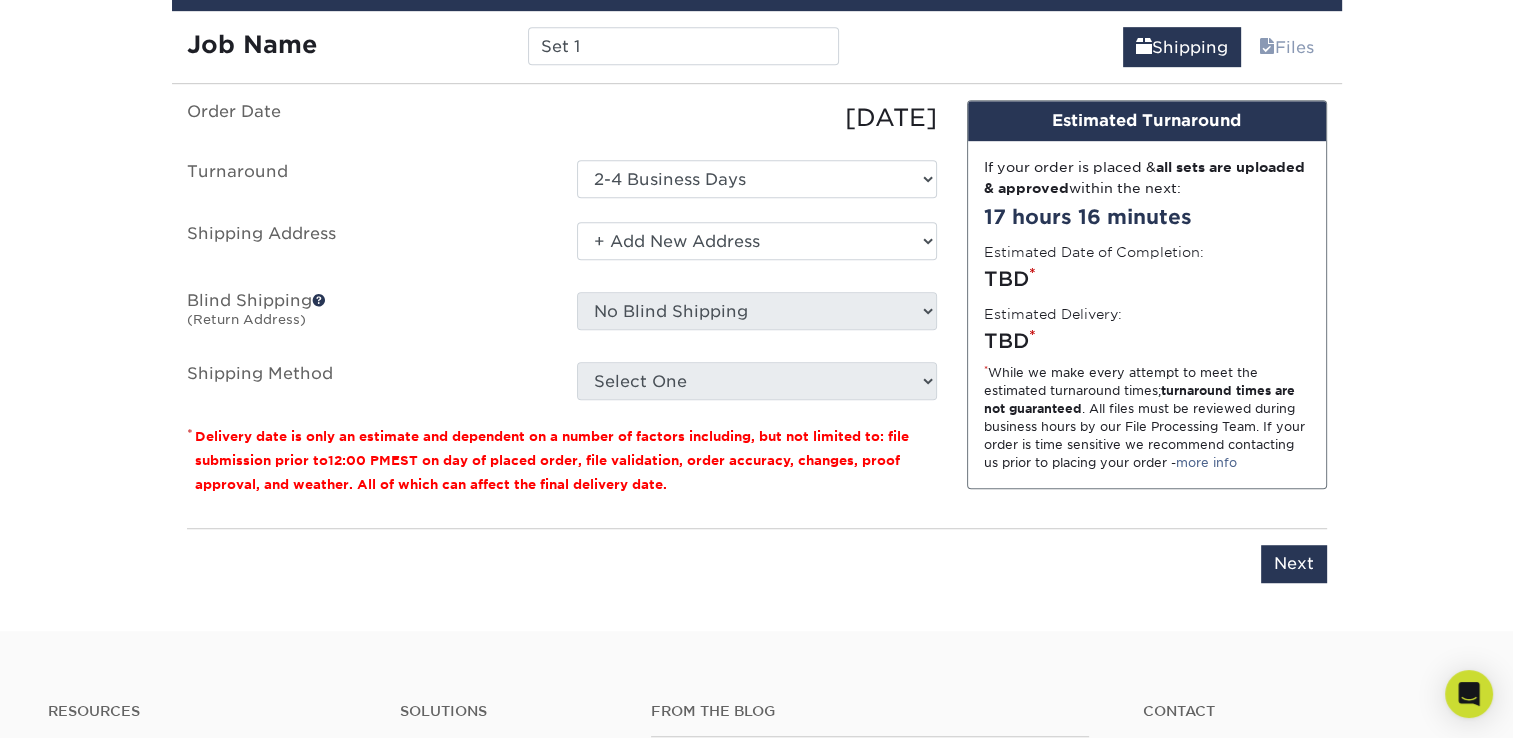 click on "Select One
+ Add New Address
- Login" at bounding box center [757, 241] 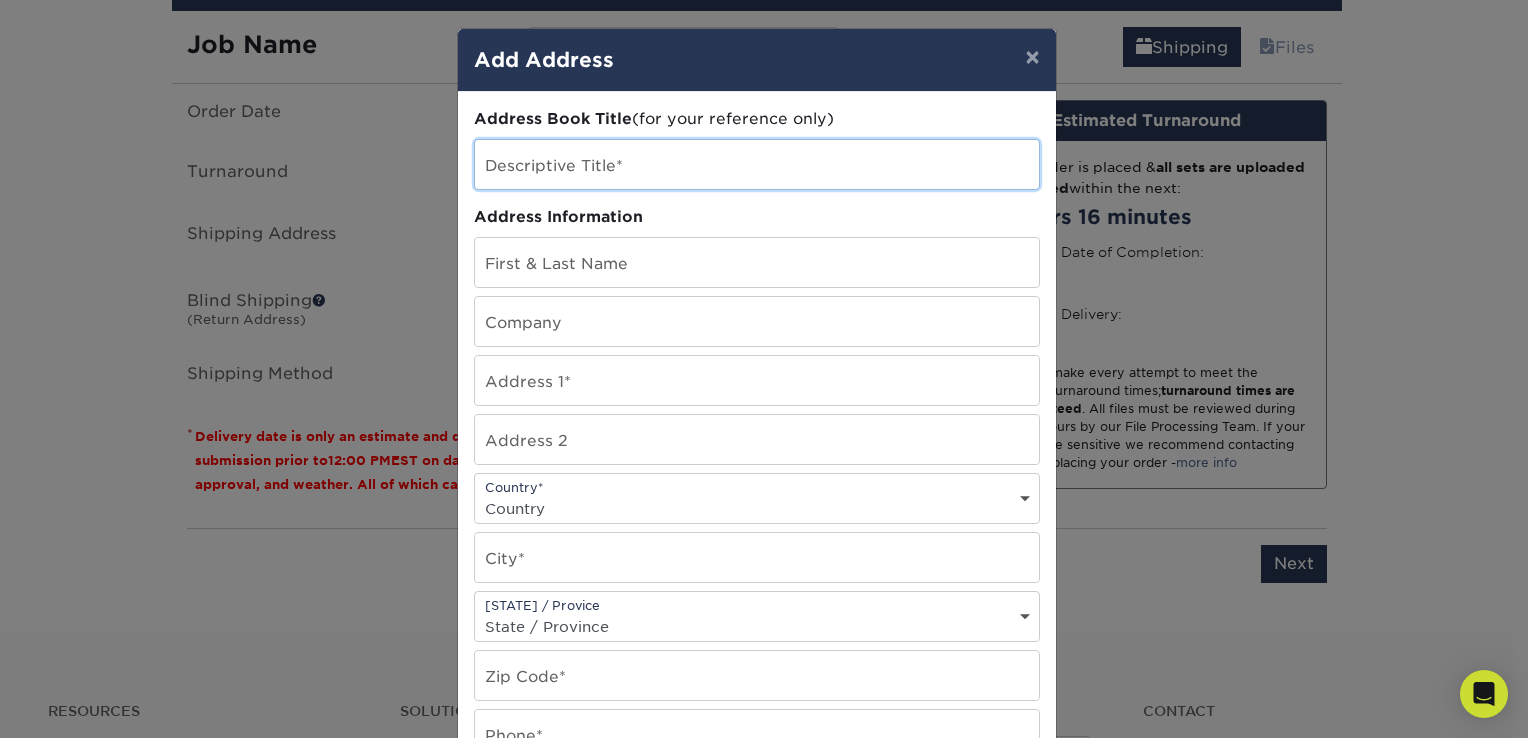 click at bounding box center (757, 164) 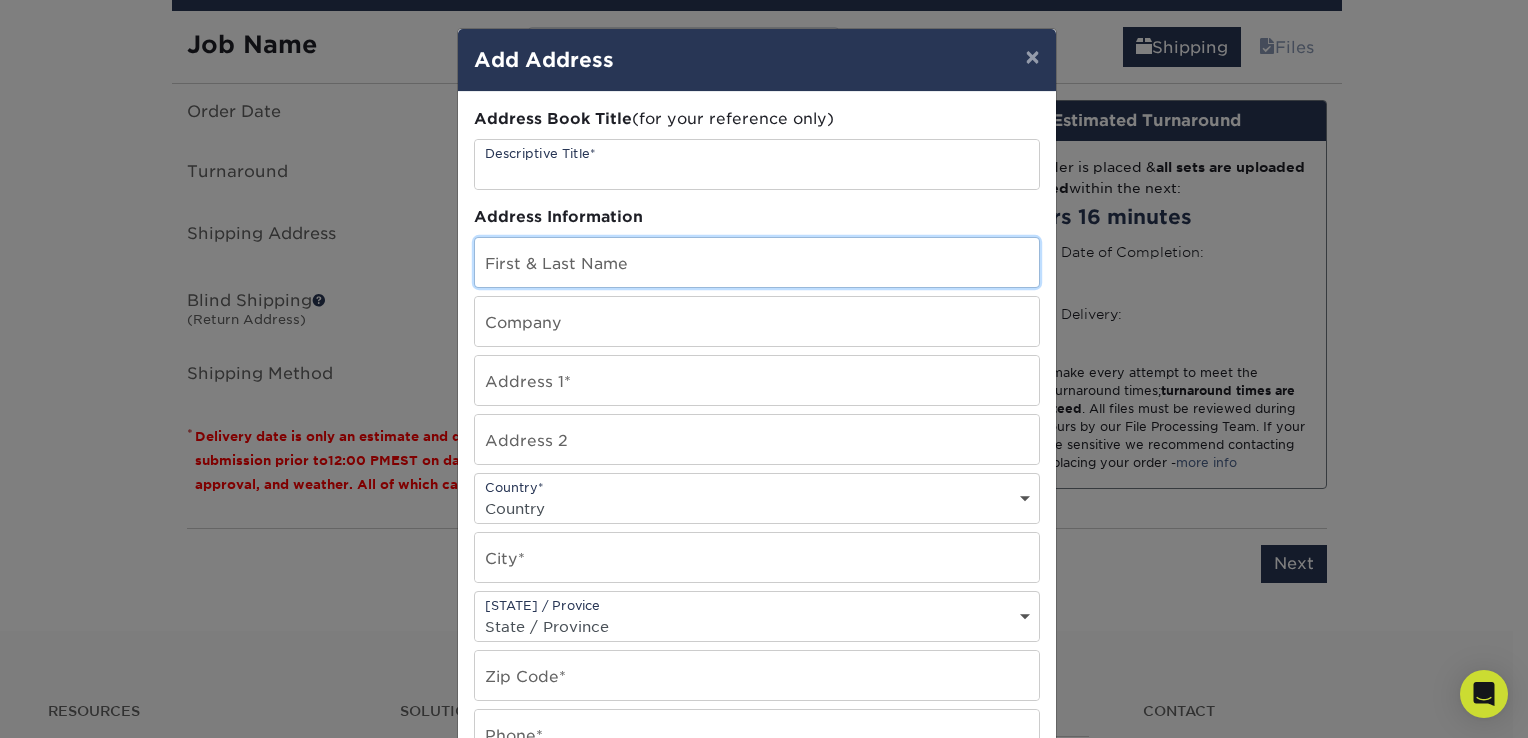 click at bounding box center (757, 262) 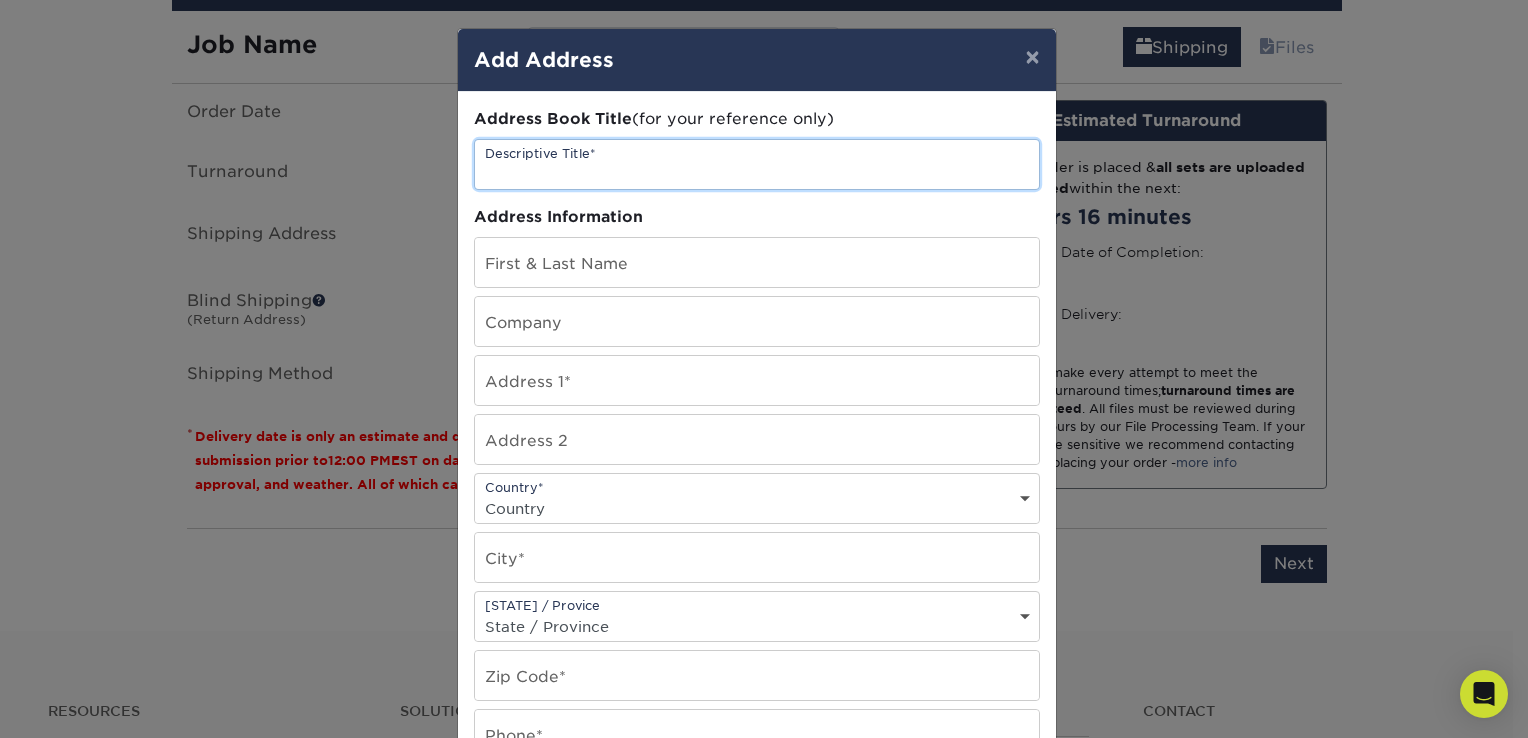 click at bounding box center (757, 164) 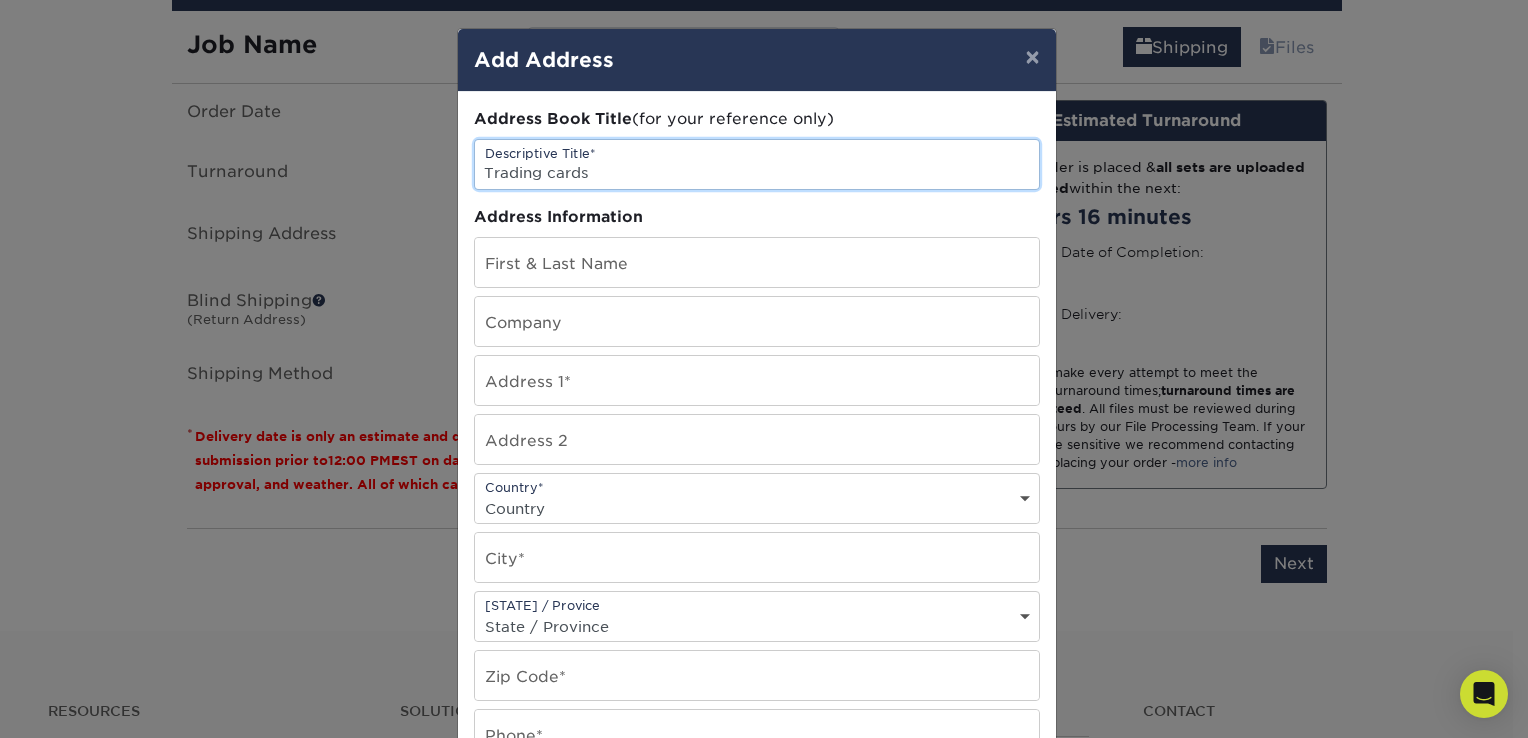 type on "Trading cards" 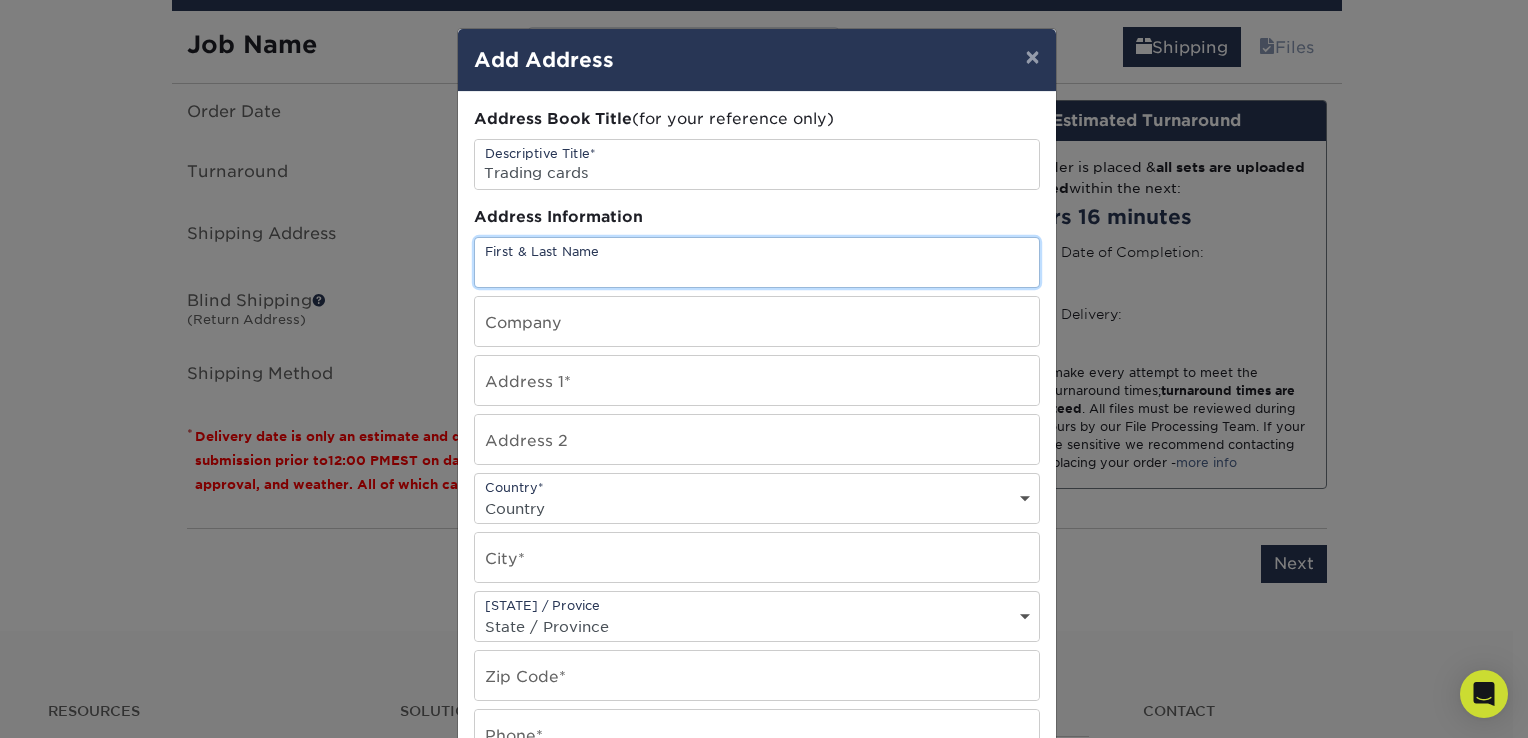 click at bounding box center [757, 262] 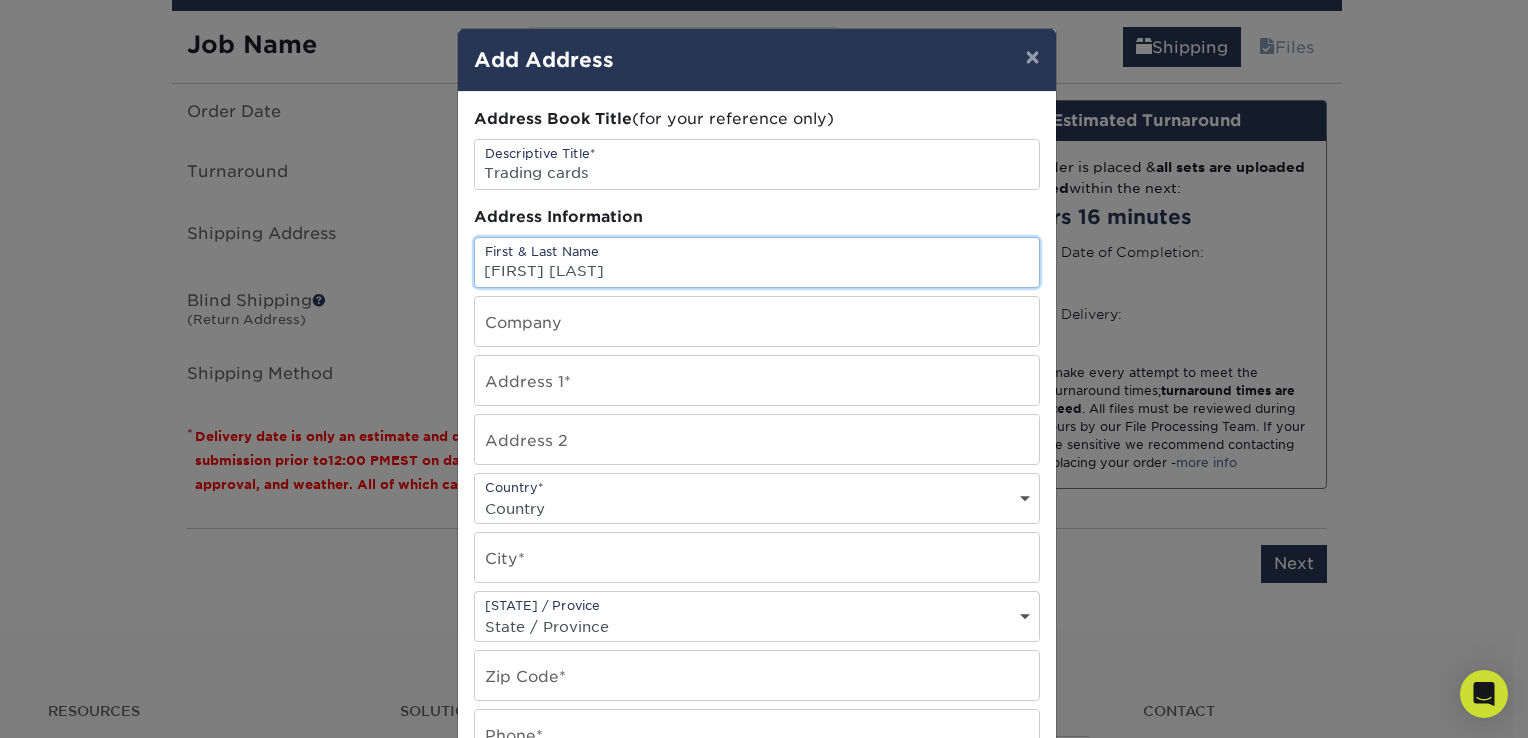type on "[FIRST] [LAST]" 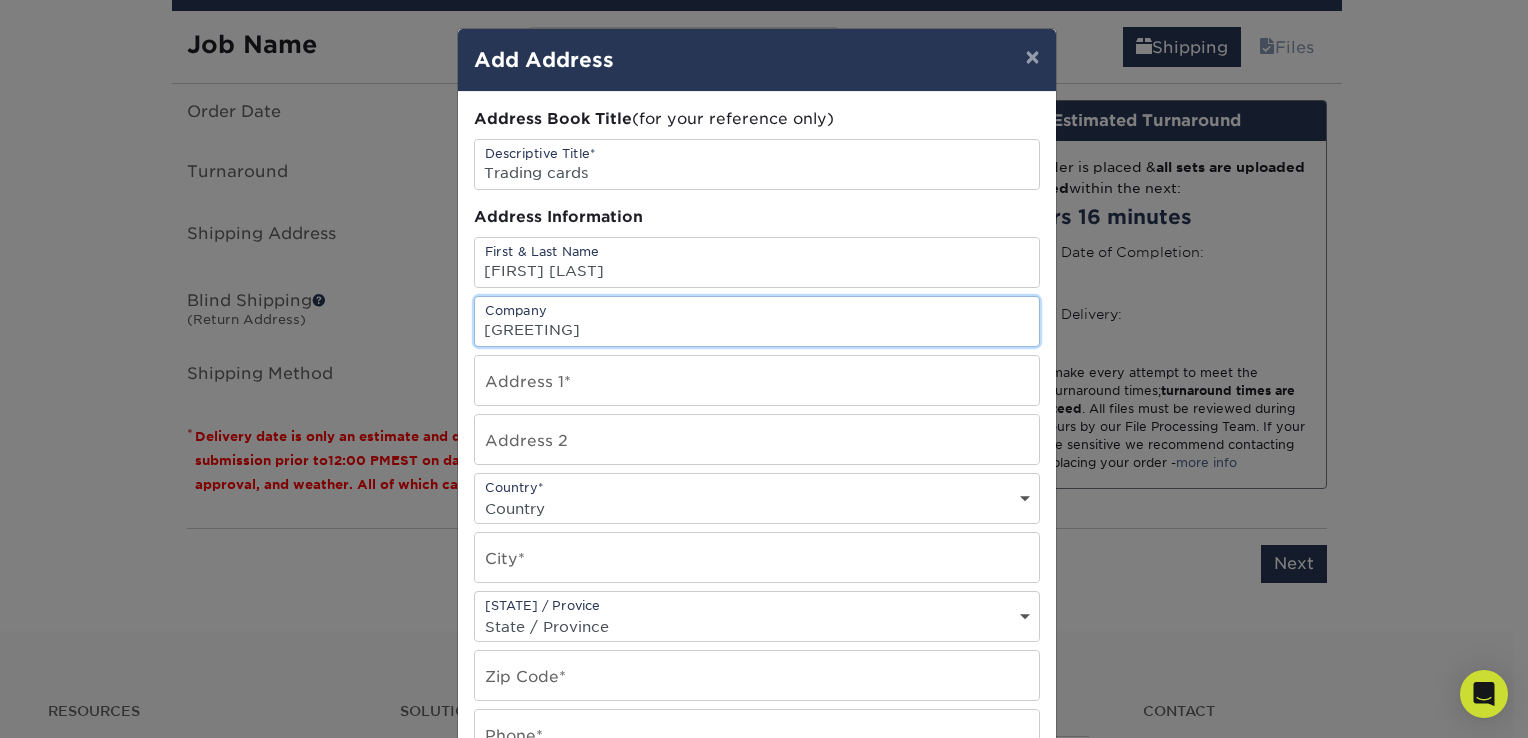 type on "[GREETING]" 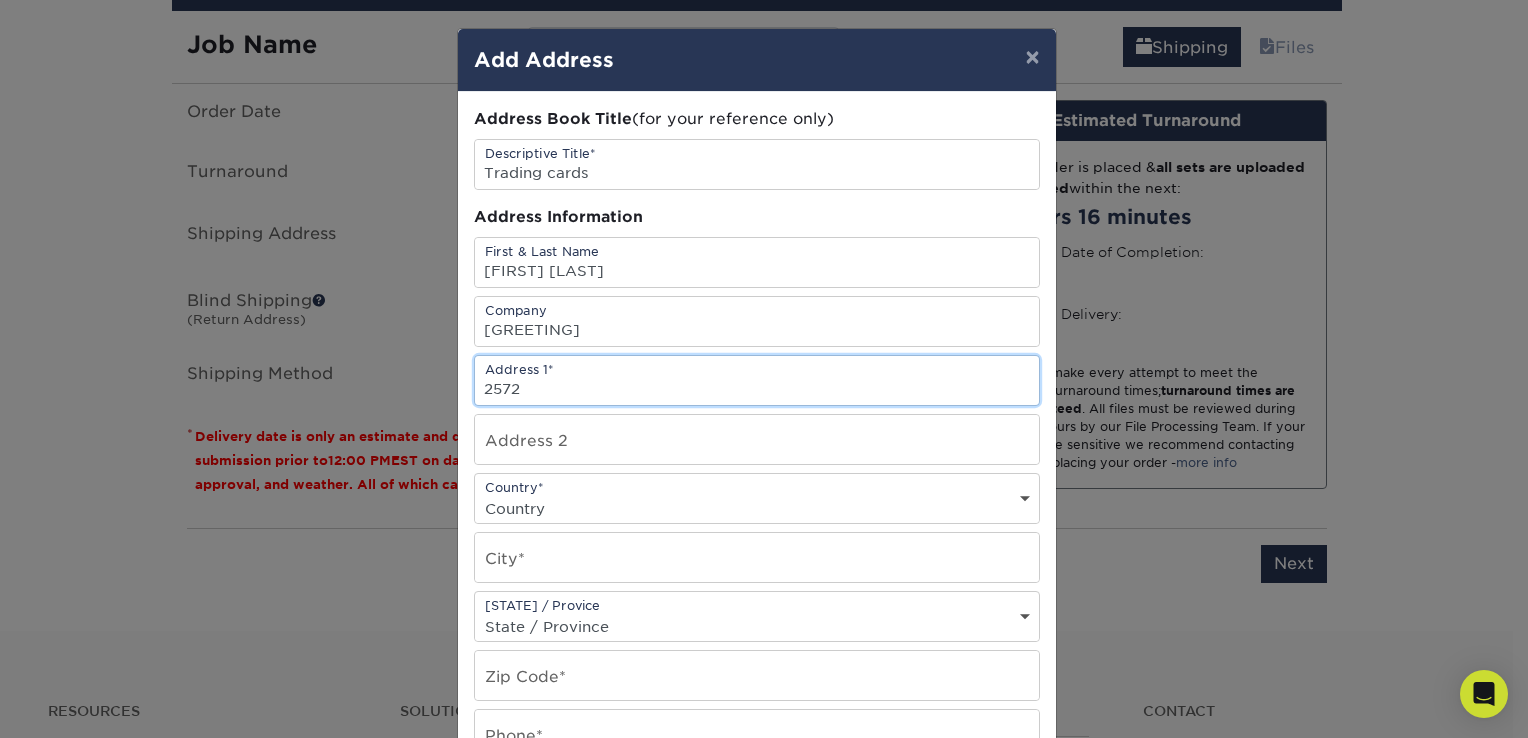 type on "[NUMBER] [STREET]" 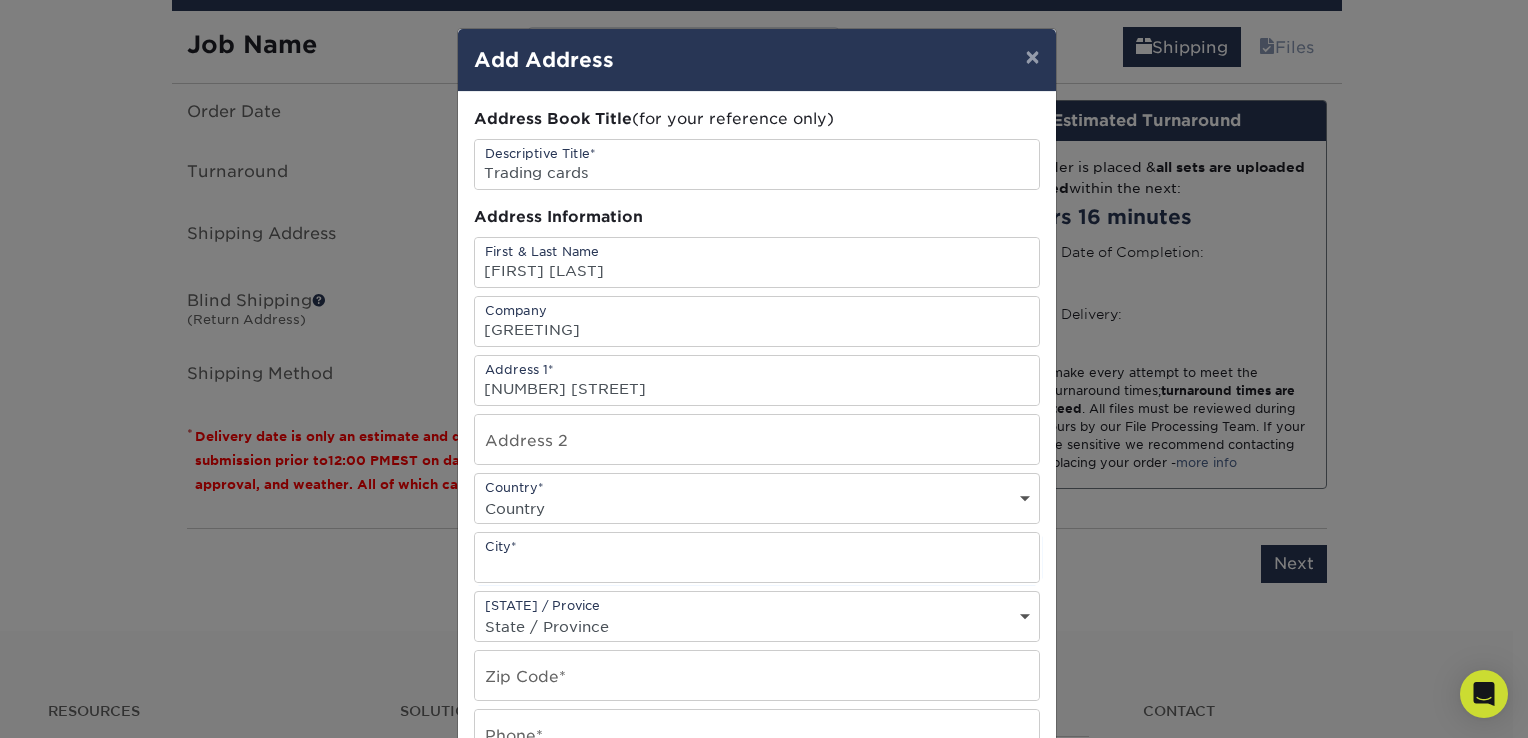 click on "Country [STATE] Canada ----------------------------- Afghanistan Albania Algeria American Samoa Andorra Angola Anguilla Antarctica Antigua and Barbuda Argentina Armenia Aruba Australia Austria Azerbaijan Bahamas Bahrain Bangladesh Barbados Belarus Belgium Belize Benin Bermuda Bhutan Bolivia Bosnia and Herzegovina Botswana Bouvet Island Brazil British Indian Ocean Territory British Virgin Islands Brunei Darussalam Bulgaria Burkina Faso Burundi Cambodia Cameroon Cape Verde Cayman Islands Central African Republic Chad Chile China Christmas Island Cocos Colombia Comoros Congo Cook Islands Costa Rica Croatia Cuba Cyprus Czech Republic Denmark Djibouti Dominica Dominican Republic East Timor Ecuador Egypt El Salvador Equatorial Guinea Eritrea Estonia Ethiopia Falkland Islands Faroe Islands Fiji Finland France French Guiana French Polynesia French Southern Territories Gabon Gambia Georgia Germany Ghana Gibraltar Greece Greenland Grenada Guadeloupe Guam Guatemala Guinea Guinea-Bissau Guyana Haiti Honduras India" at bounding box center [757, 508] 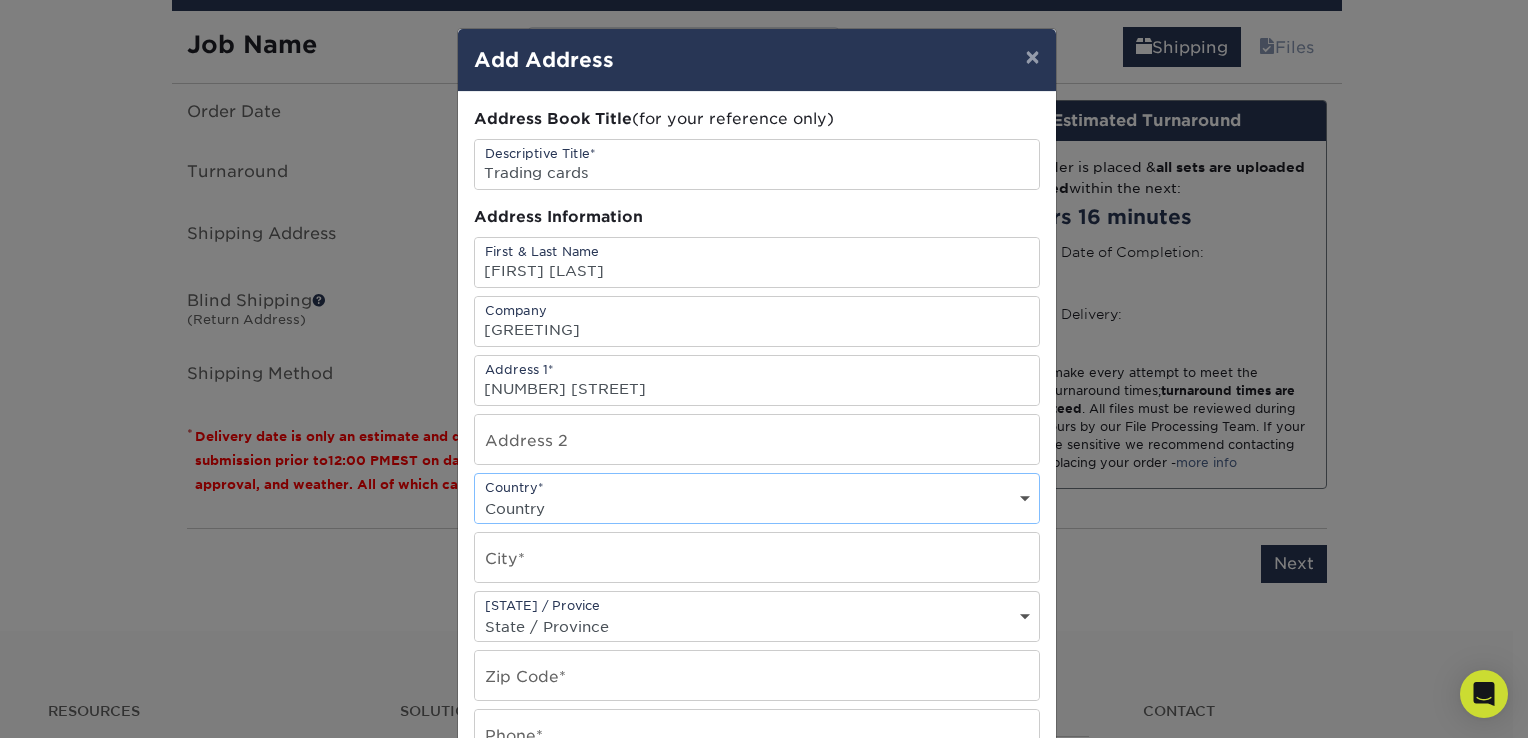 select on "US" 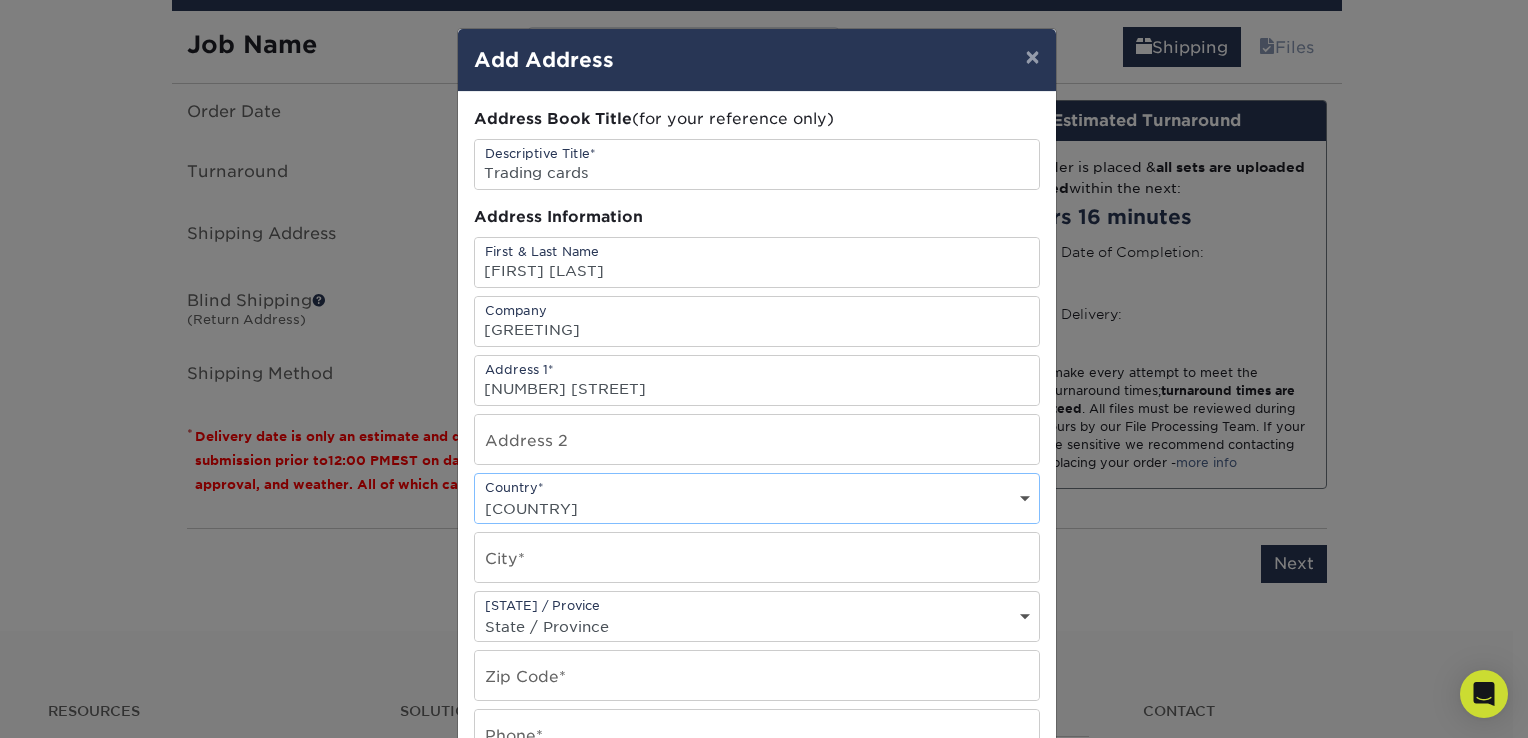 click on "Country [STATE] Canada ----------------------------- Afghanistan Albania Algeria American Samoa Andorra Angola Anguilla Antarctica Antigua and Barbuda Argentina Armenia Aruba Australia Austria Azerbaijan Bahamas Bahrain Bangladesh Barbados Belarus Belgium Belize Benin Bermuda Bhutan Bolivia Bosnia and Herzegovina Botswana Bouvet Island Brazil British Indian Ocean Territory British Virgin Islands Brunei Darussalam Bulgaria Burkina Faso Burundi Cambodia Cameroon Cape Verde Cayman Islands Central African Republic Chad Chile China Christmas Island Cocos Colombia Comoros Congo Cook Islands Costa Rica Croatia Cuba Cyprus Czech Republic Denmark Djibouti Dominica Dominican Republic East Timor Ecuador Egypt El Salvador Equatorial Guinea Eritrea Estonia Ethiopia Falkland Islands Faroe Islands Fiji Finland France French Guiana French Polynesia French Southern Territories Gabon Gambia Georgia Germany Ghana Gibraltar Greece Greenland Grenada Guadeloupe Guam Guatemala Guinea Guinea-Bissau Guyana Haiti Honduras India" at bounding box center [757, 508] 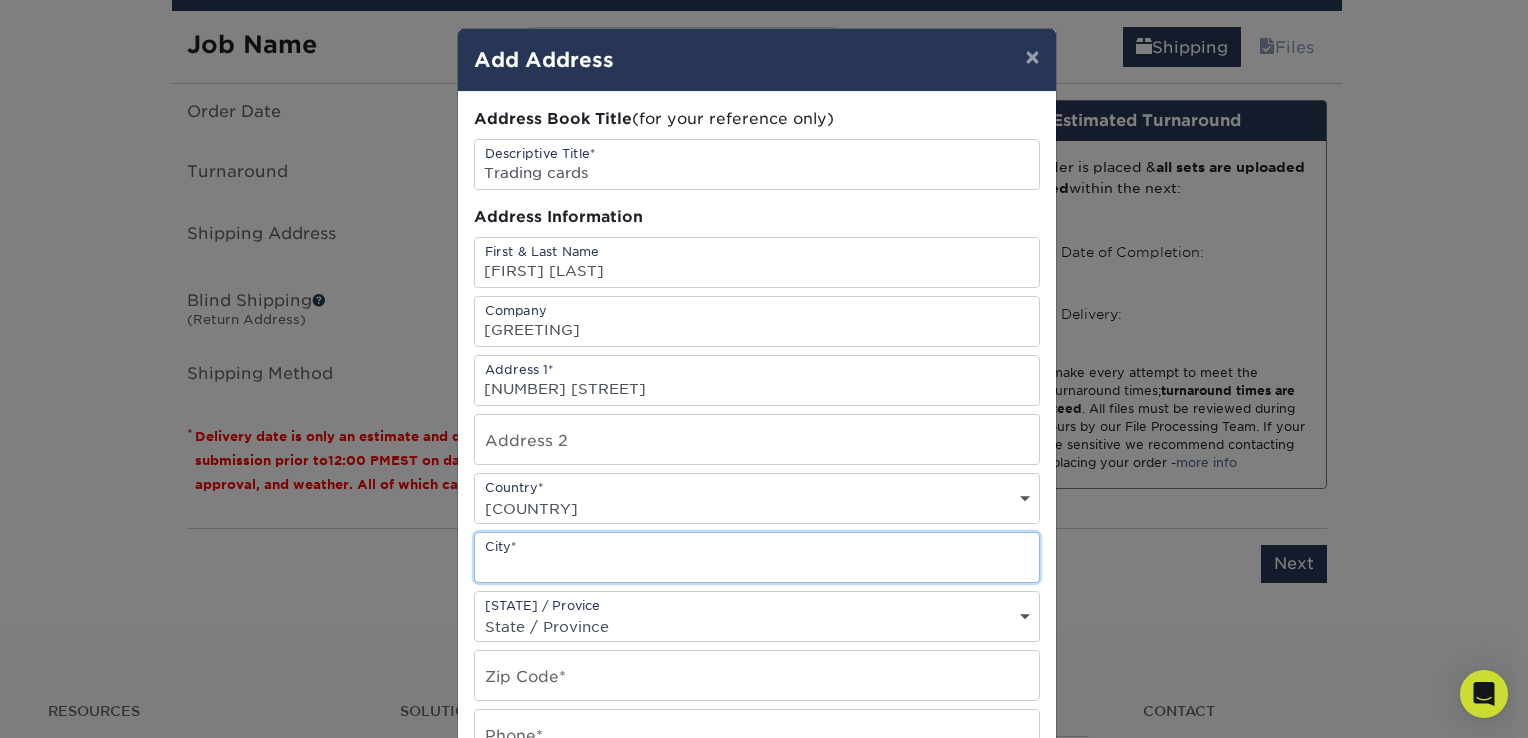 click at bounding box center (757, 557) 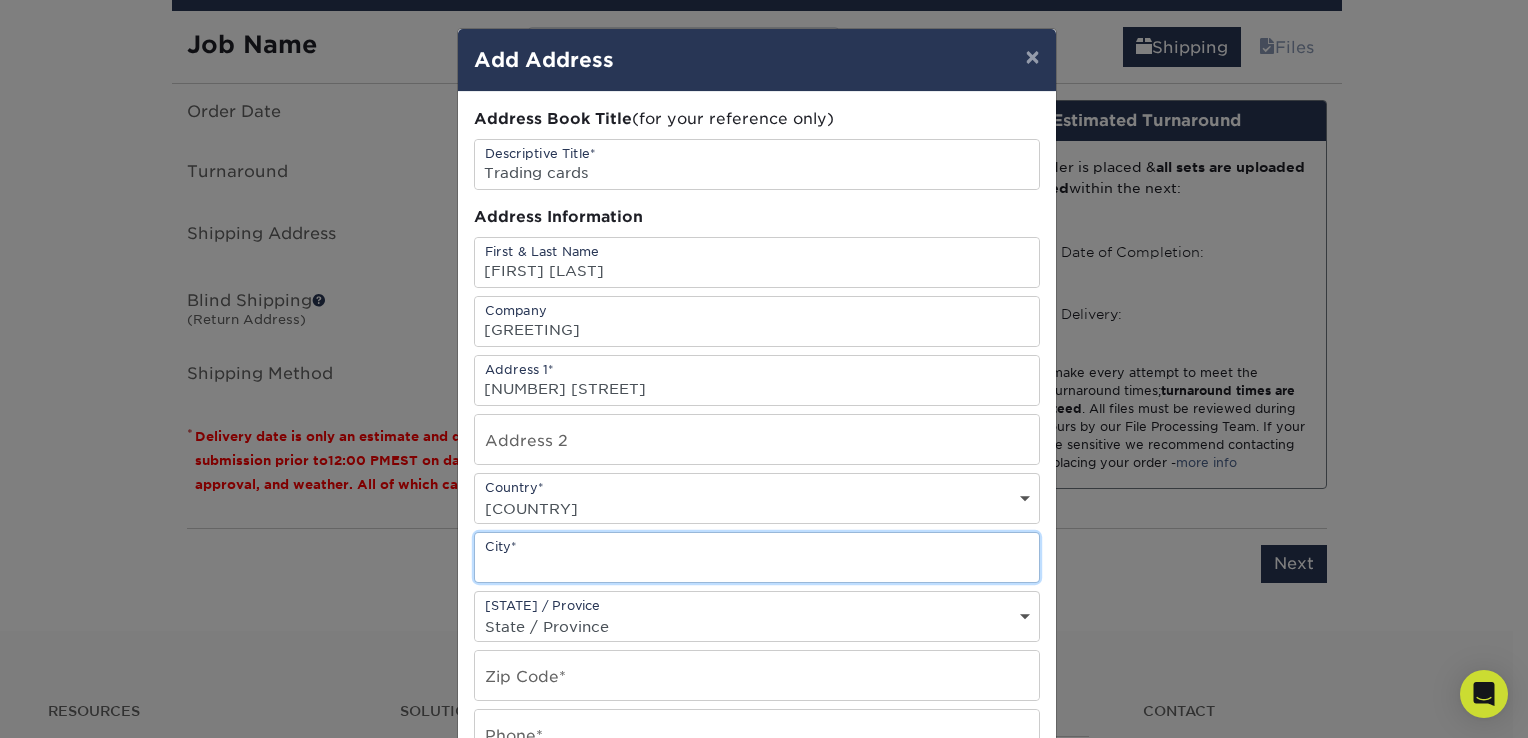 type on "[CITY]" 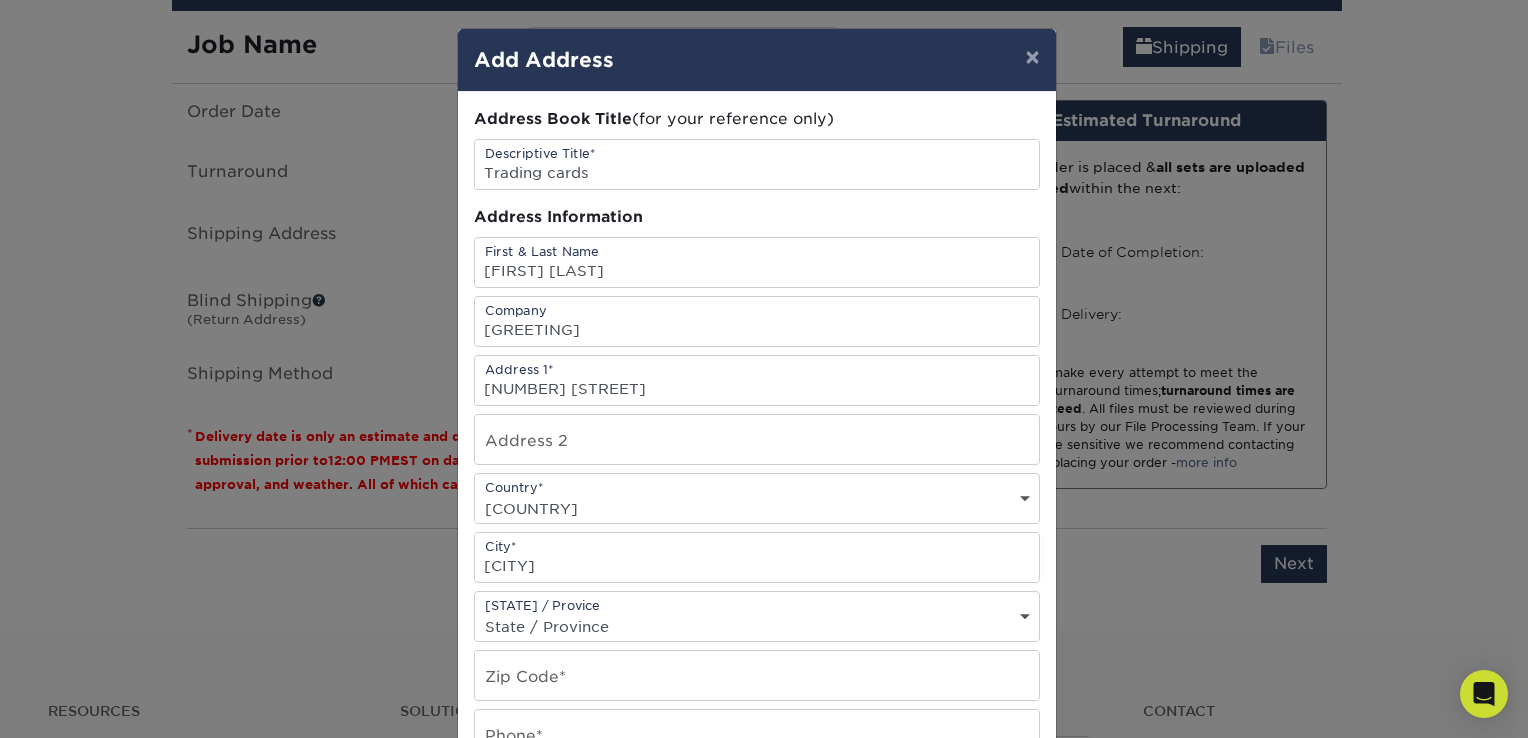 select on "[STATE]" 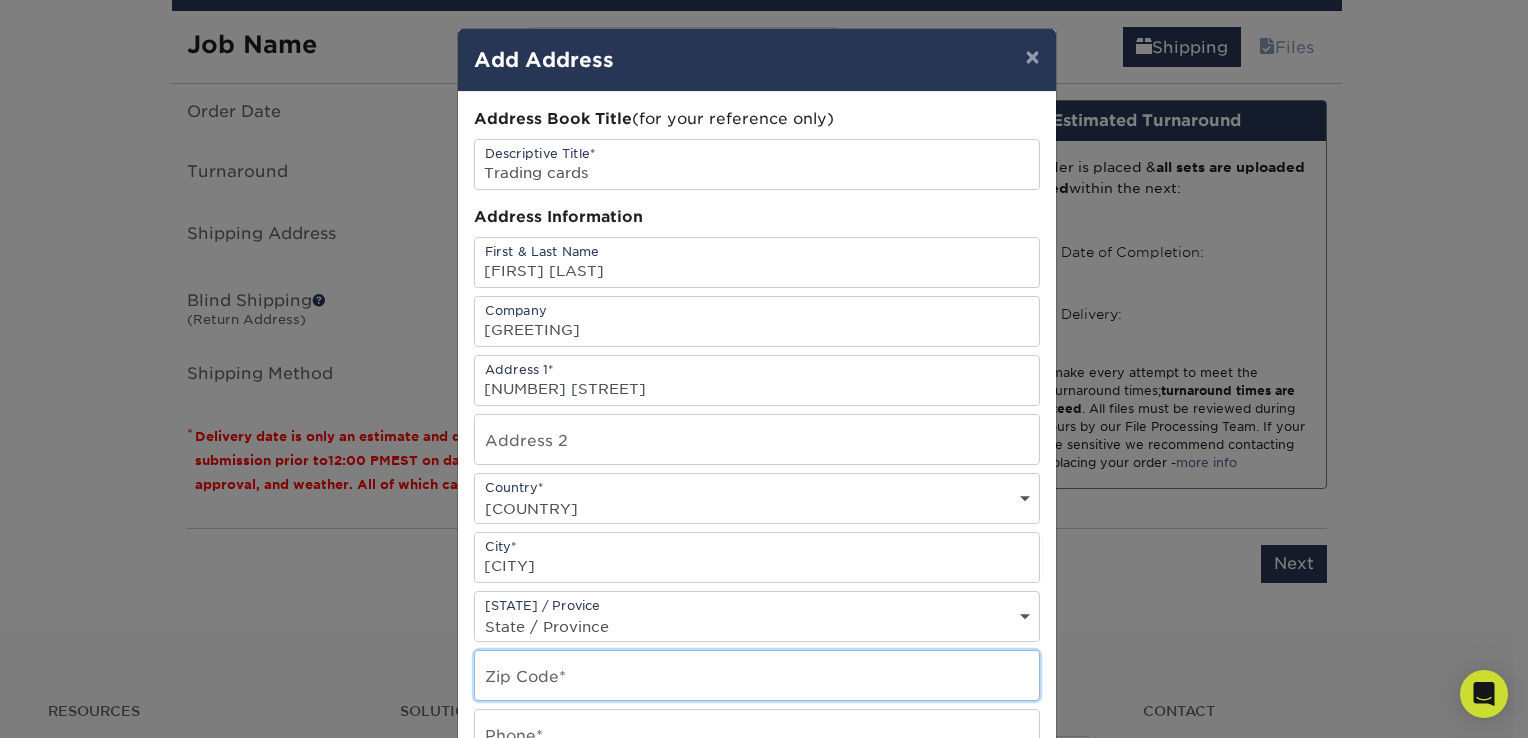 type on "[ZIP]" 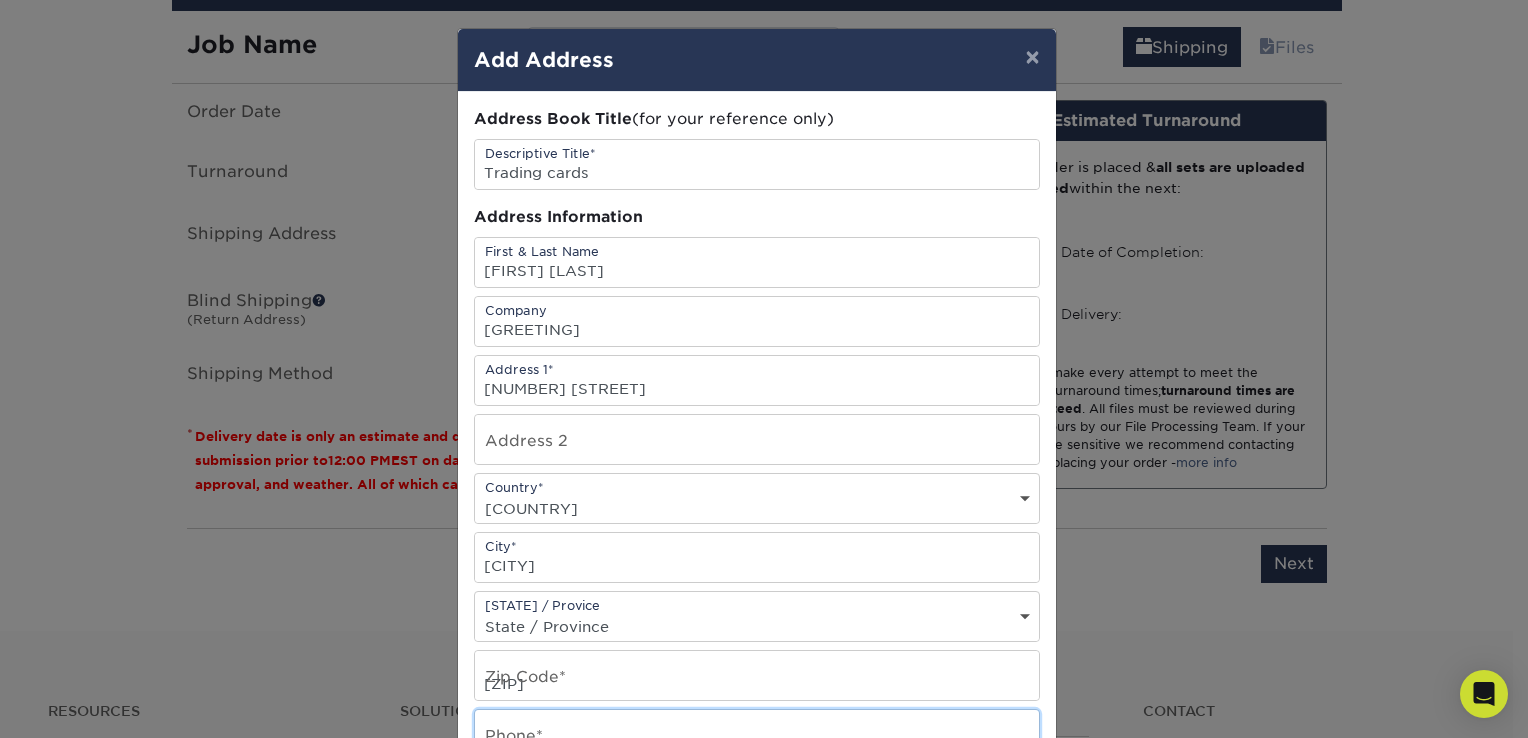 type on "[PHONE]" 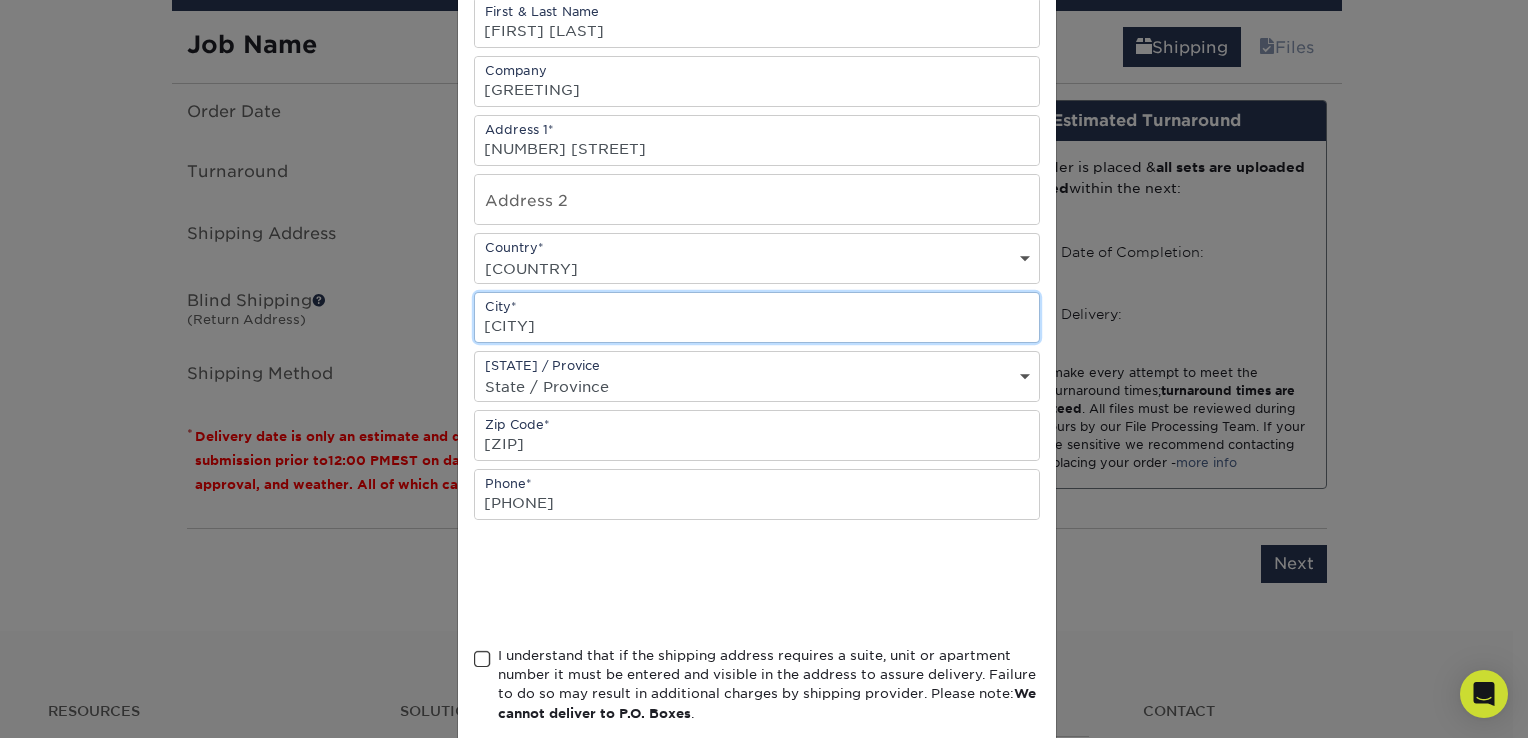 scroll, scrollTop: 300, scrollLeft: 0, axis: vertical 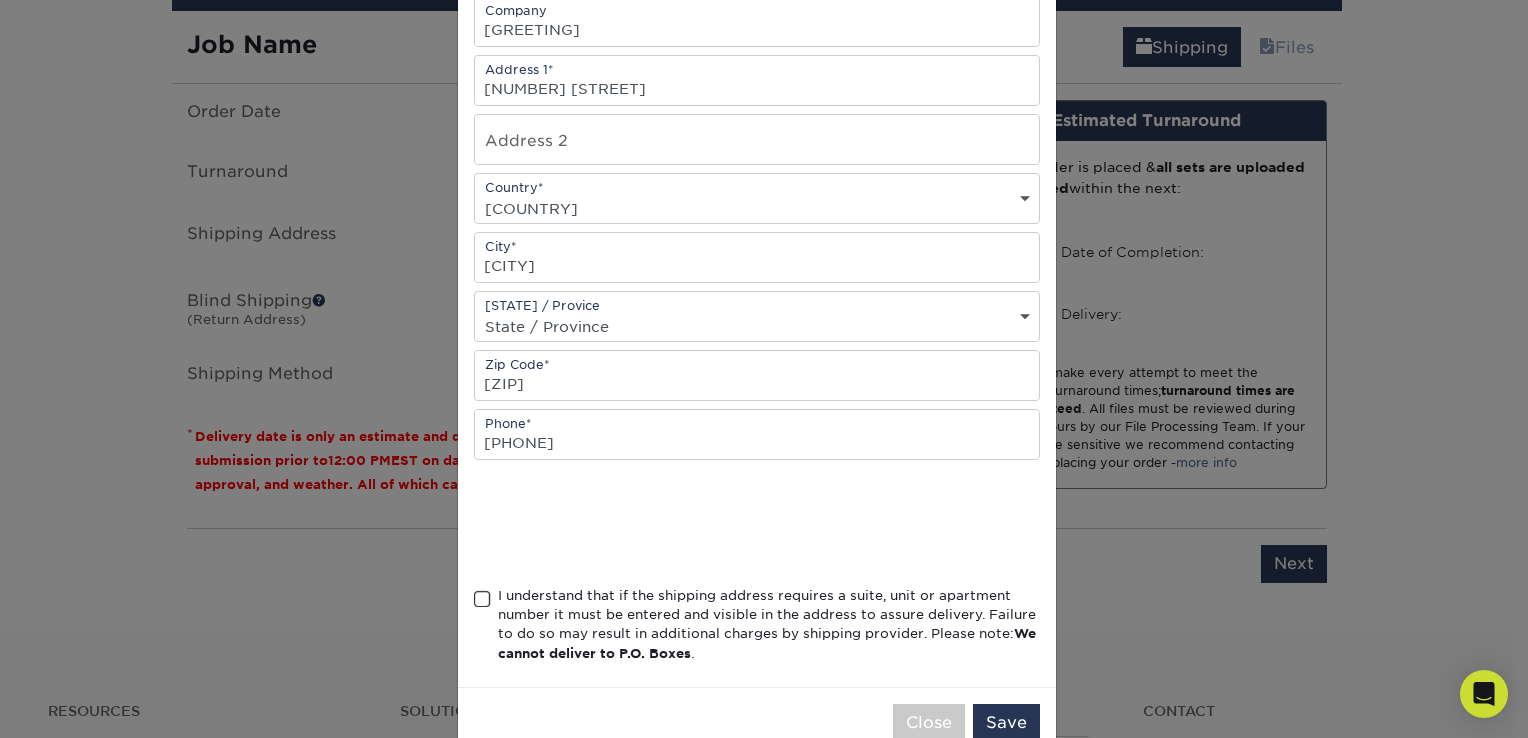 click at bounding box center [482, 599] 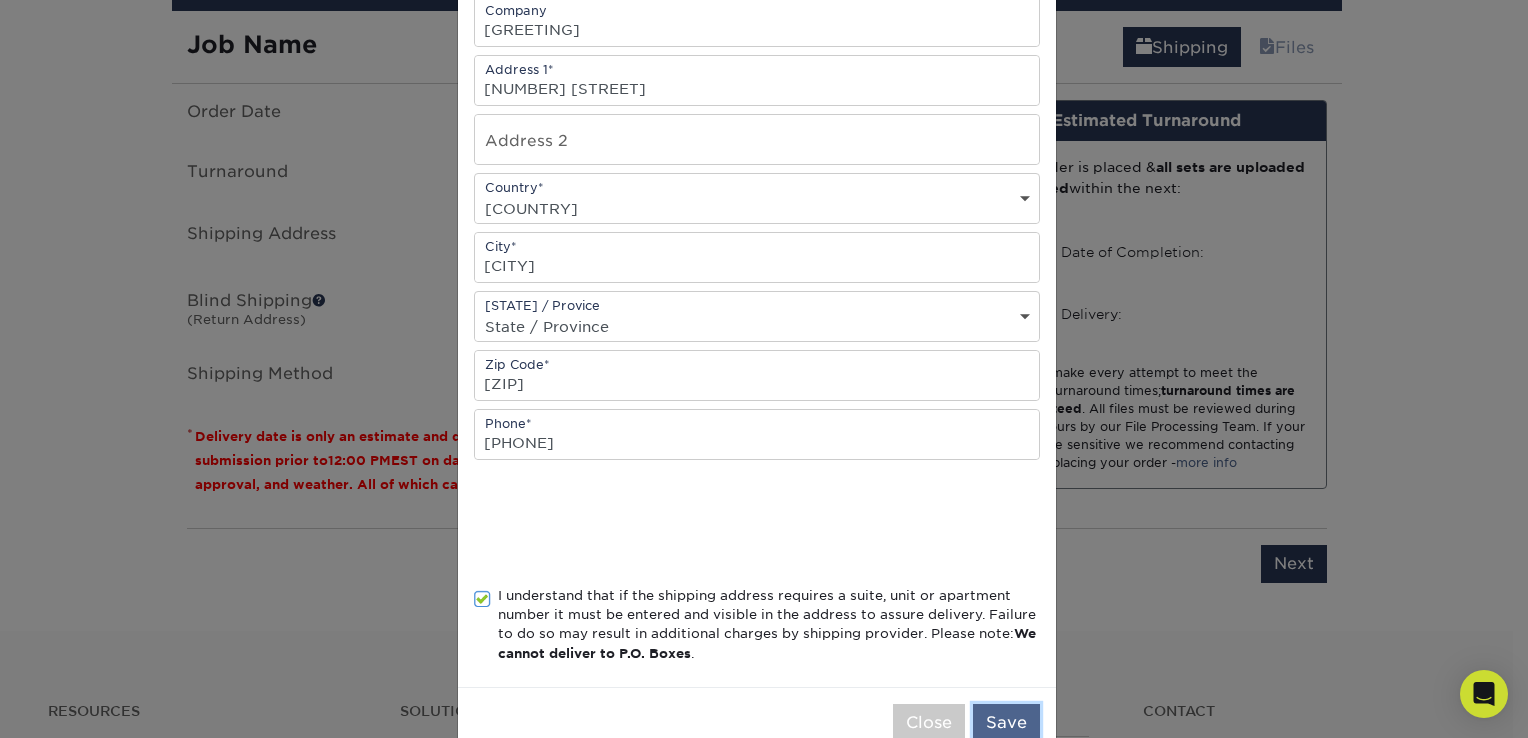 click on "Save" at bounding box center (1006, 723) 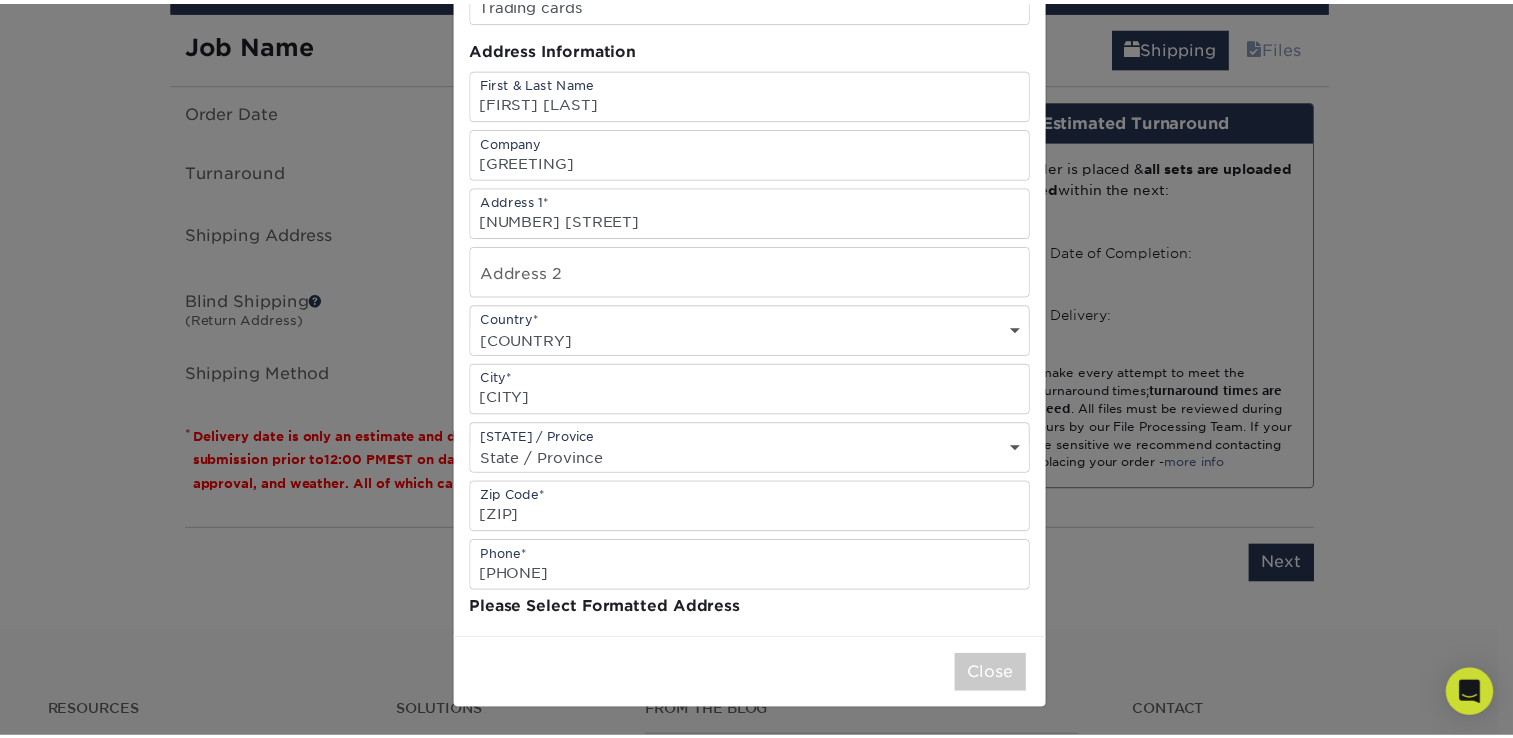scroll, scrollTop: 0, scrollLeft: 0, axis: both 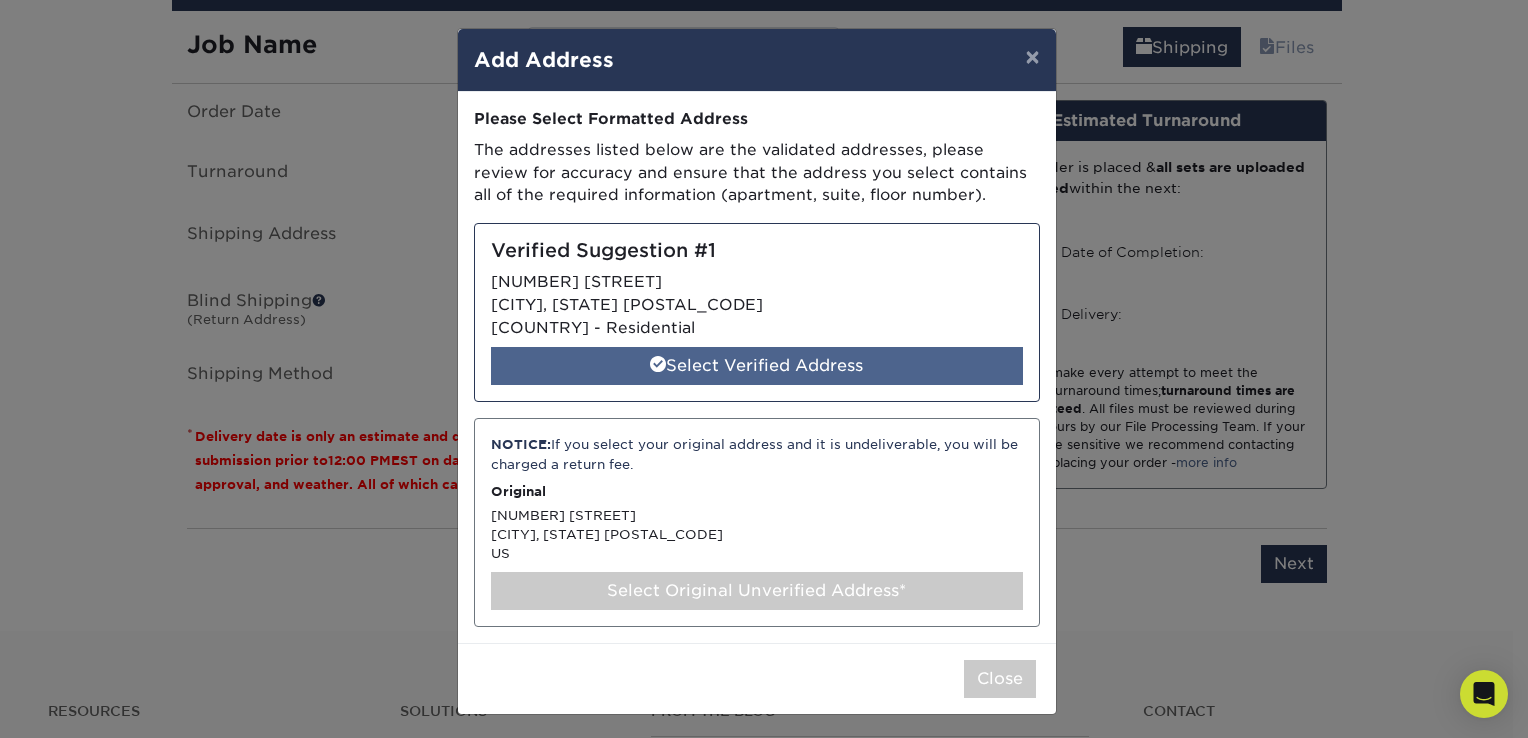 click on "Select Verified Address" at bounding box center [757, 366] 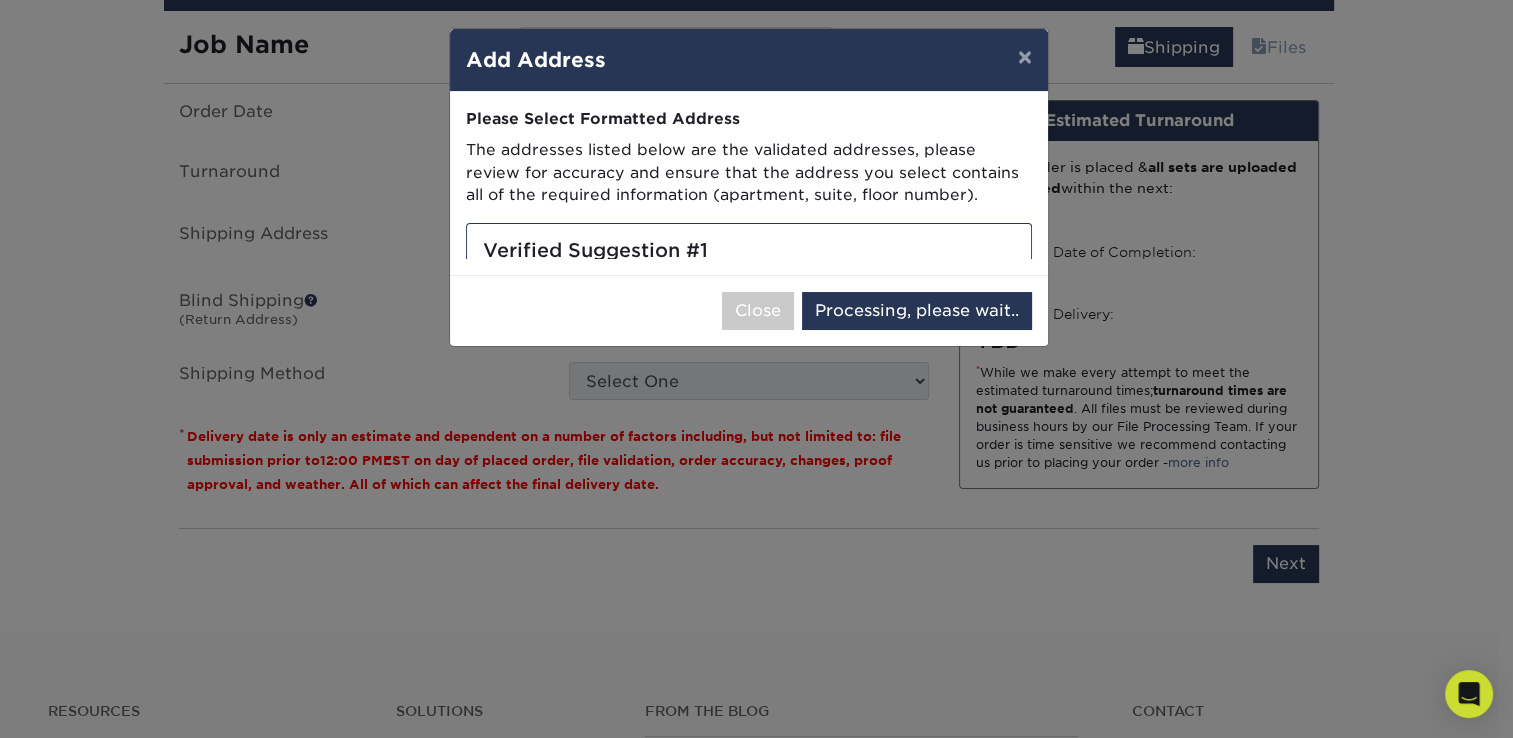 select on "[NUMBER]" 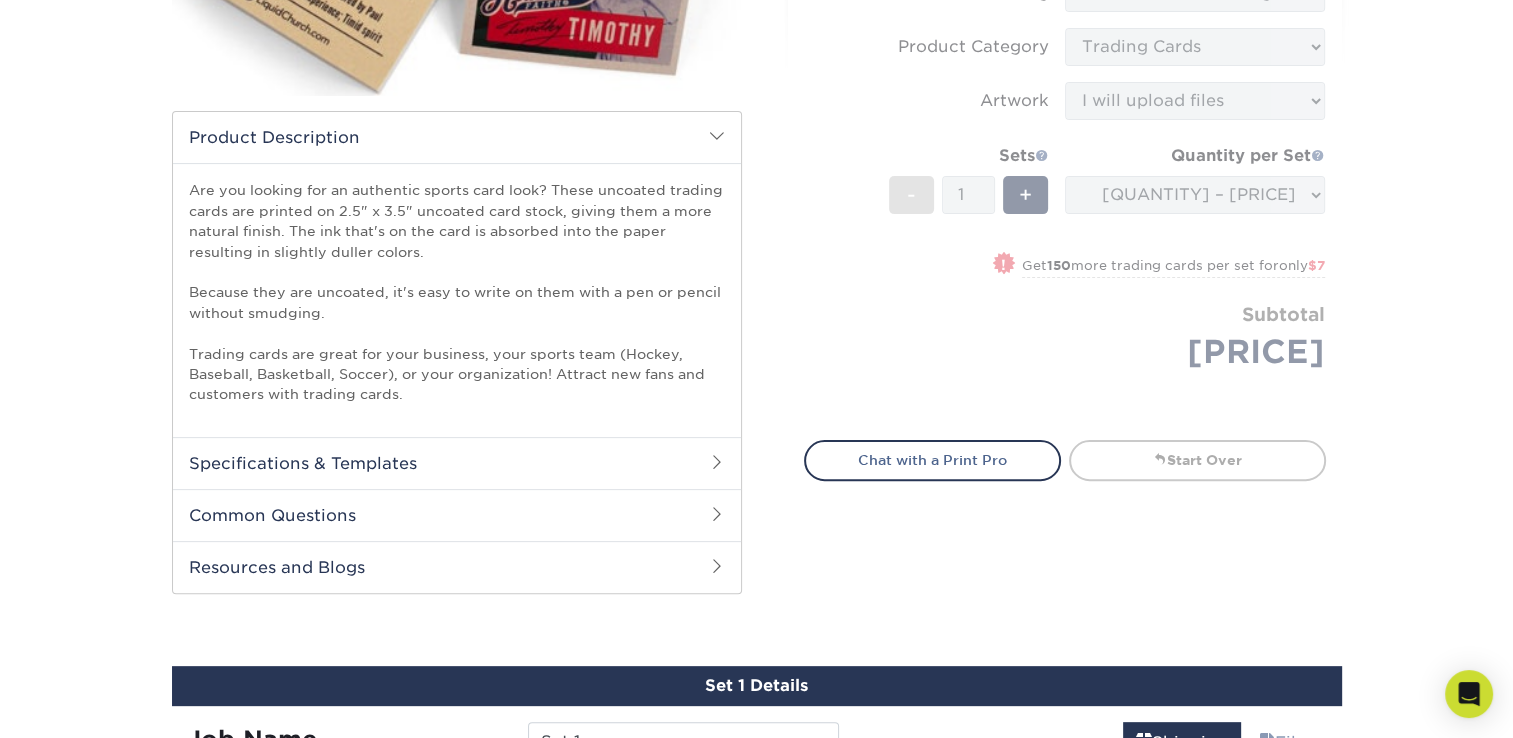 scroll, scrollTop: 500, scrollLeft: 0, axis: vertical 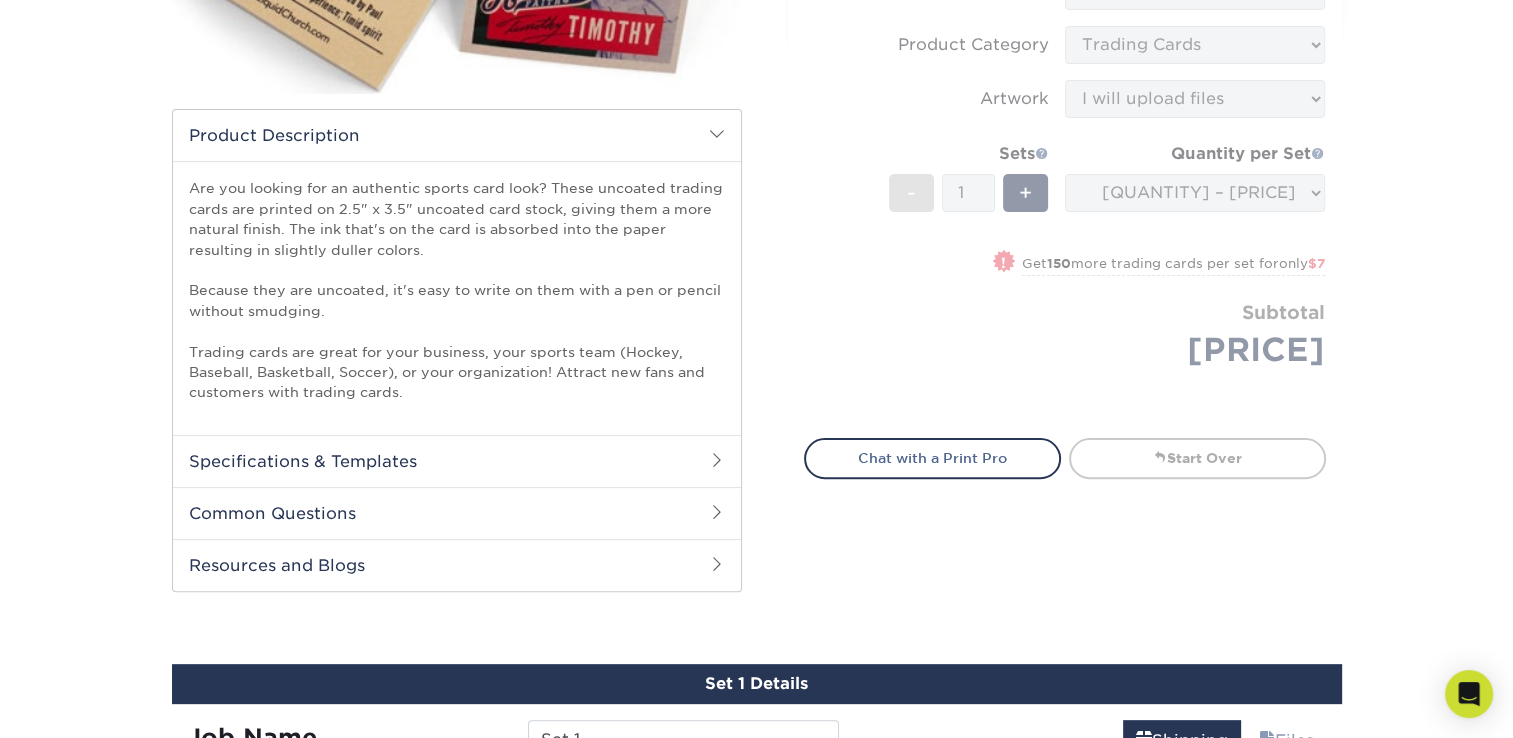 click on "Select your options:
Sizes Help Sizes
Please Select 2.5" x 3.5" Foil Yes" at bounding box center [1057, 142] 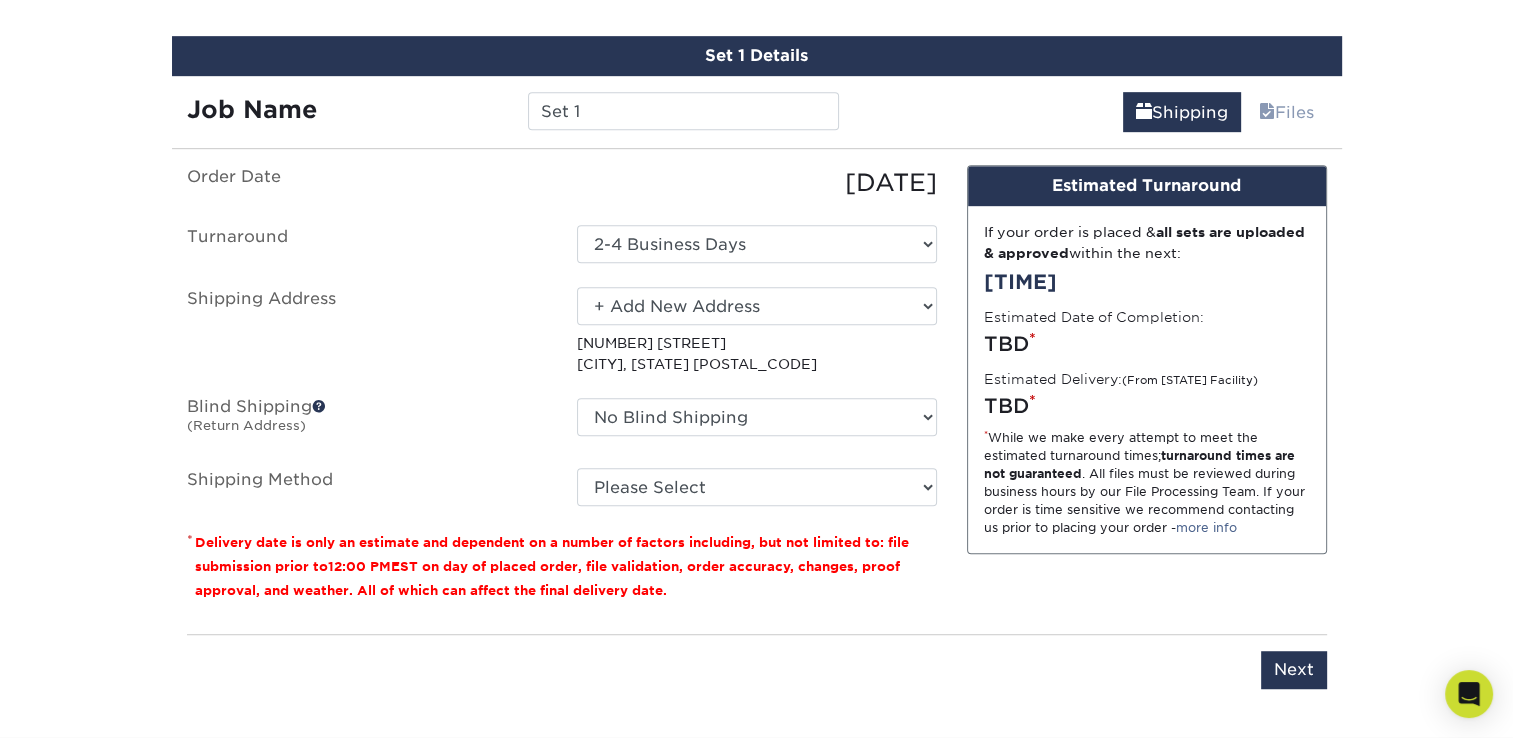 scroll, scrollTop: 1400, scrollLeft: 0, axis: vertical 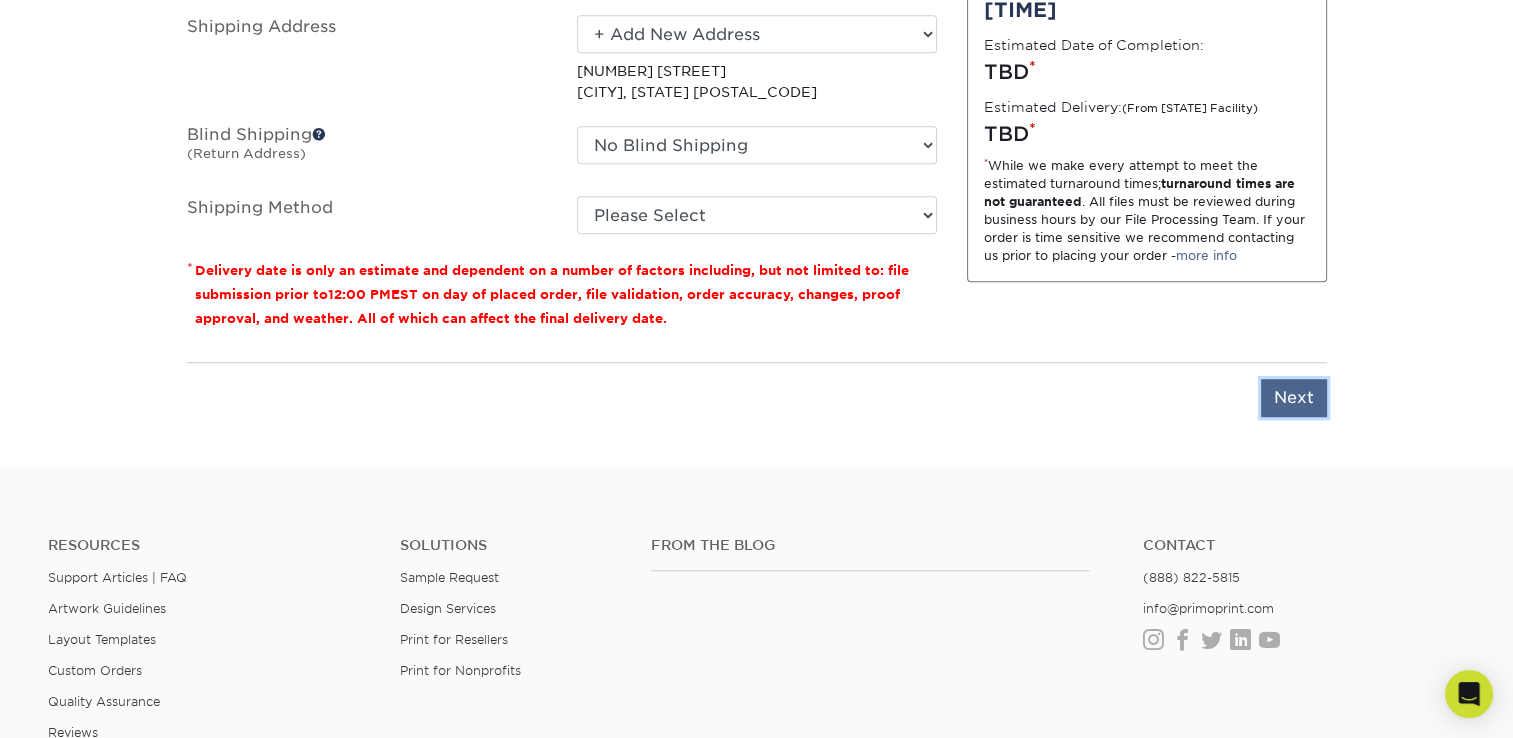 click on "Next" at bounding box center [1294, 398] 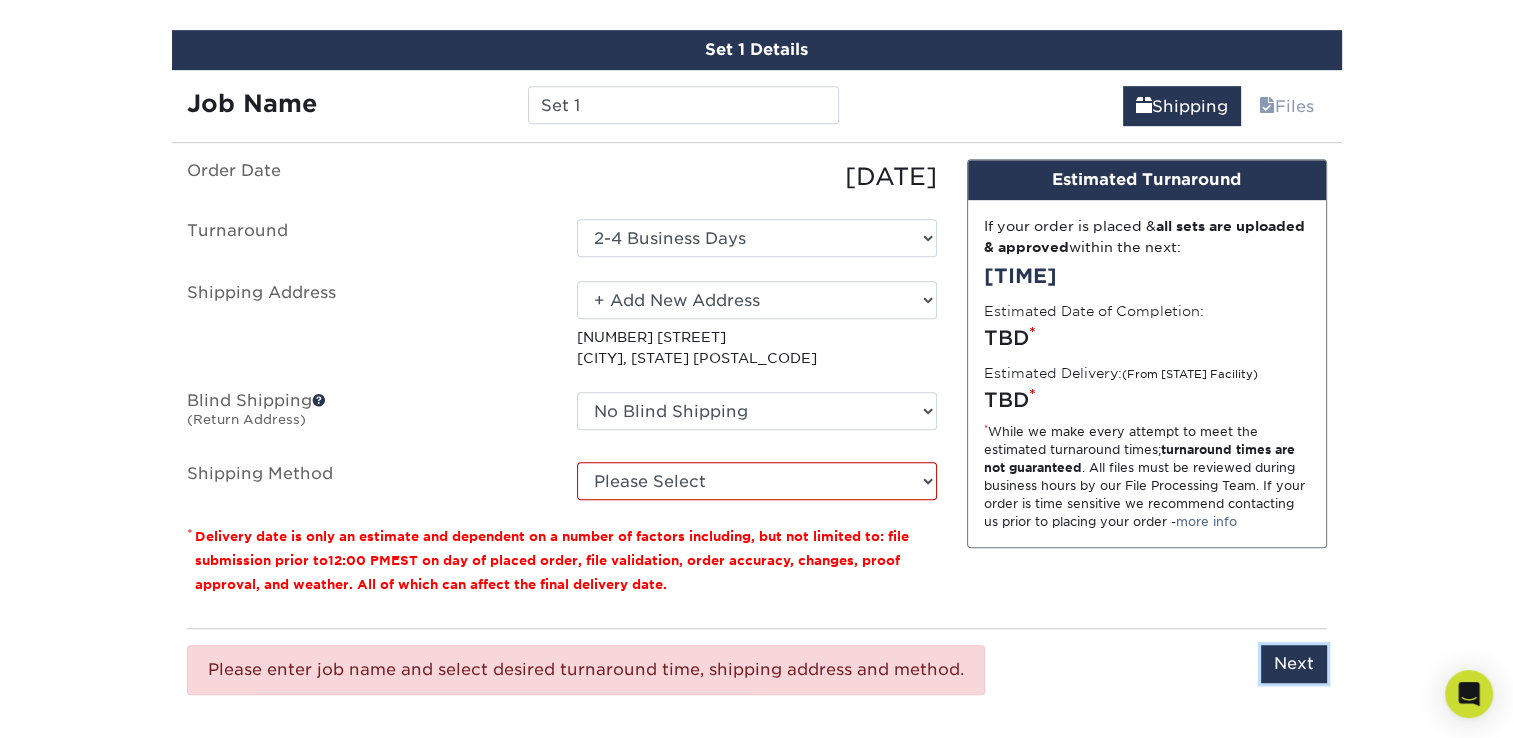 scroll, scrollTop: 1100, scrollLeft: 0, axis: vertical 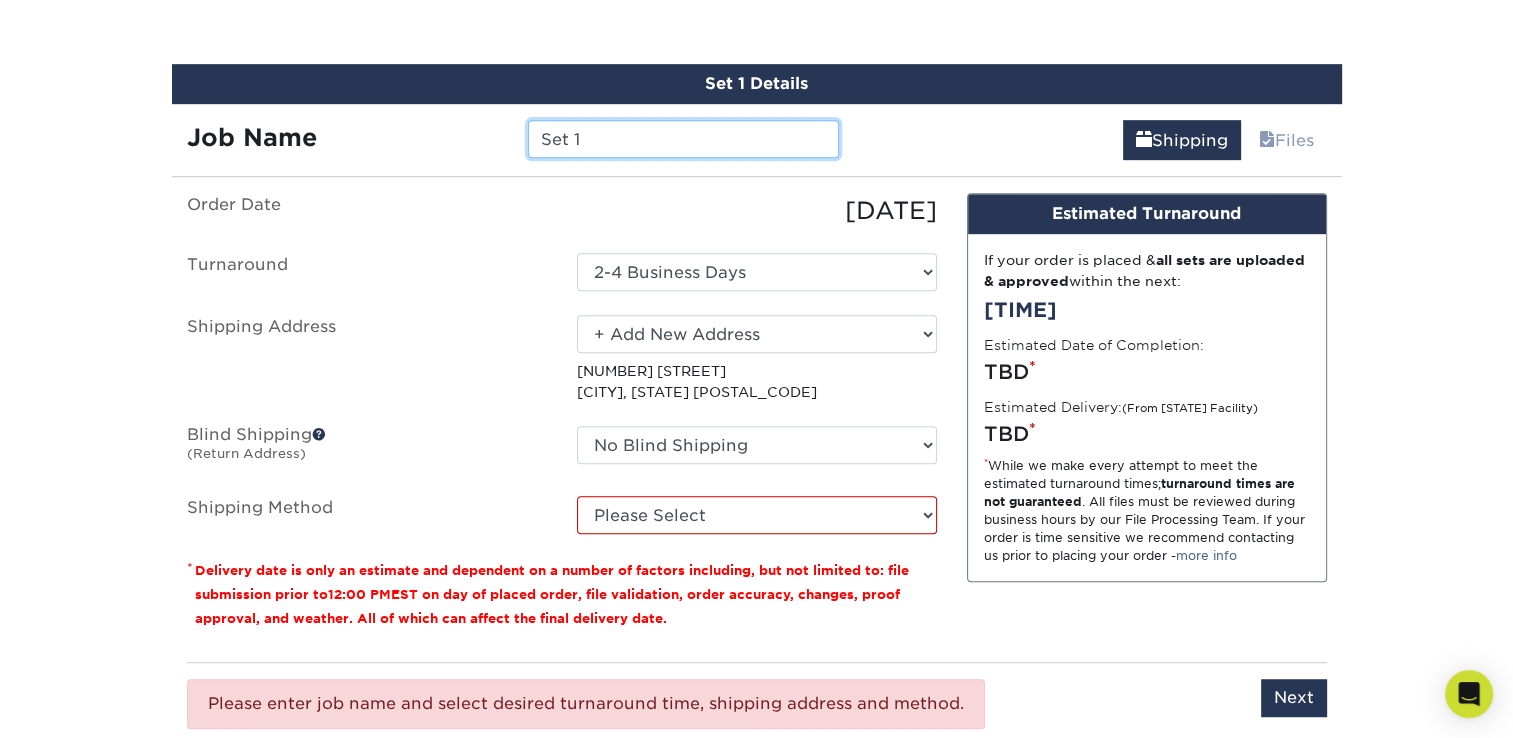 click on "Set 1" at bounding box center (683, 139) 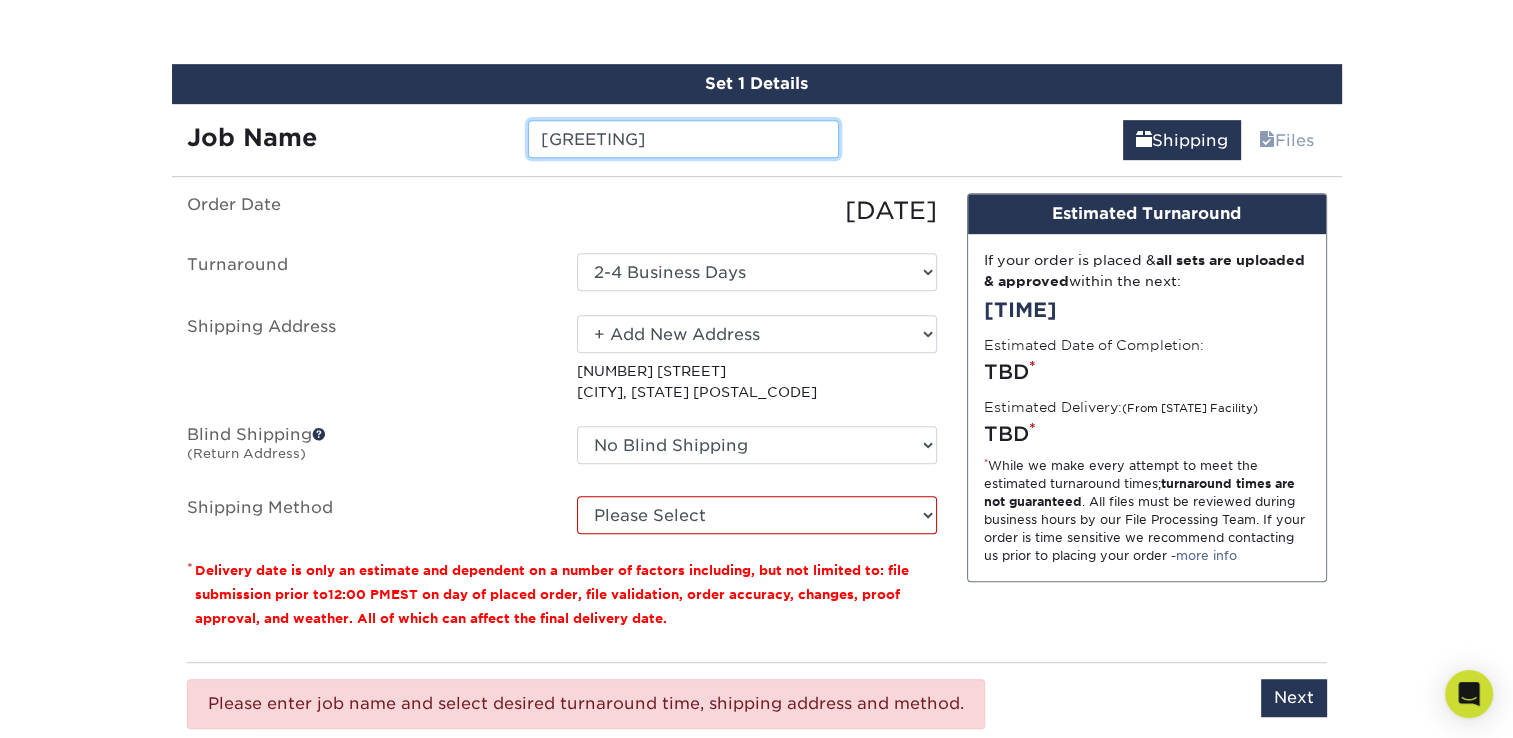 type on "[GREETING]" 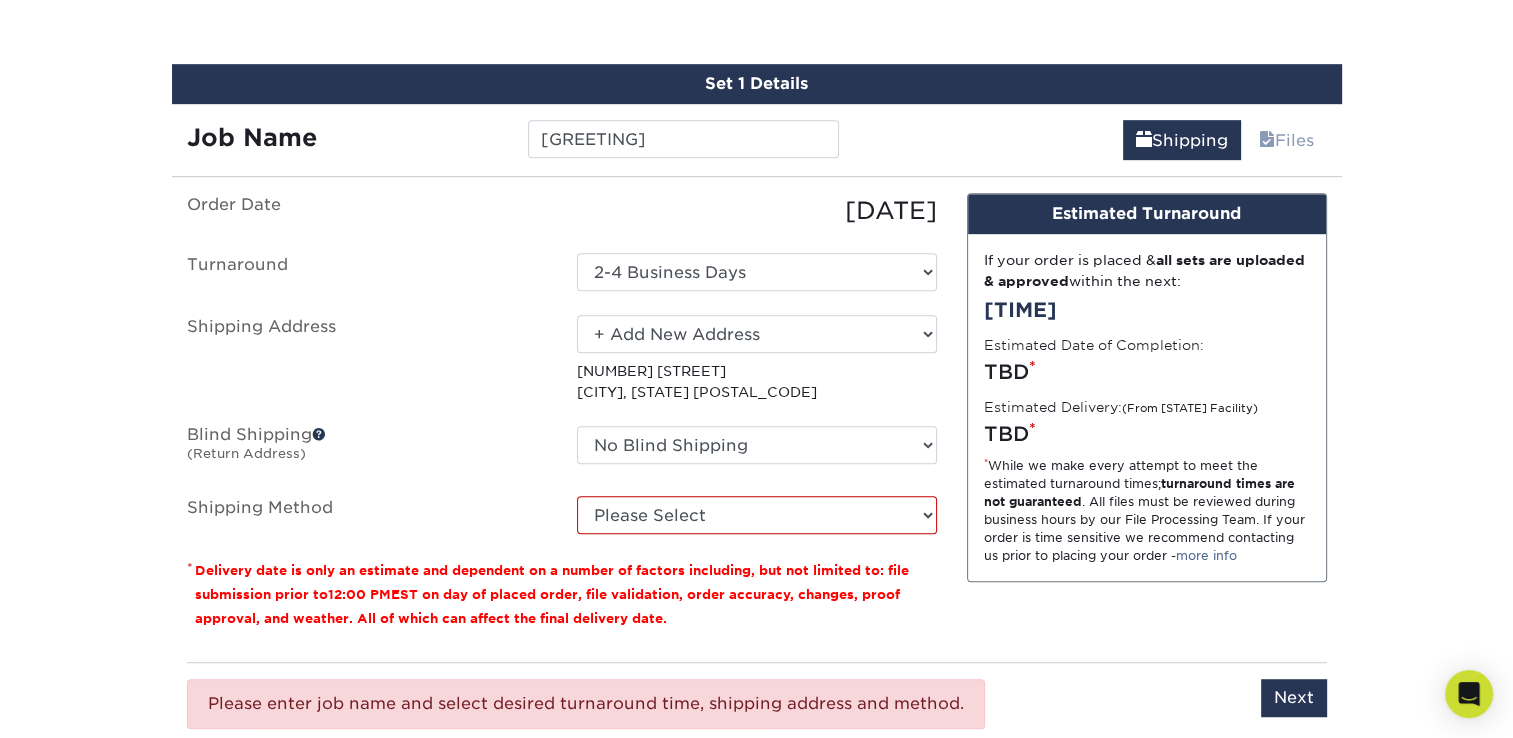 click on "Turnaround" at bounding box center [367, 272] 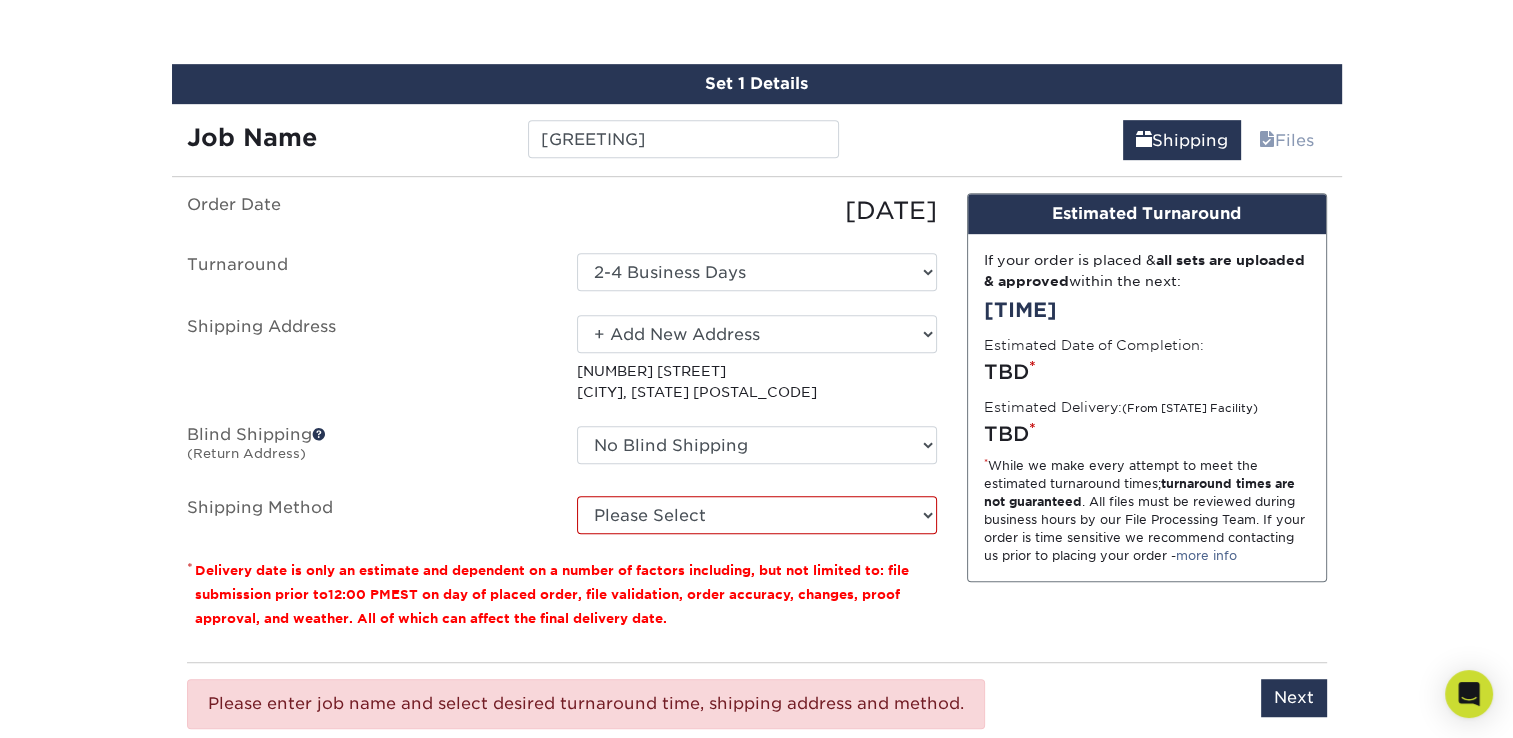 click on "Order Date
[DATE]
Turnaround
Select One 2-4 Business Days 2 Day Next Business Day
Shipping Address
Select One
Trading cards + Add New Address
- Login
[NUMBER] [STREET]  [CITY], [STATE] [ZIP]
Blind Shipping  (Return Address)
+ Add New Address
Shipping Method
Please Select Ground Shipping (+$24.40) 3 Day Shipping Service (+$31.32) 2 Day Air Shipping (+$32.10) Next Day Shipping by 5pm (+$33.95)" at bounding box center [562, 375] 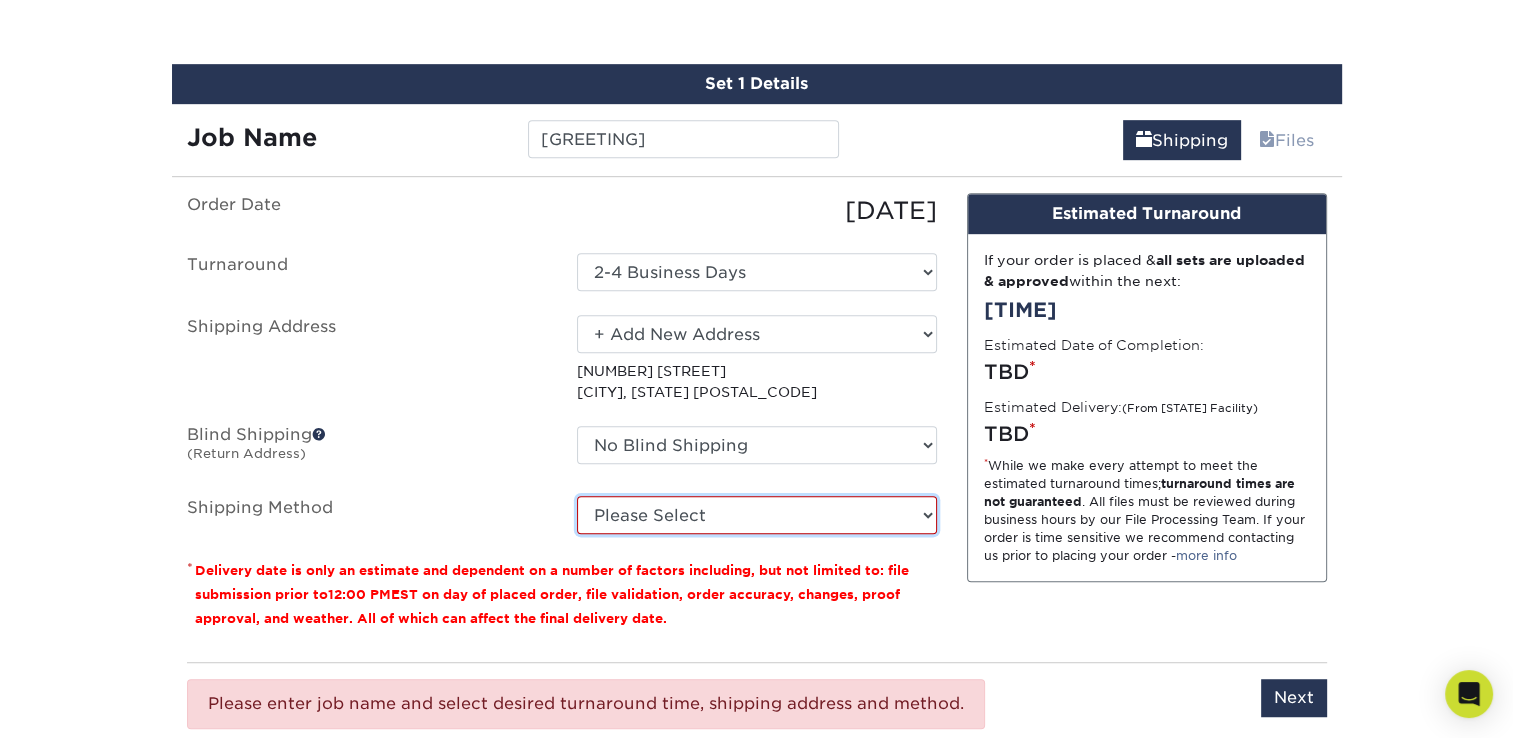 click on "Please Select Ground Shipping (+$24.40) 3 Day Shipping Service (+$31.32) 2 Day Air Shipping (+$32.10) Next Day Shipping by 5pm (+$33.95) Next Day Shipping by 12 noon (+$35.85) Next Day Air Early A.M. (+$175.80)" at bounding box center (757, 515) 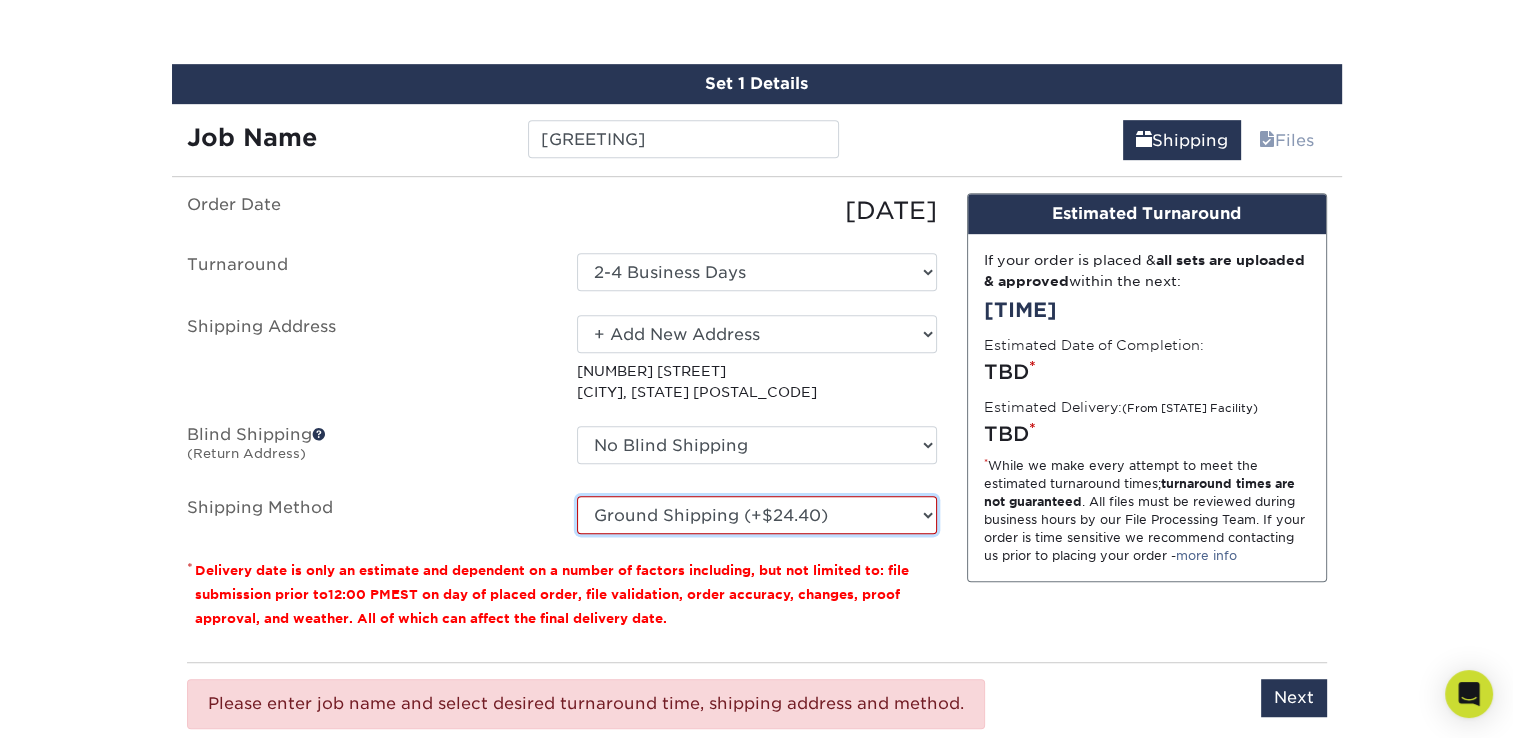 click on "Please Select Ground Shipping (+$24.40) 3 Day Shipping Service (+$31.32) 2 Day Air Shipping (+$32.10) Next Day Shipping by 5pm (+$33.95) Next Day Shipping by 12 noon (+$35.85) Next Day Air Early A.M. (+$175.80)" at bounding box center (757, 515) 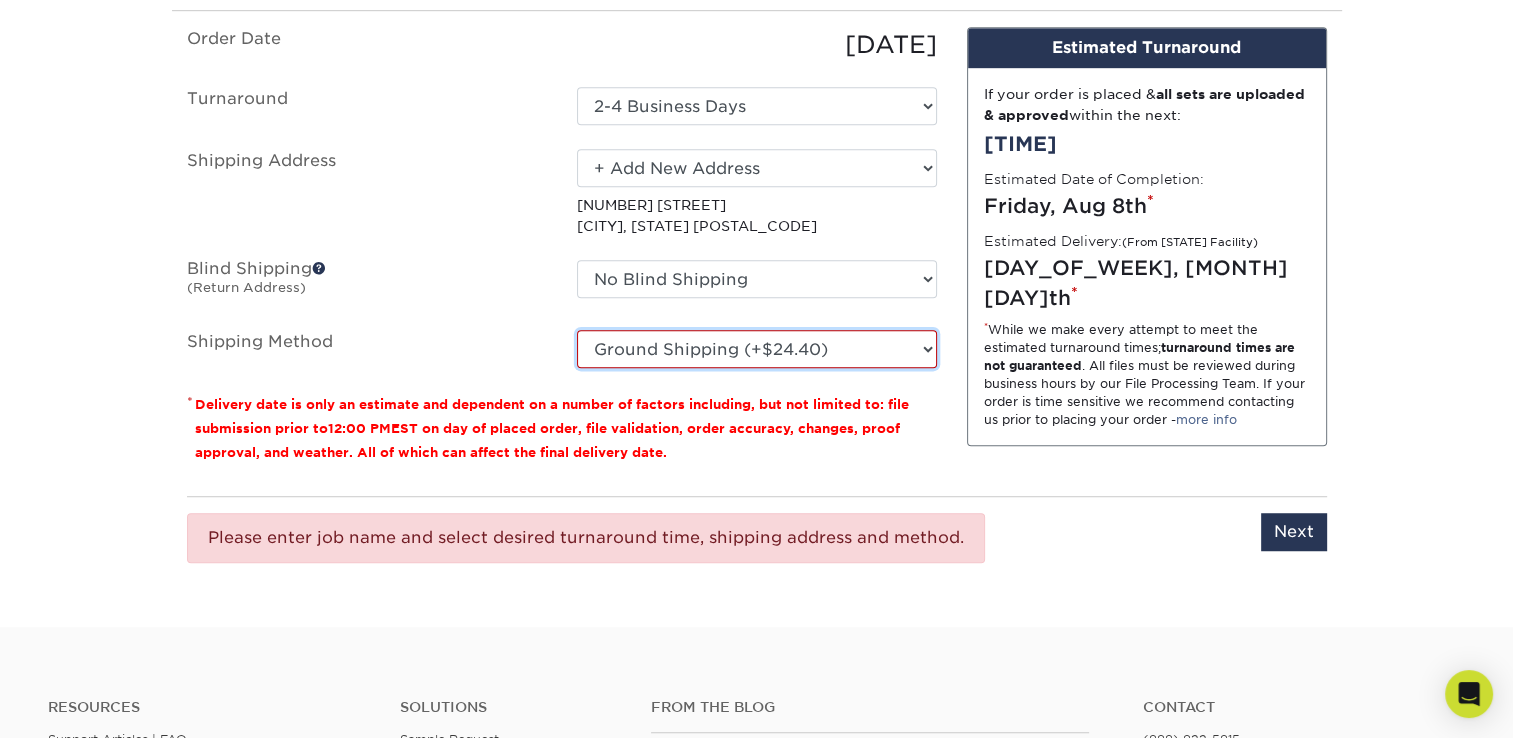 scroll, scrollTop: 1300, scrollLeft: 0, axis: vertical 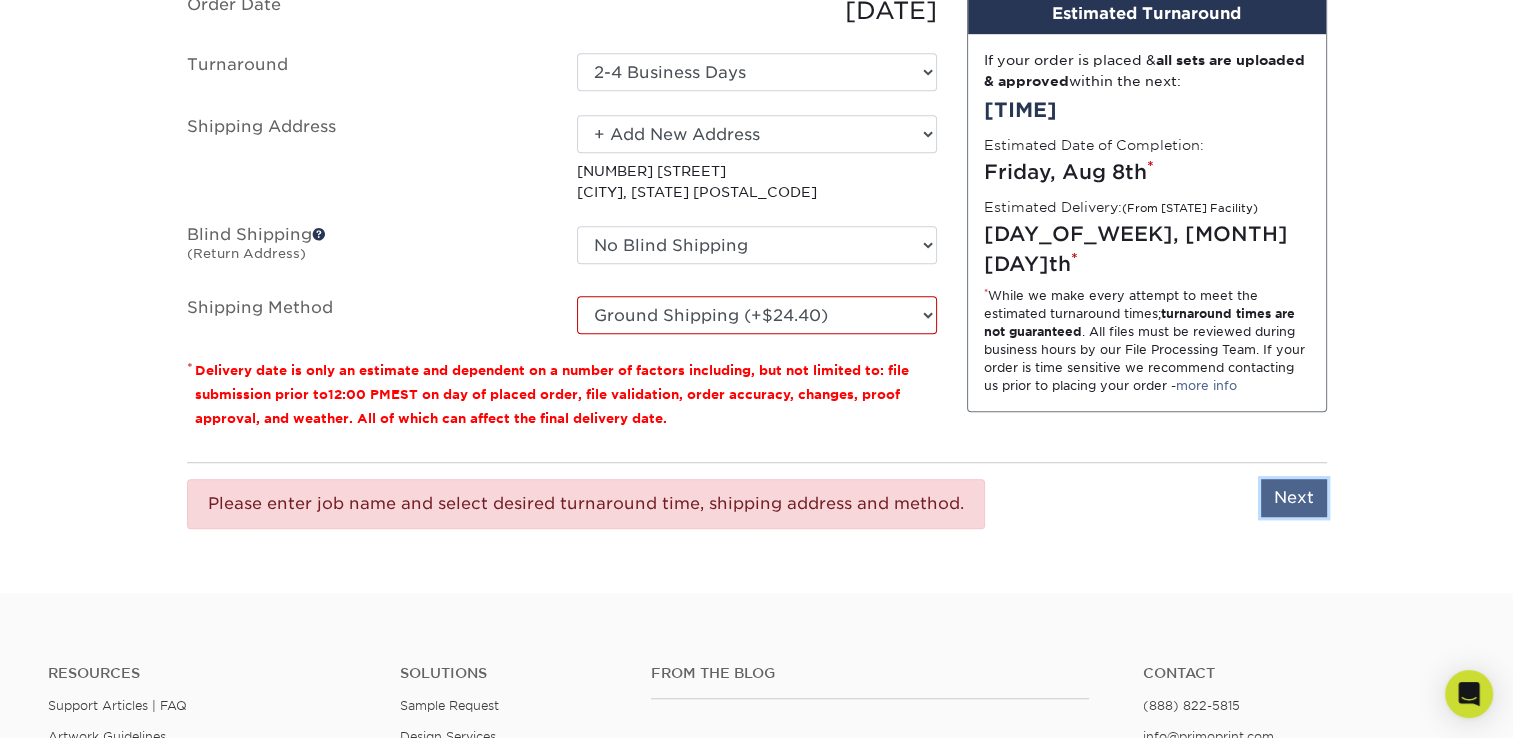click on "Next" at bounding box center (1294, 498) 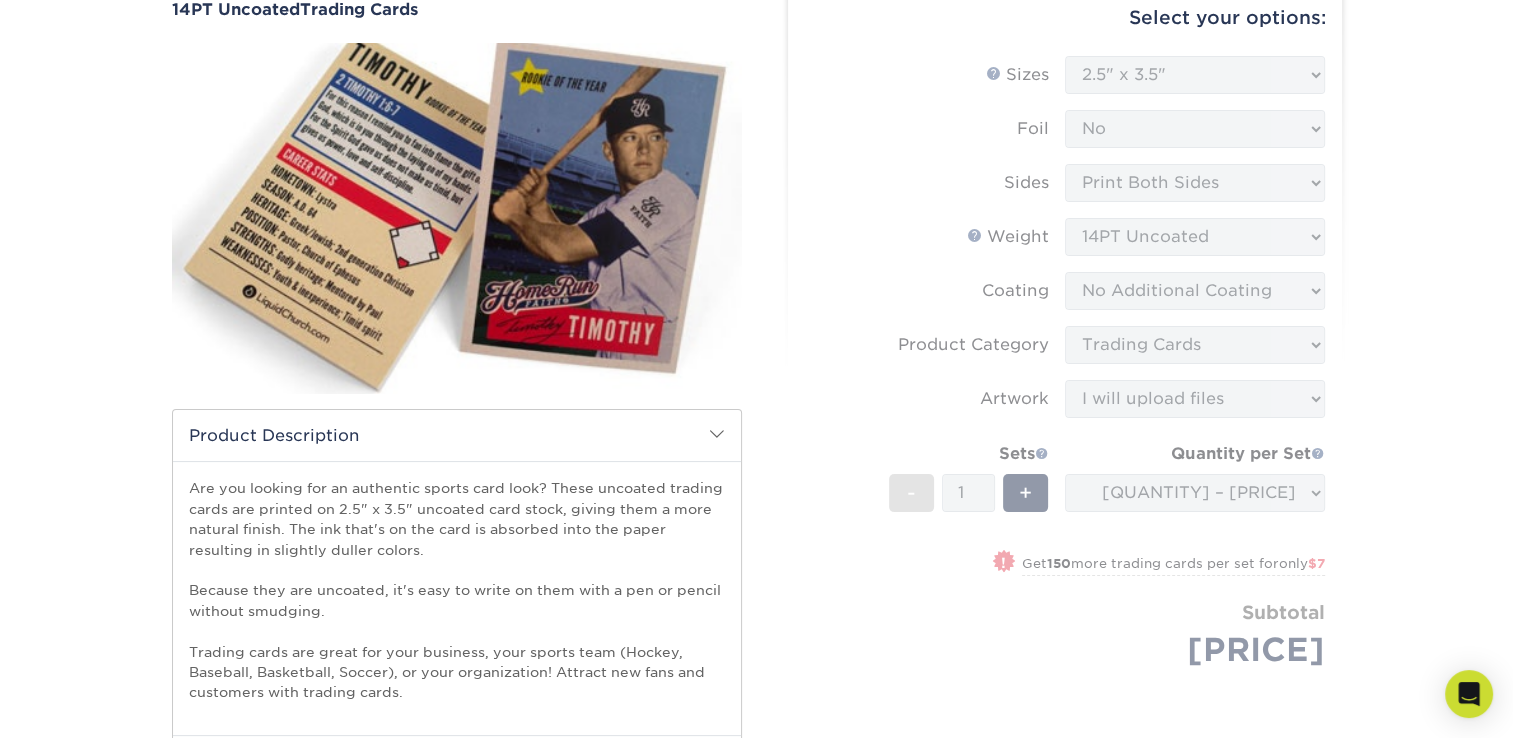 scroll, scrollTop: 300, scrollLeft: 0, axis: vertical 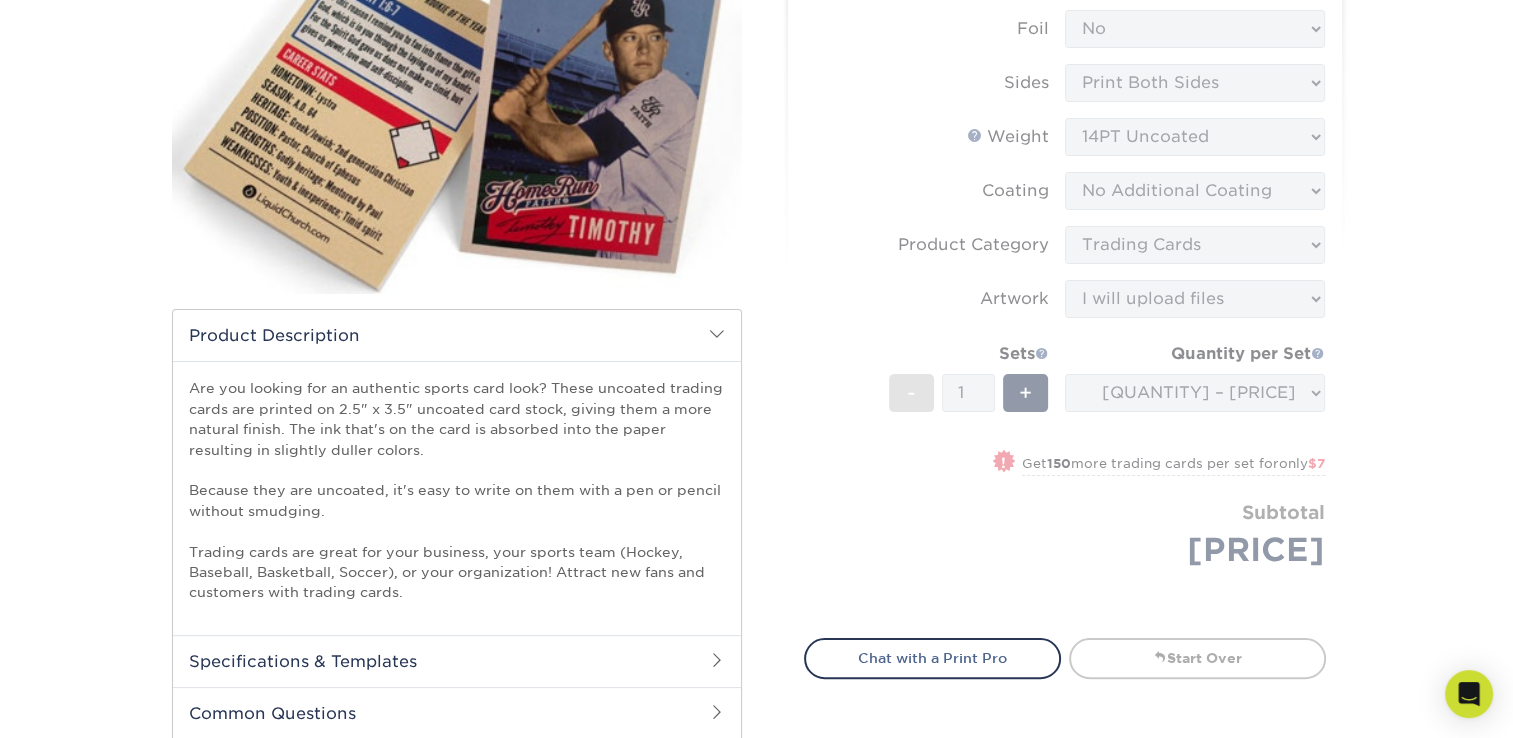 click on "Products
Trading Cards
14PT Uncoated  Trading Cards
show more Templates" at bounding box center [756, 678] 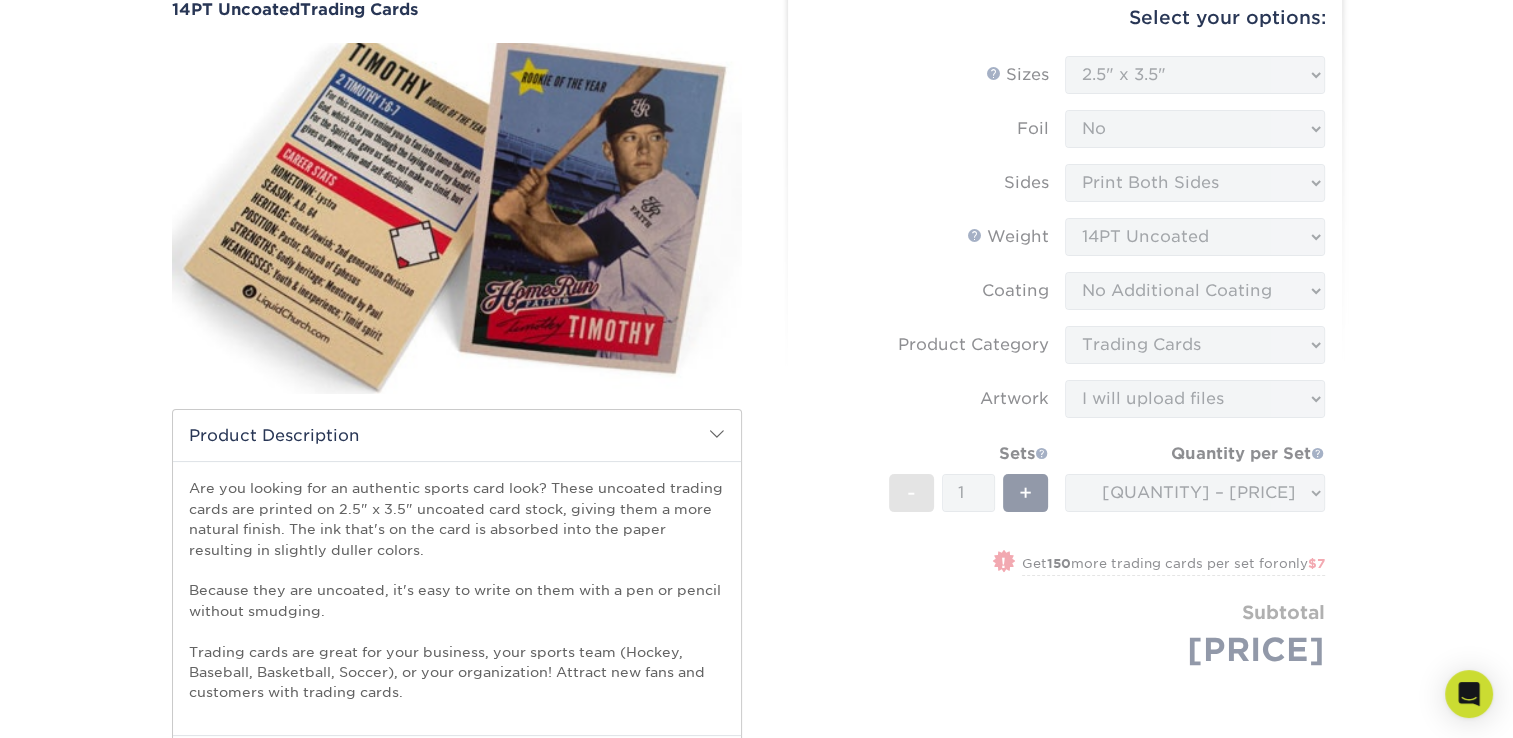 scroll, scrollTop: 0, scrollLeft: 0, axis: both 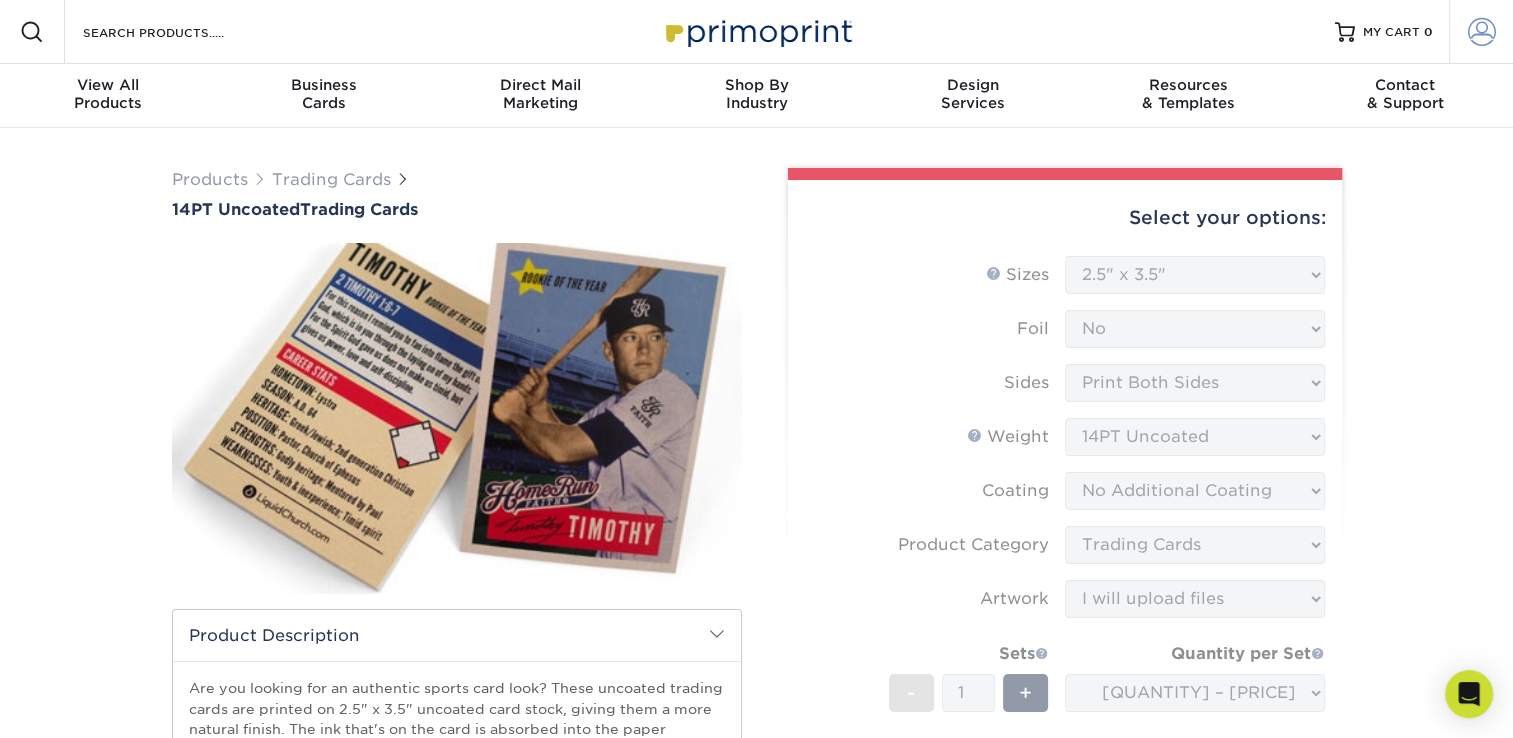 click at bounding box center (1482, 32) 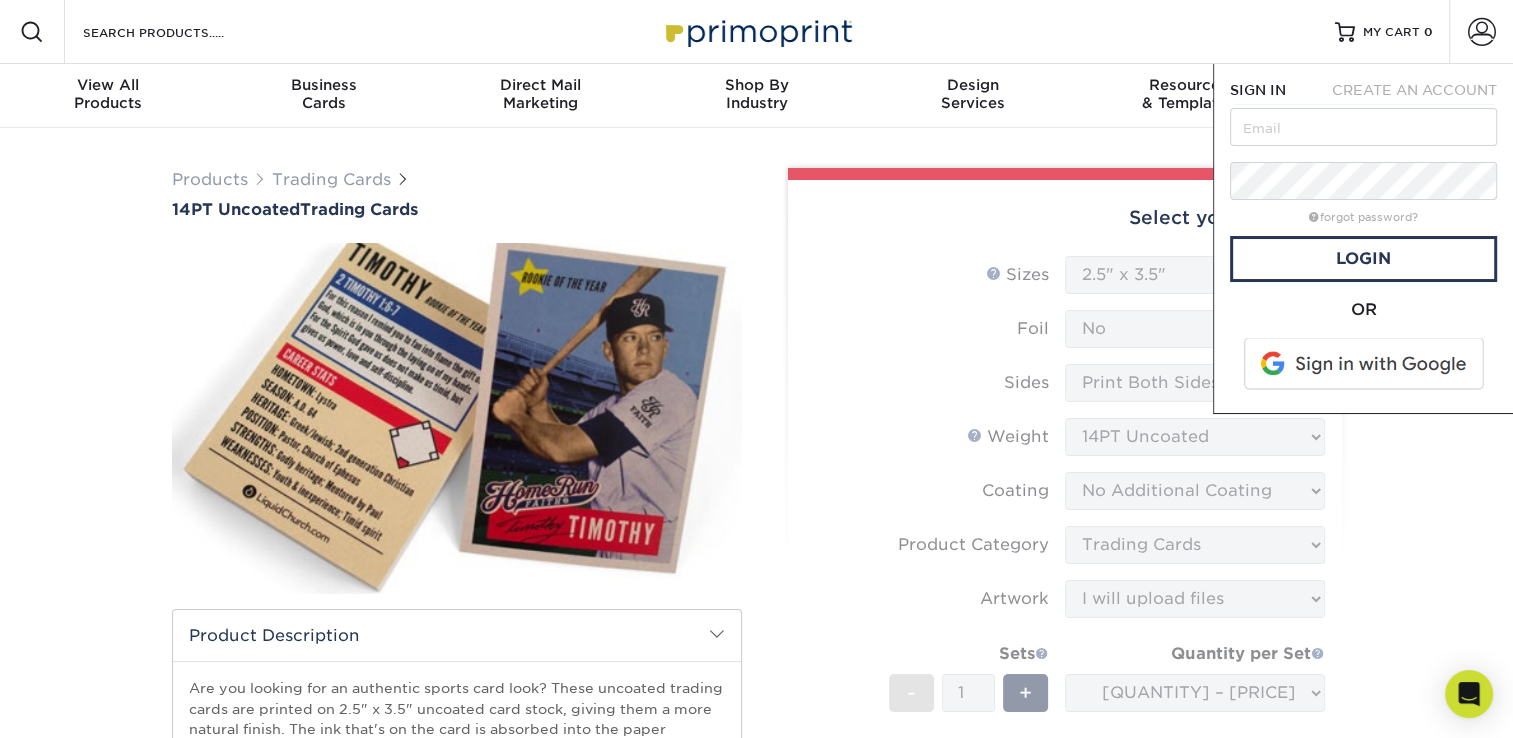click on "CREATE AN ACCOUNT" at bounding box center [1414, 90] 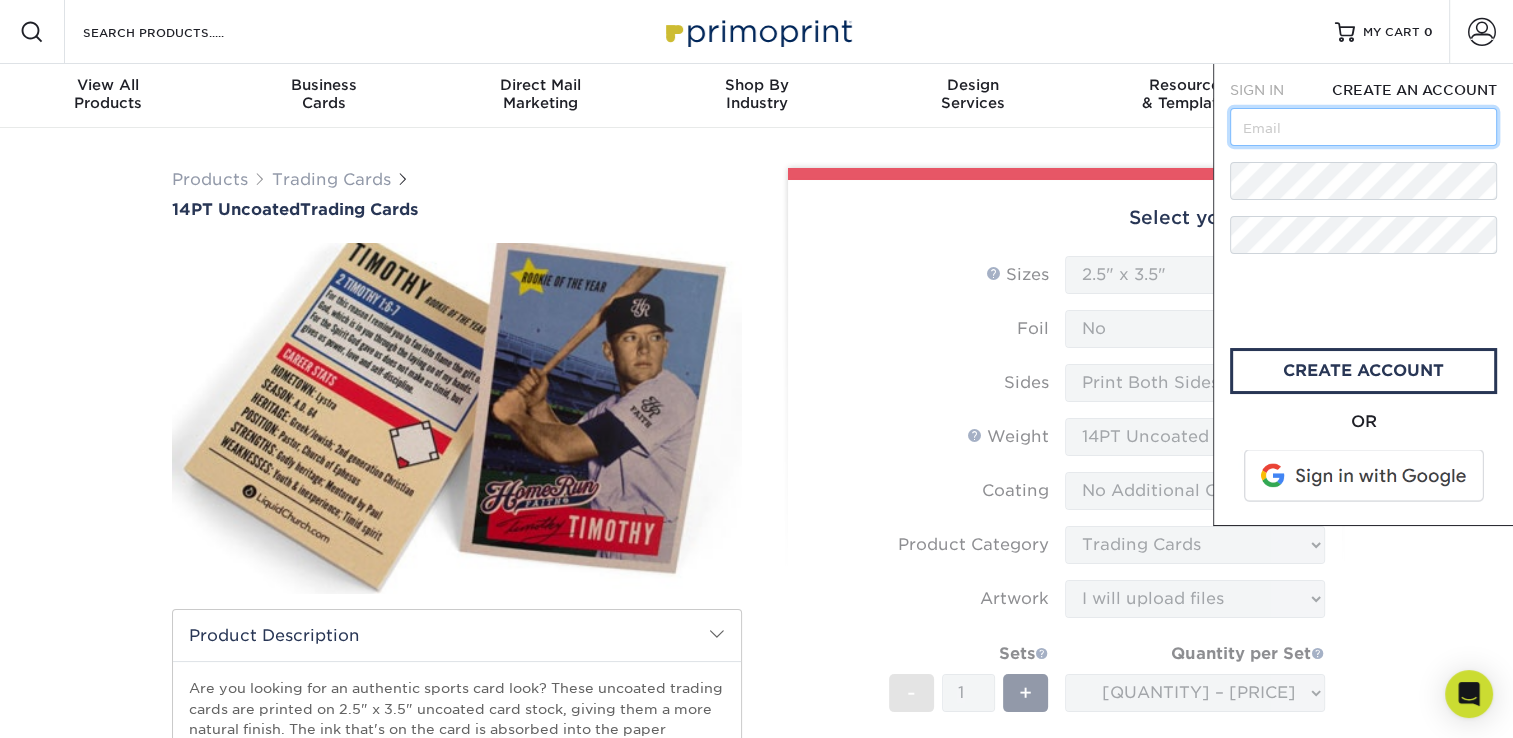 click at bounding box center (1363, 127) 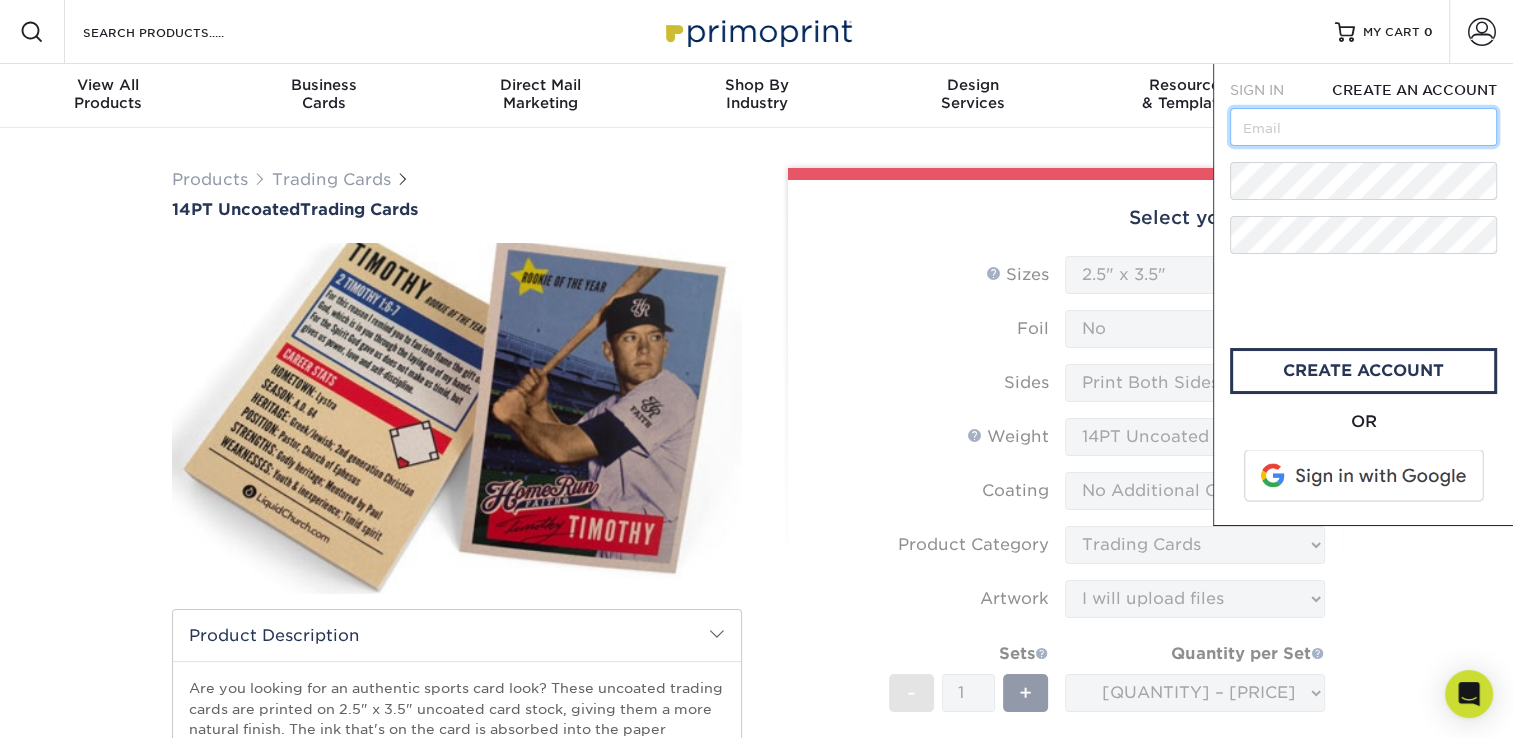 type on "[EMAIL]" 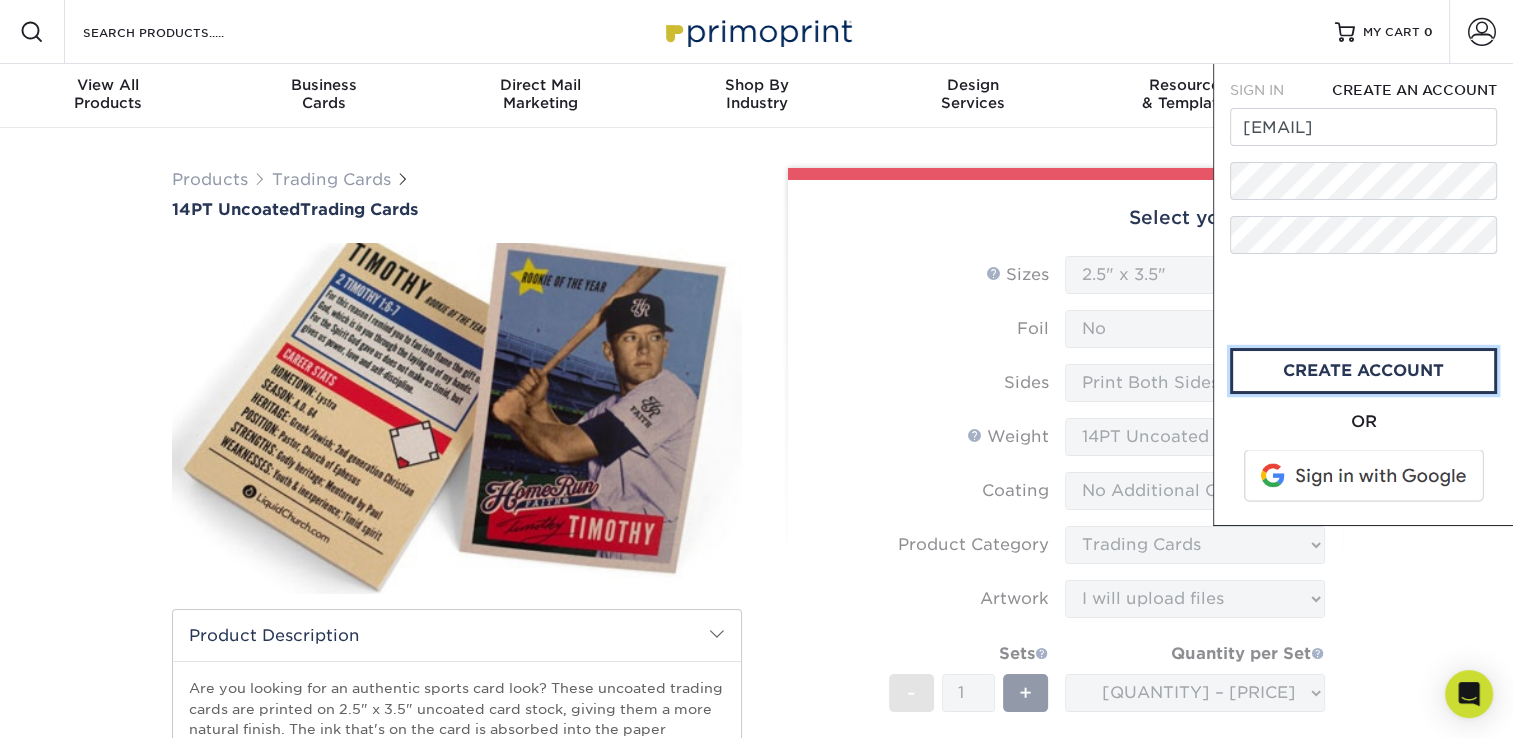 click on "create account" at bounding box center [1363, 371] 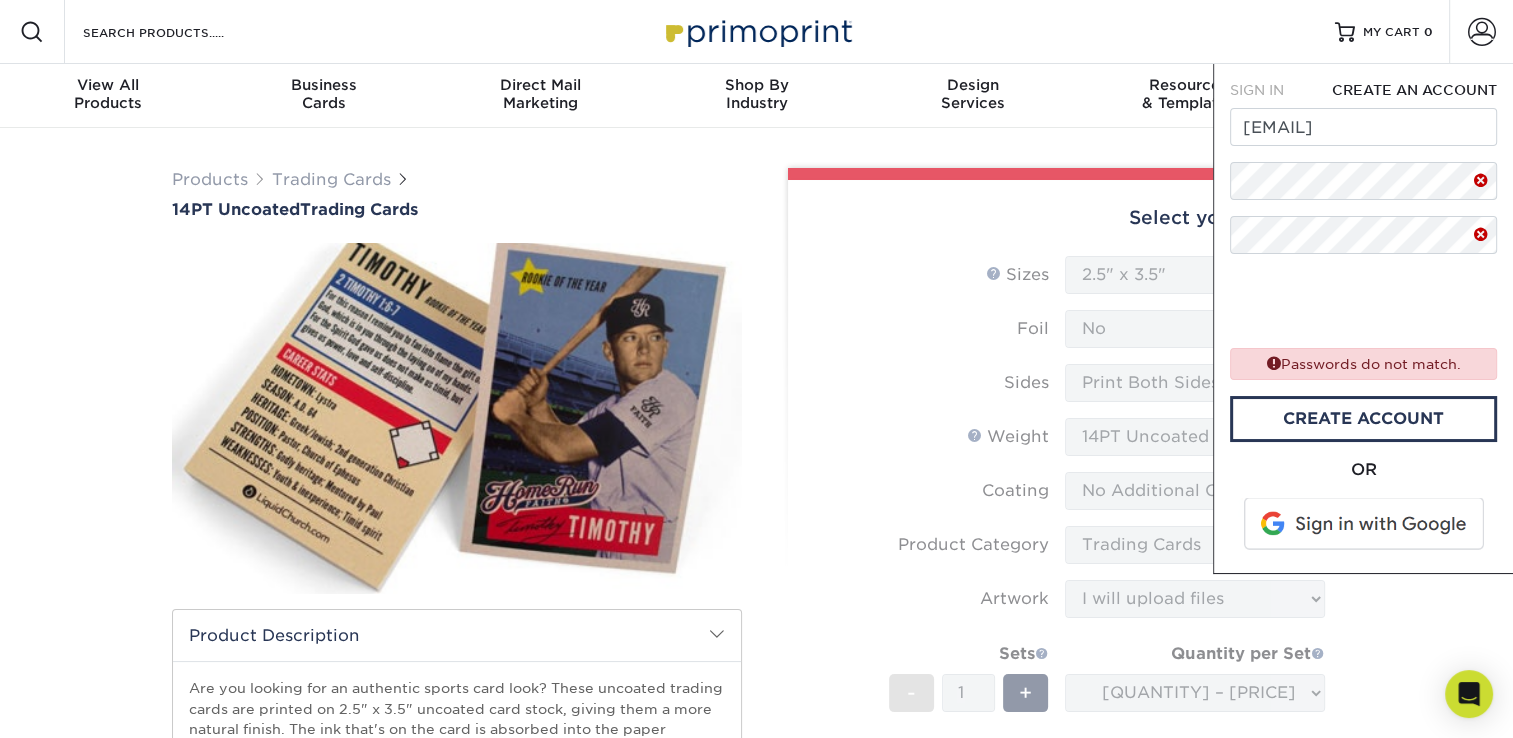 click at bounding box center [1481, 181] 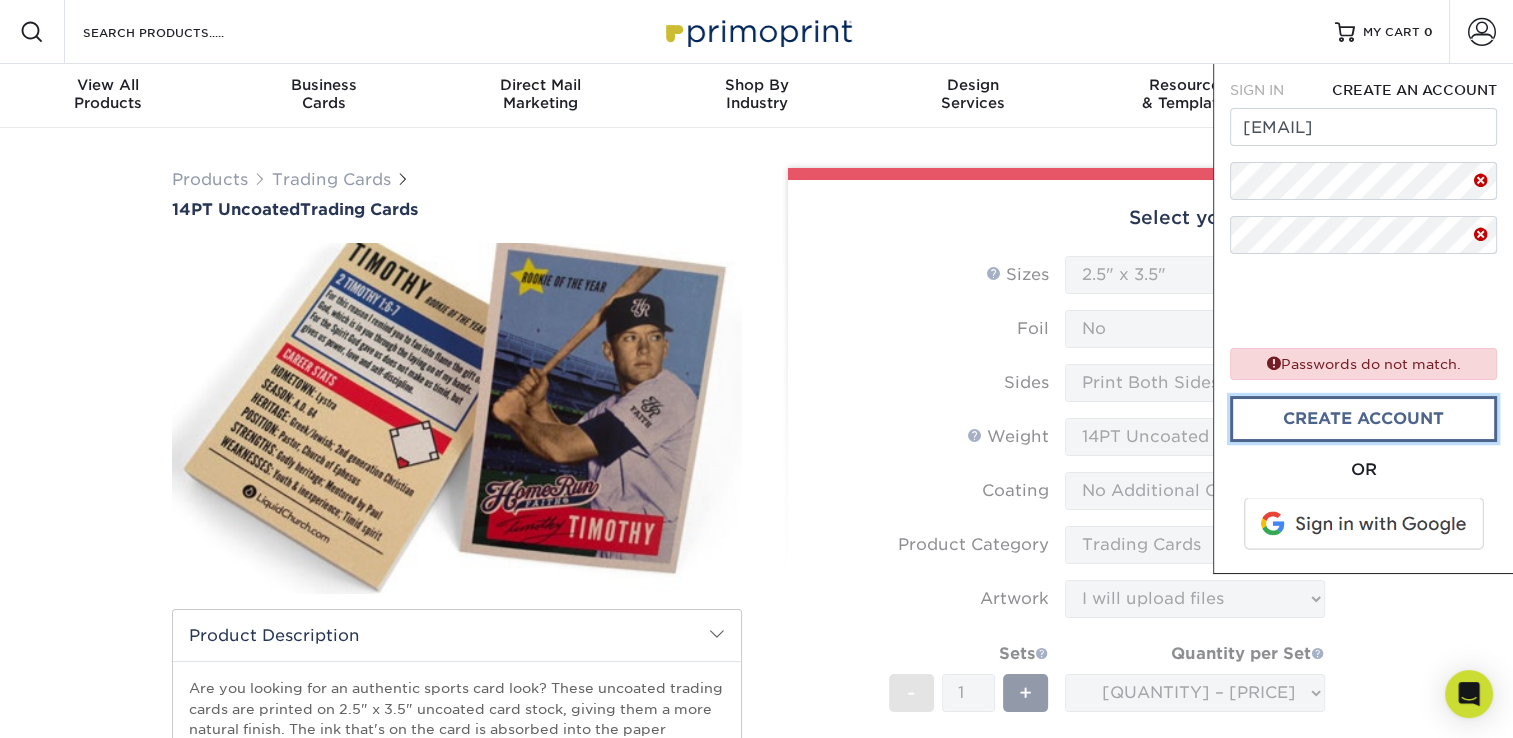 click on "create account" at bounding box center (1363, 419) 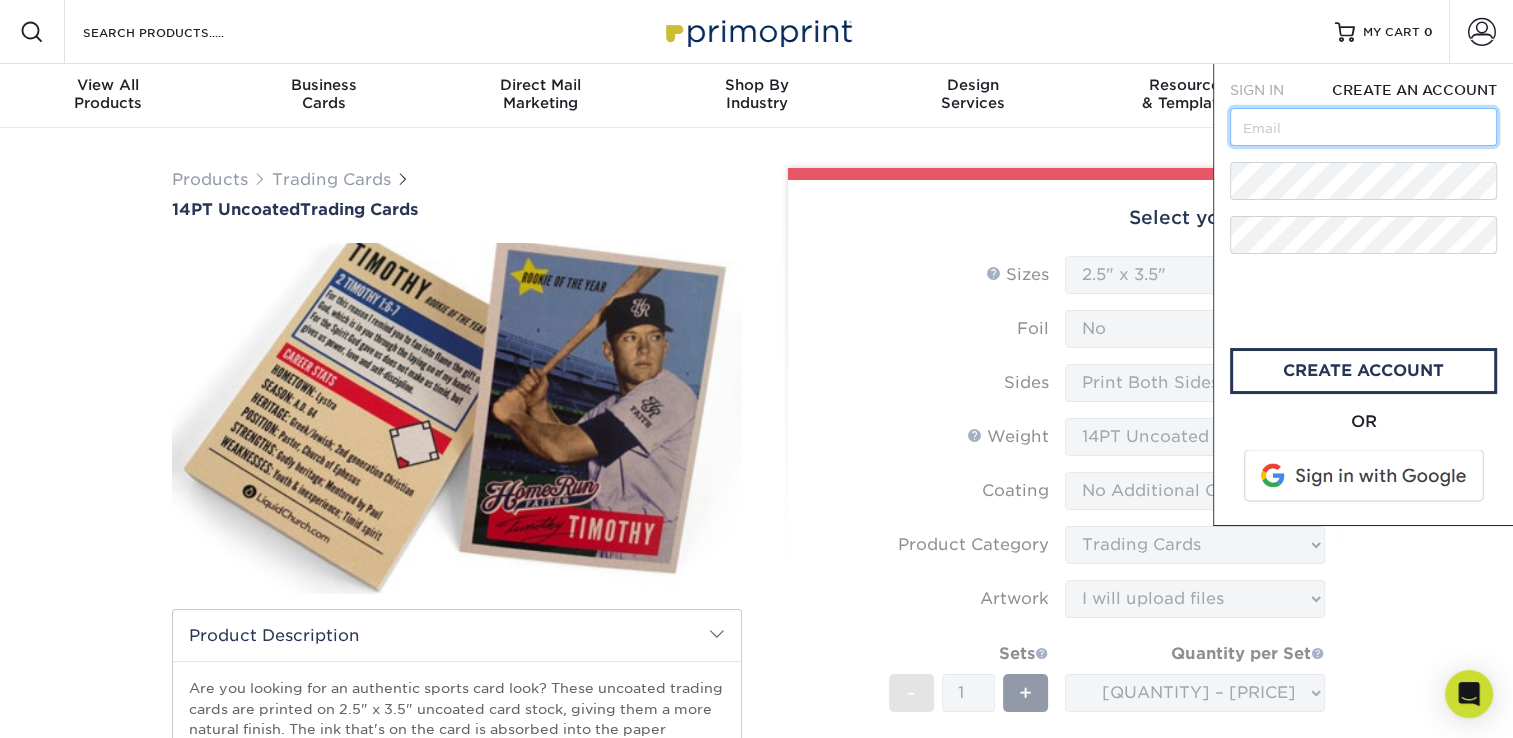click at bounding box center (1363, 127) 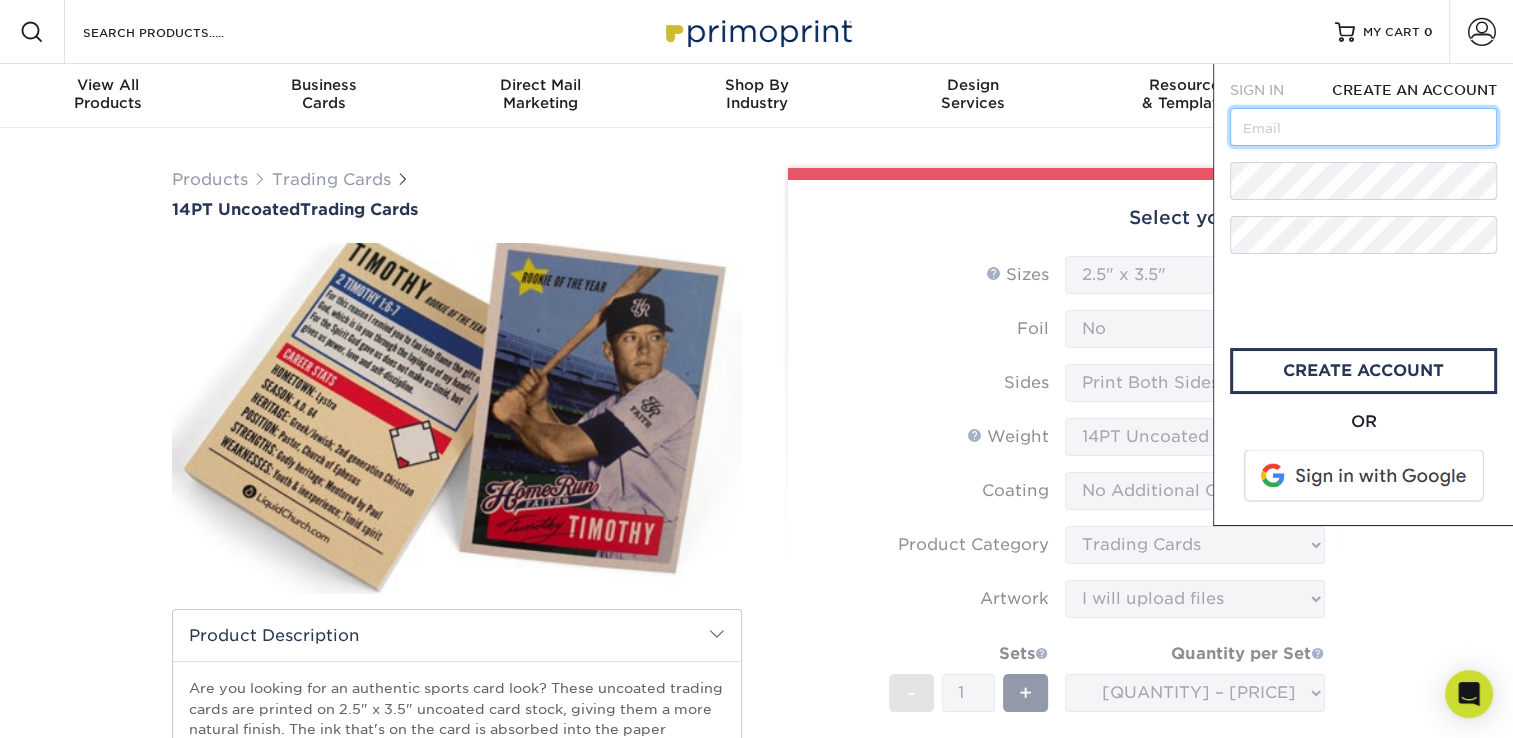 type on "[EMAIL]" 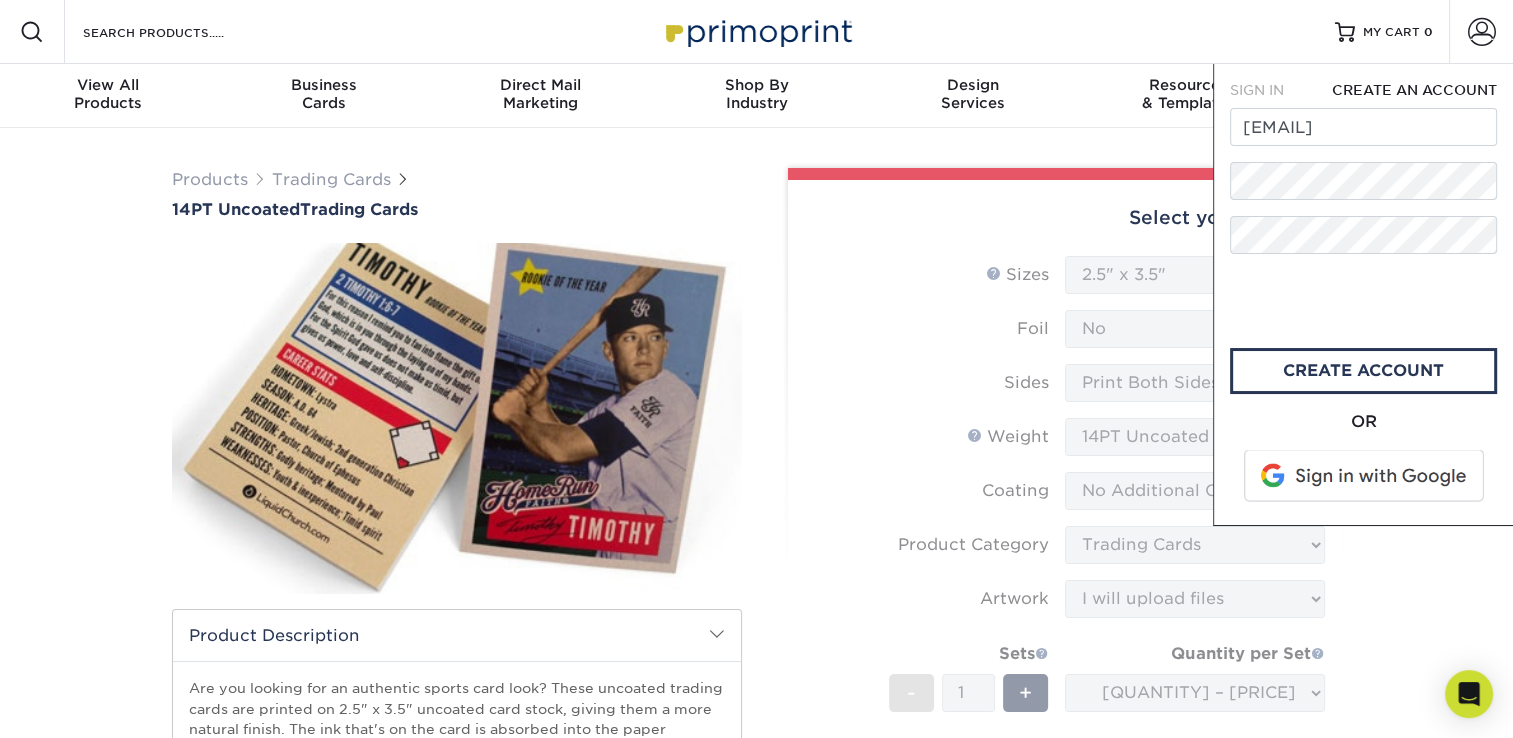 click on "SIGN IN" at bounding box center [1257, 90] 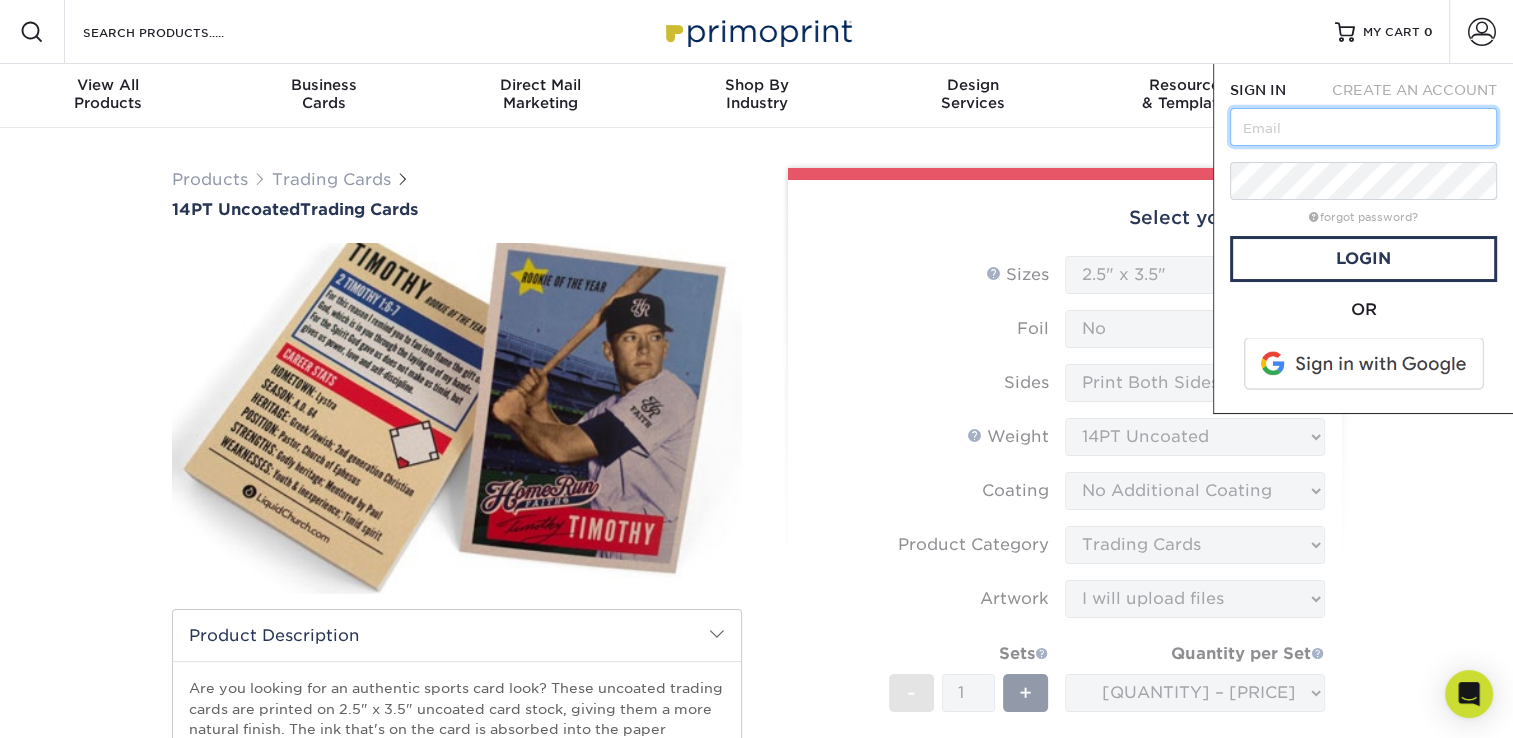 type on "[EMAIL]" 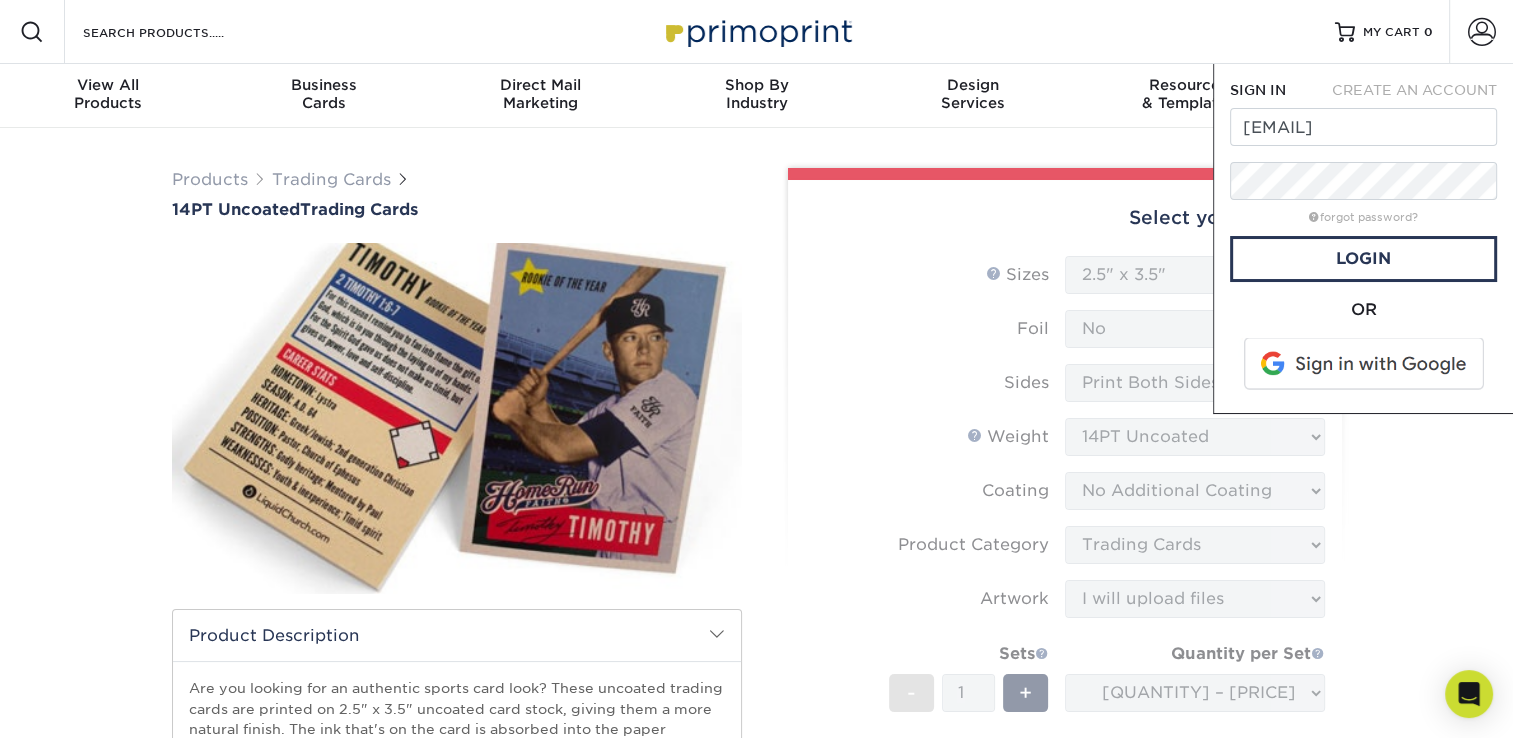 click on "SIGN IN" at bounding box center [1258, 90] 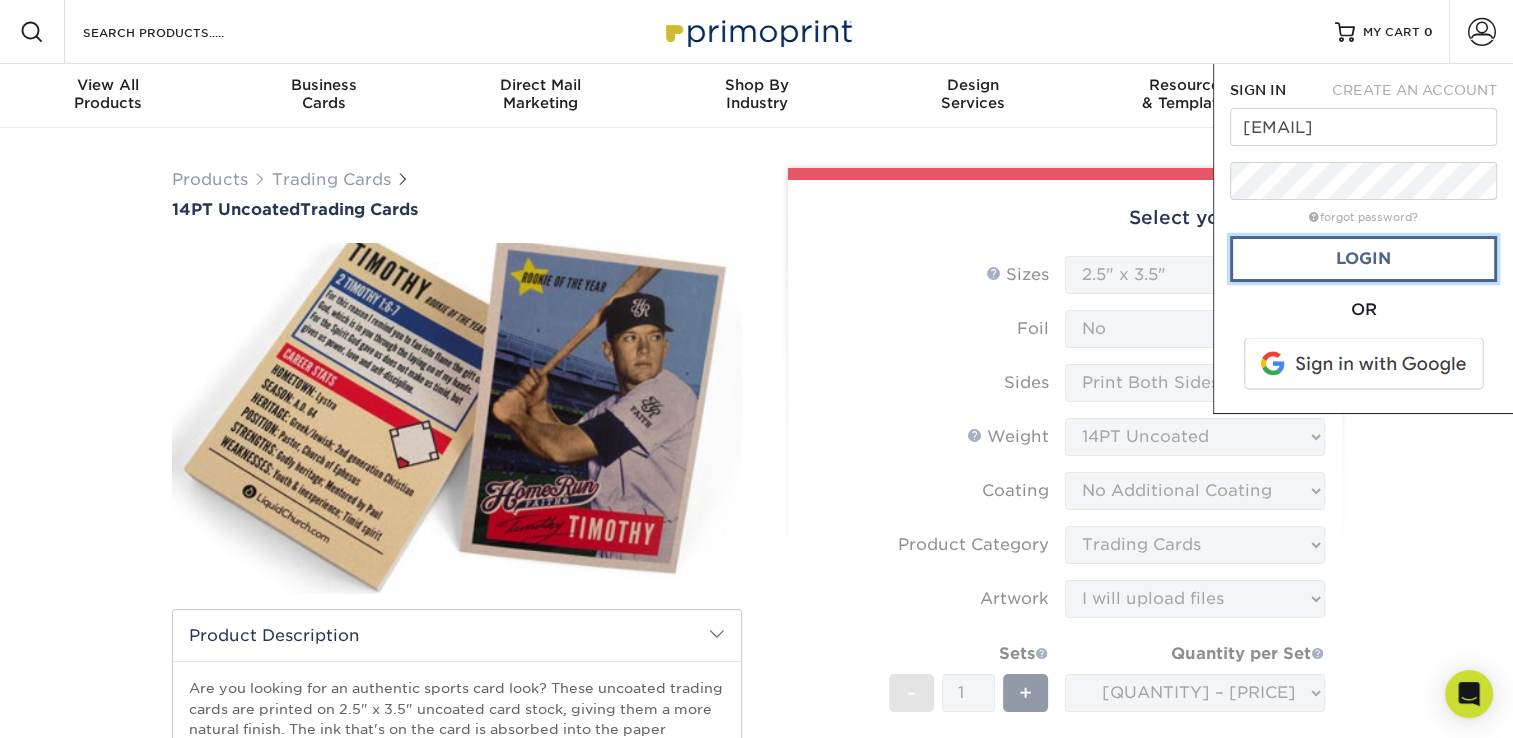 click on "Login" at bounding box center [1363, 259] 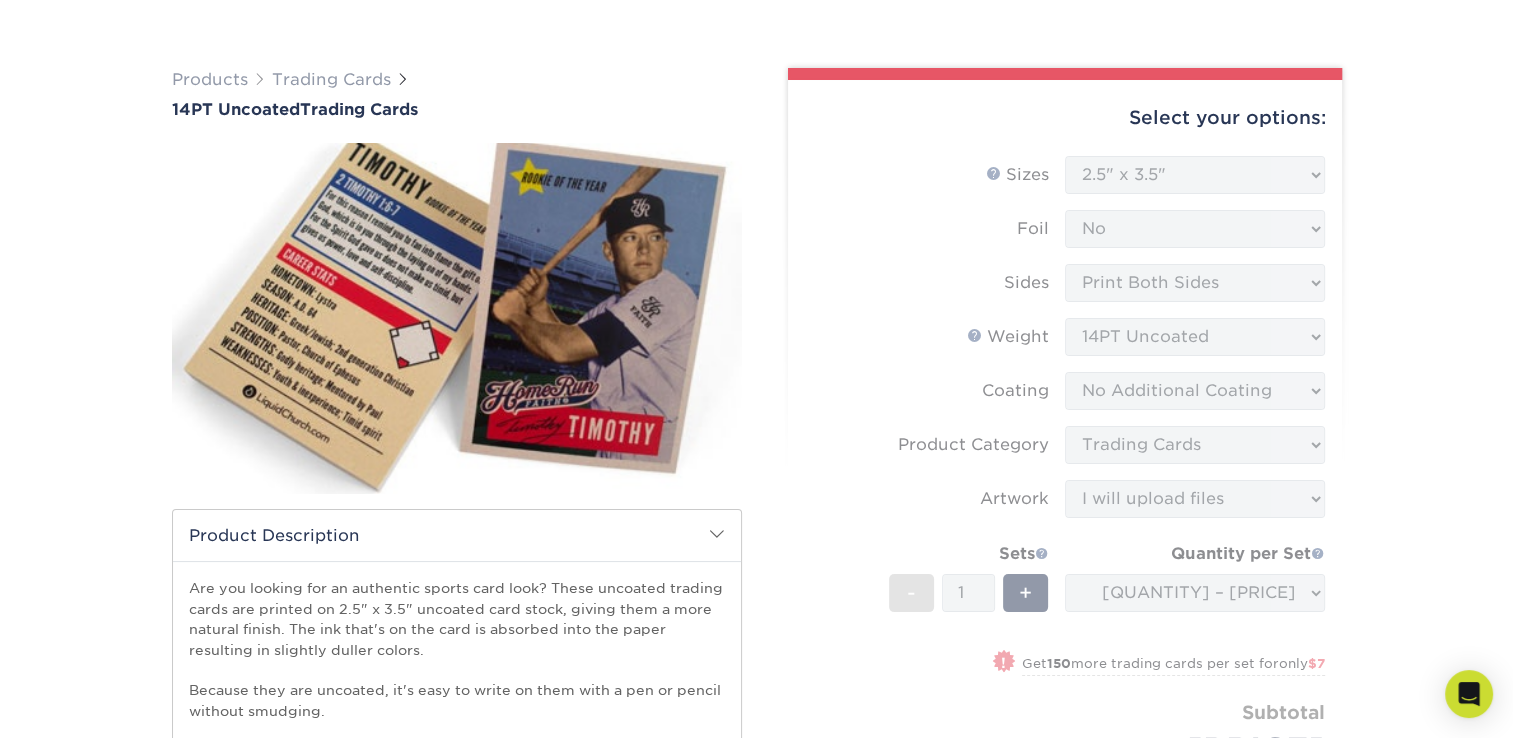 scroll, scrollTop: 400, scrollLeft: 0, axis: vertical 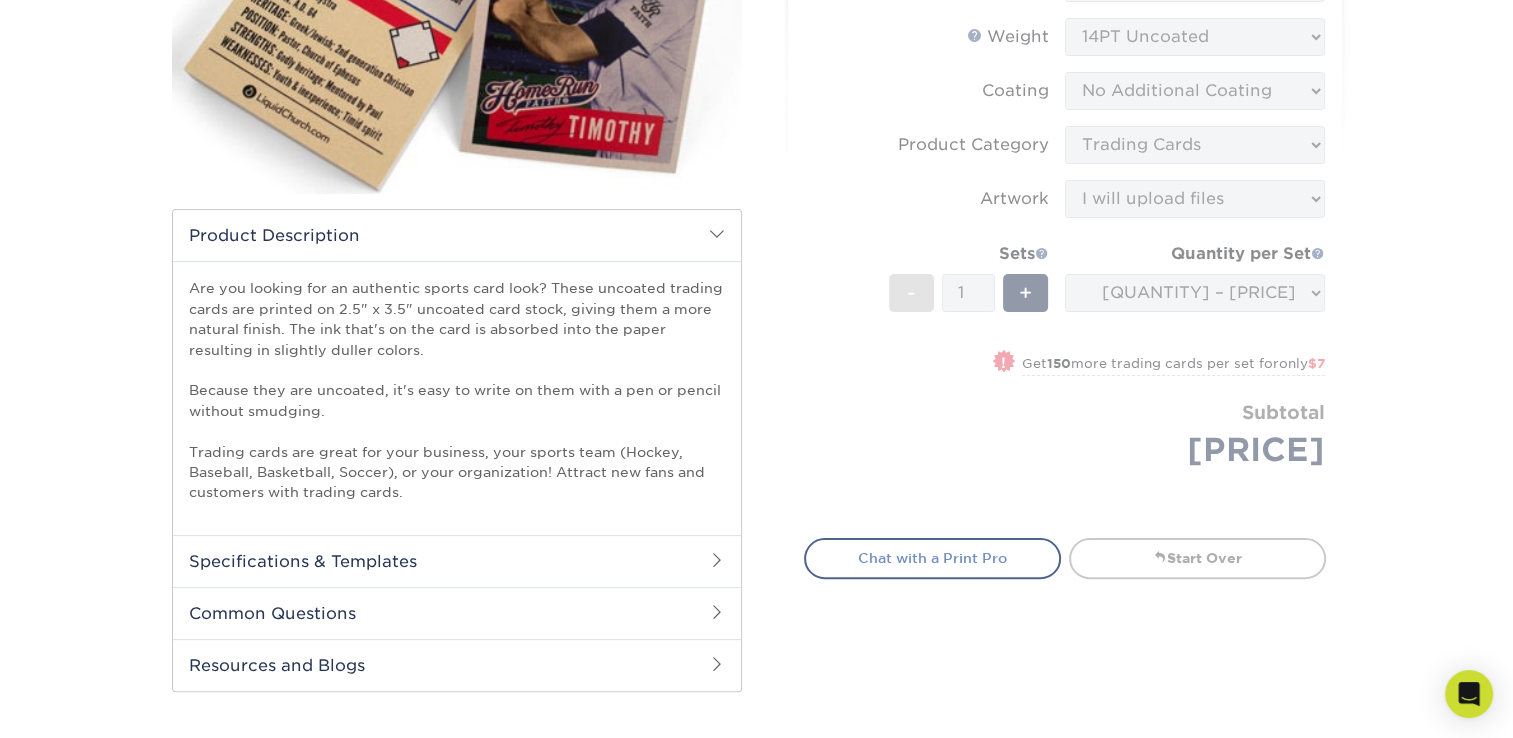 click on "Chat with a Print Pro" at bounding box center (932, 558) 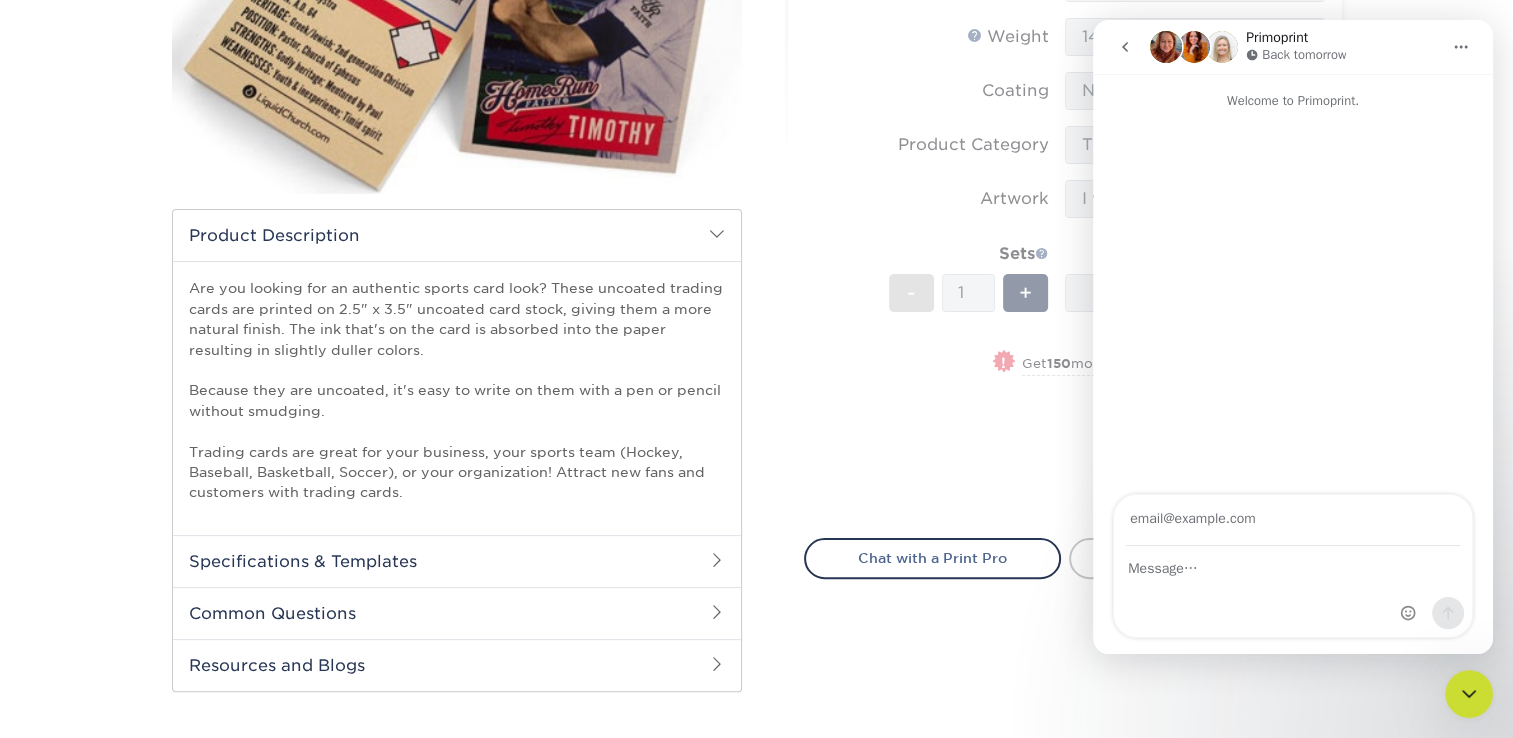 scroll, scrollTop: 0, scrollLeft: 0, axis: both 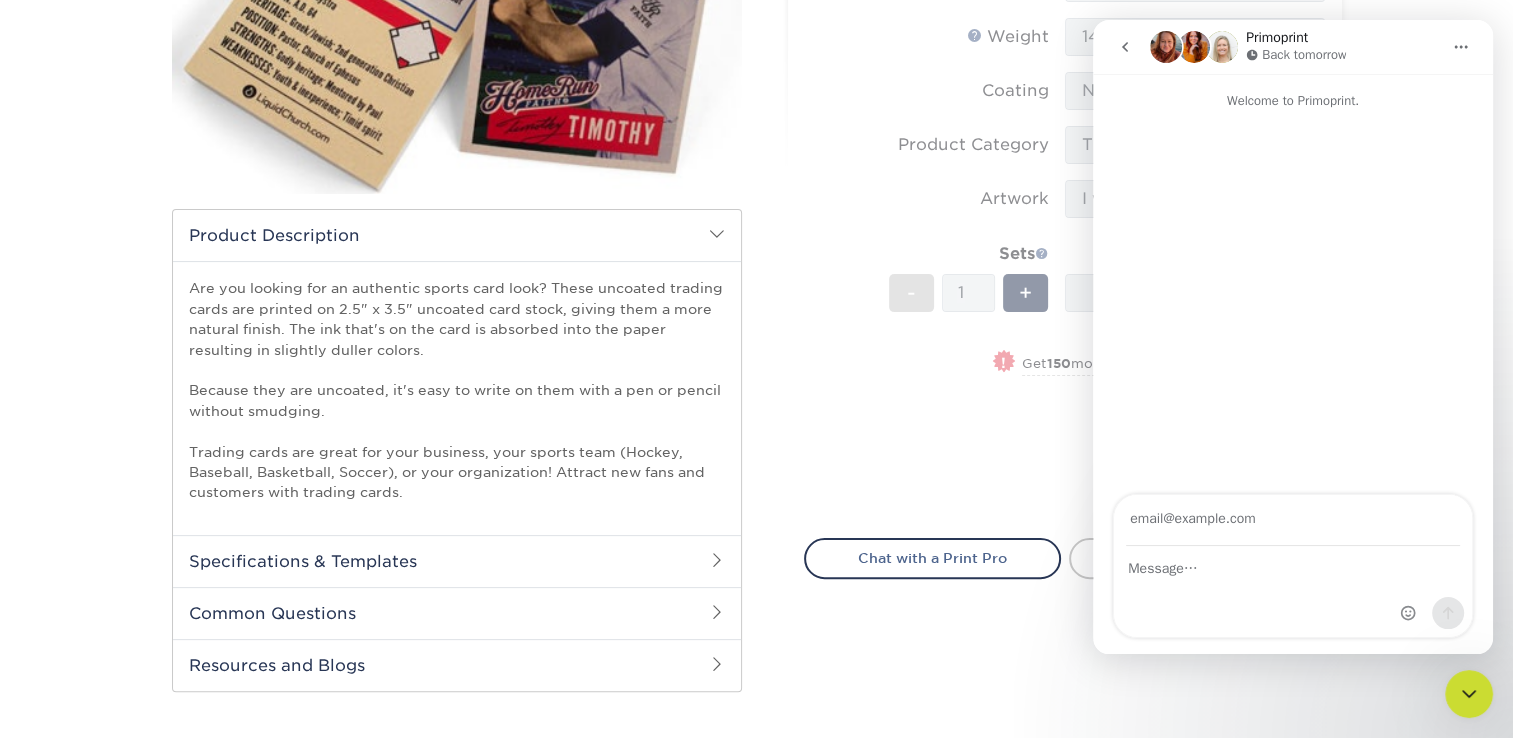 click at bounding box center (1293, 520) 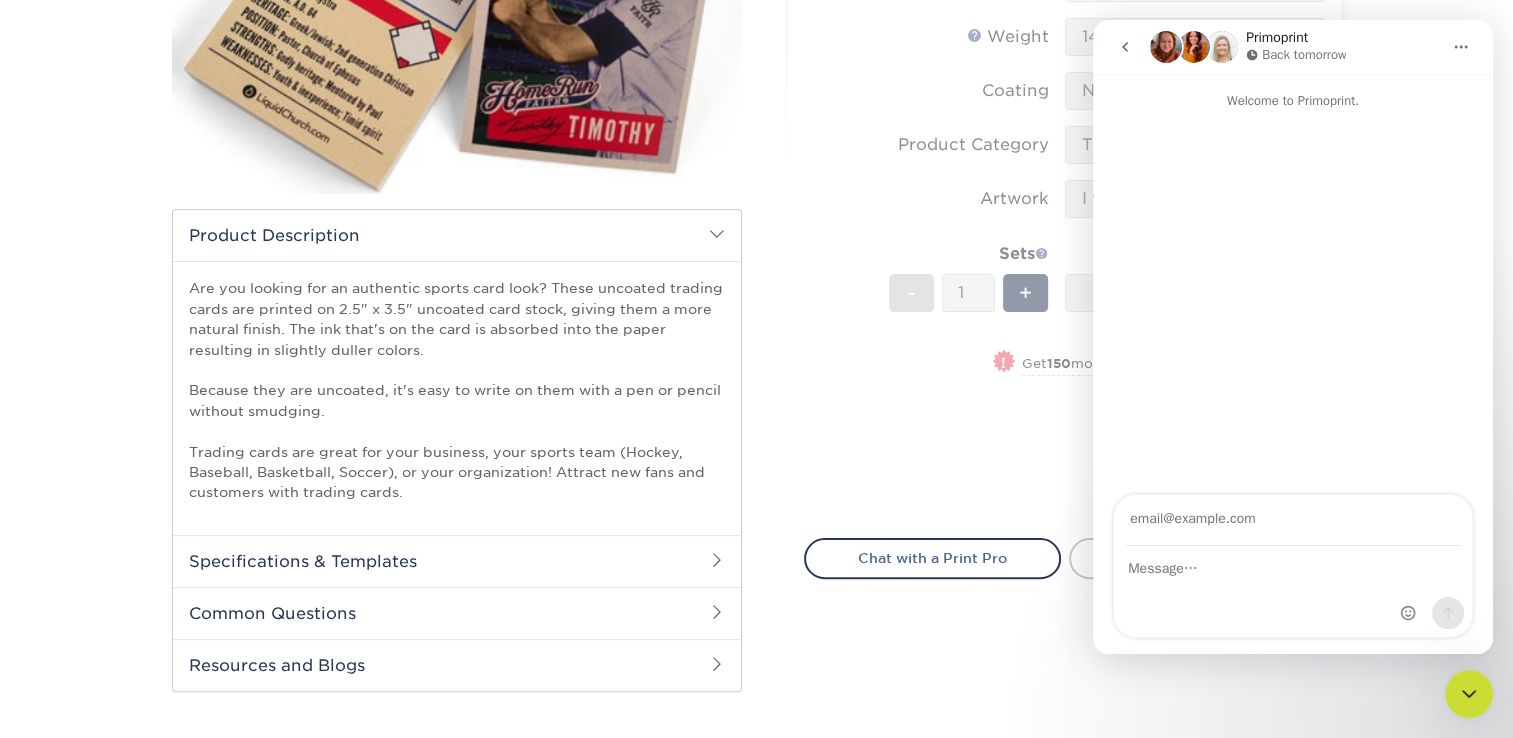 type on "[EMAIL]" 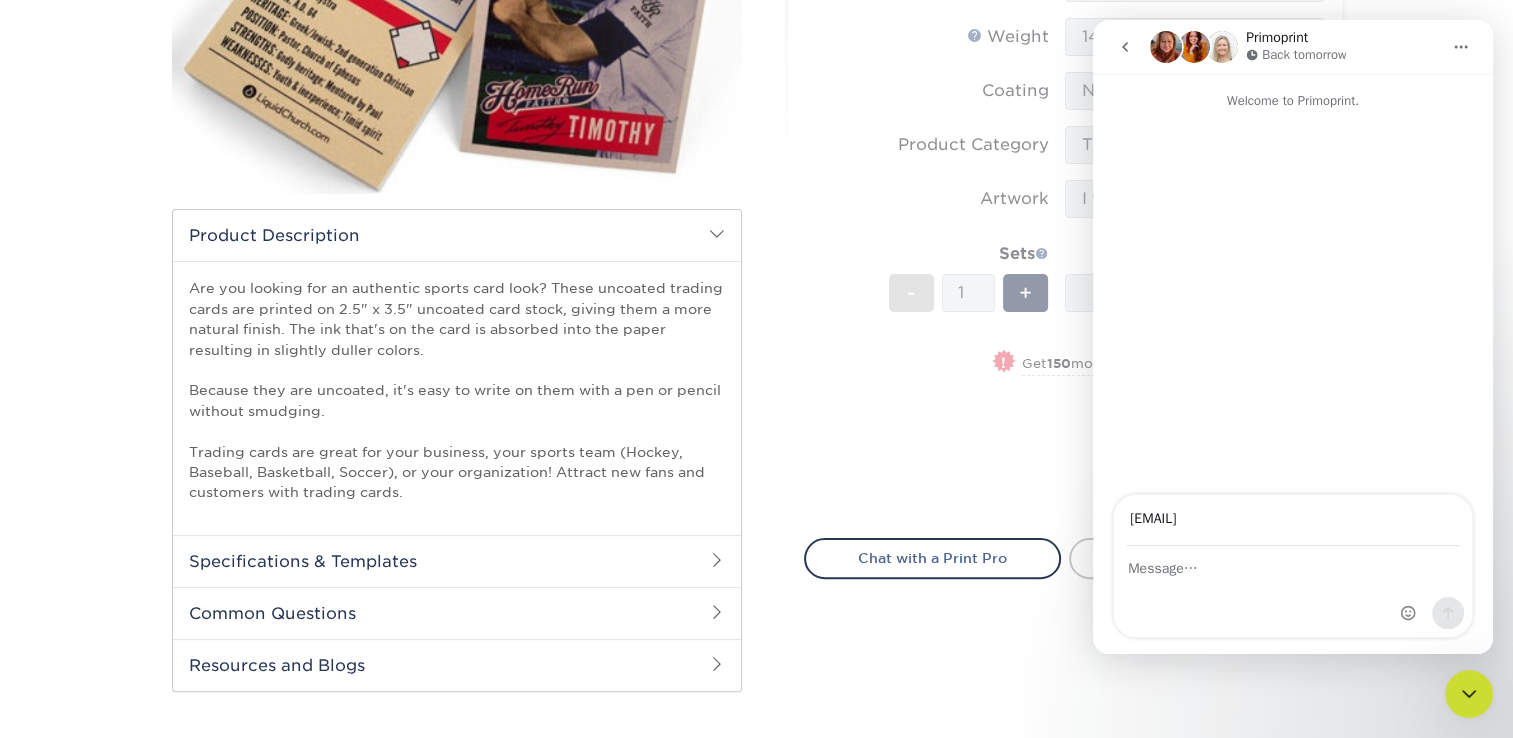 click at bounding box center (1293, 592) 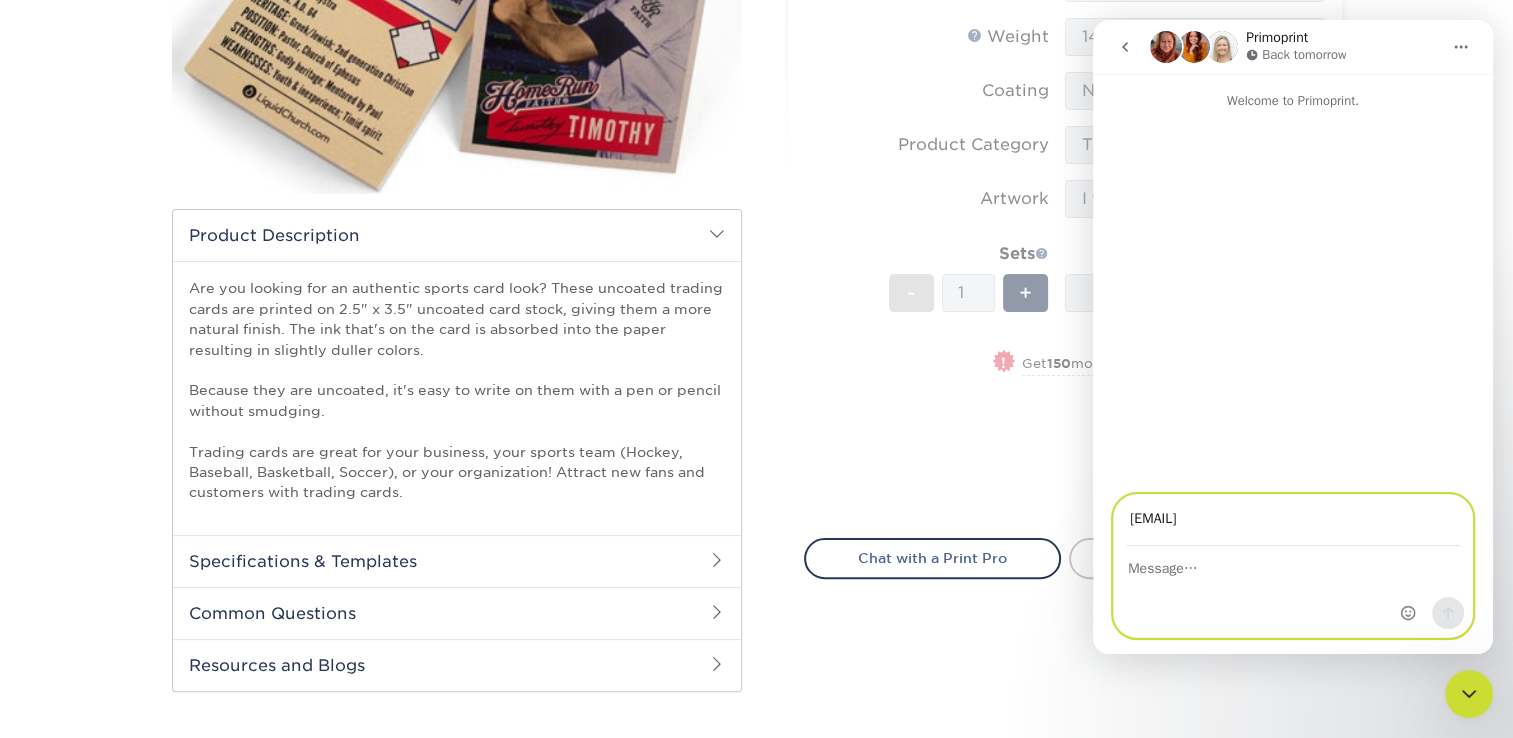 click at bounding box center [1293, 564] 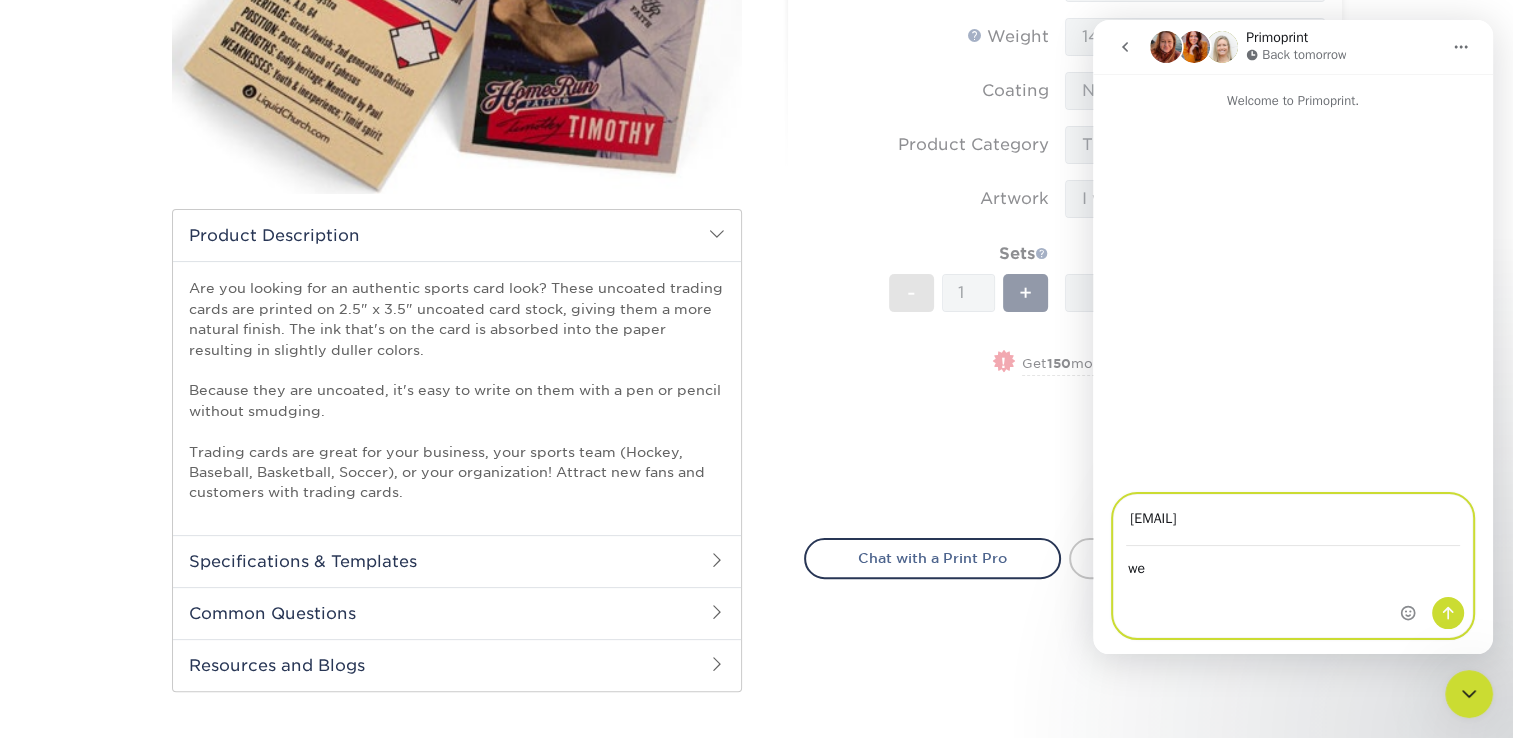 type on "w" 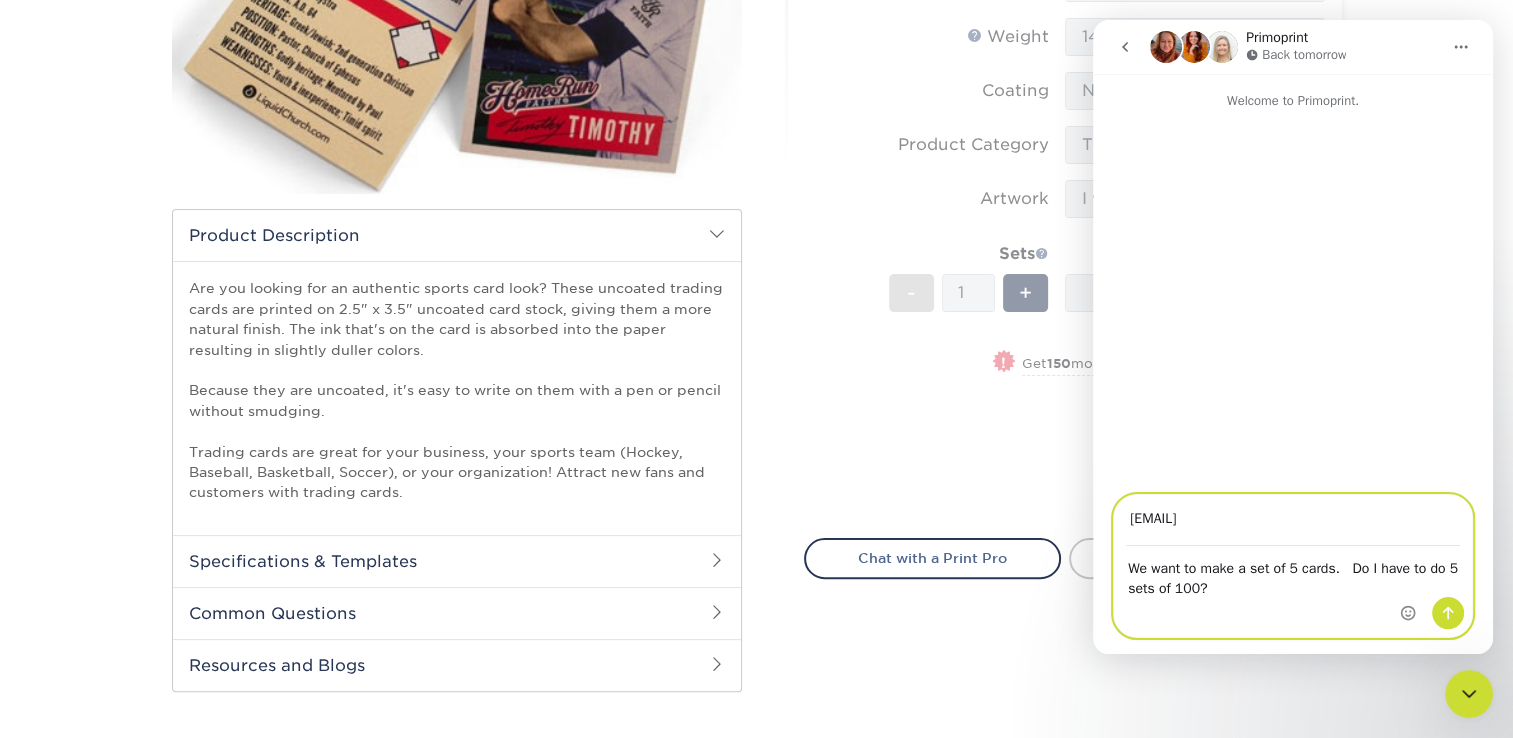 type on "We want to make a set of 5 cards.   Do I have to do 5 sets of 100?" 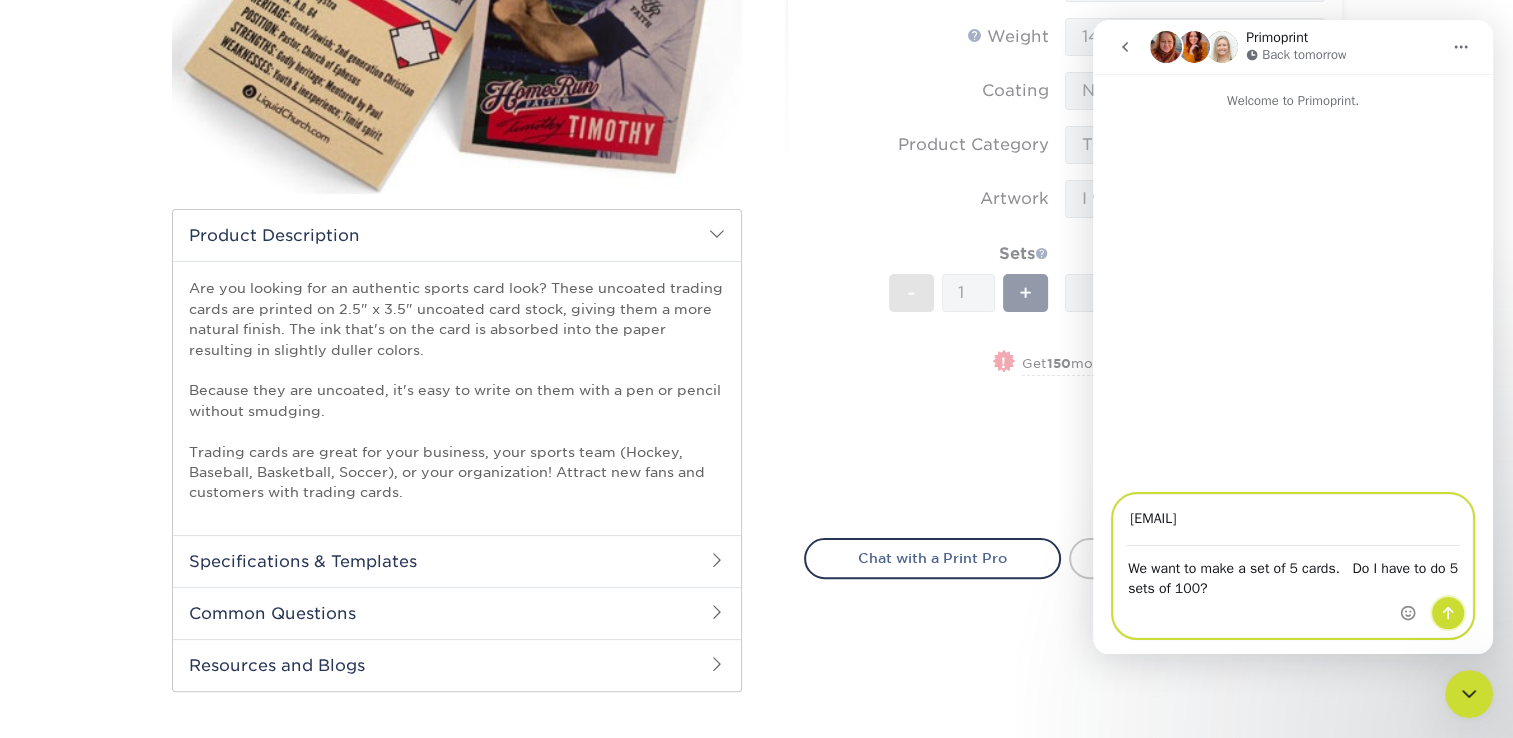 click 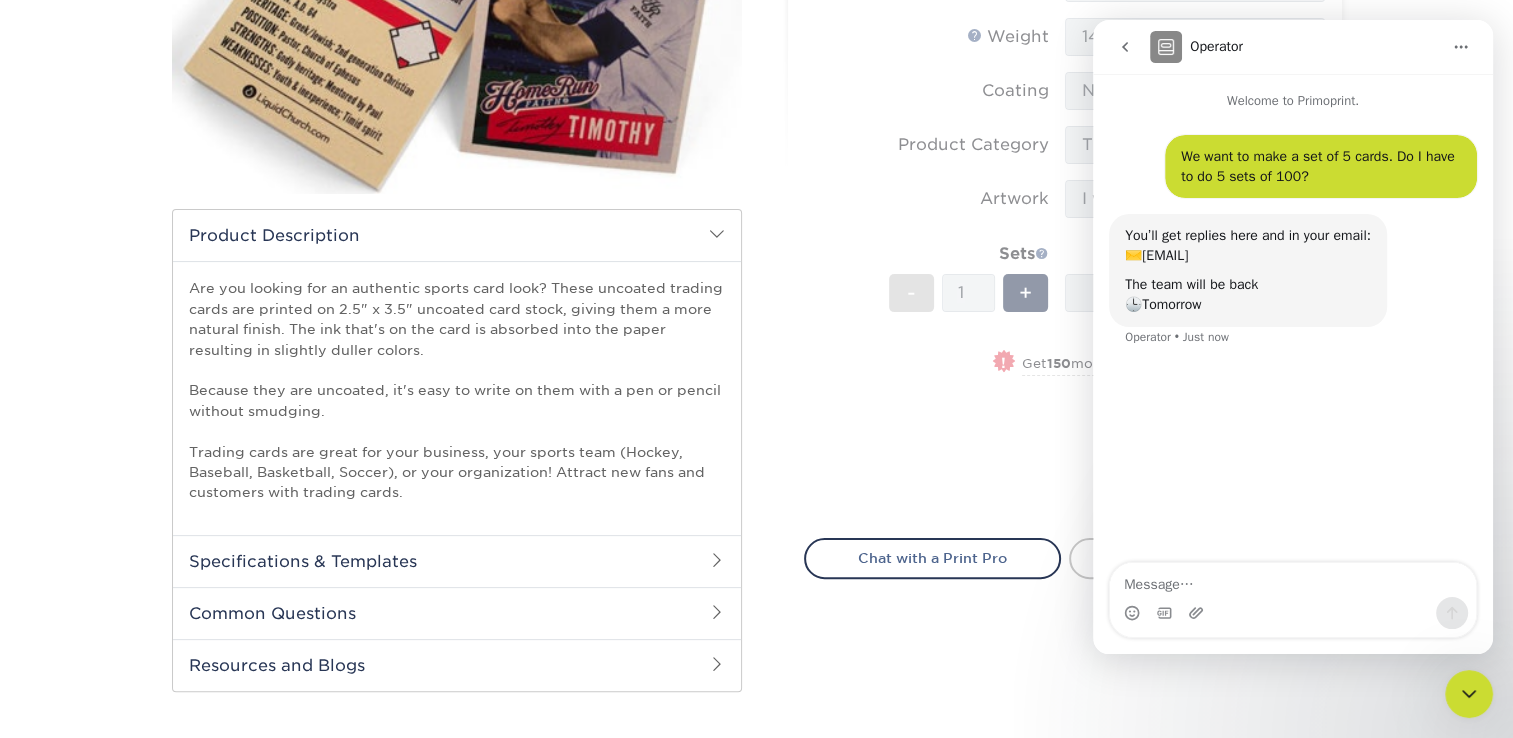click on "Sizes Help Sizes
Please Select
2.5" x 3.5"
Foil Please Select Yes No -" at bounding box center [1065, 185] 